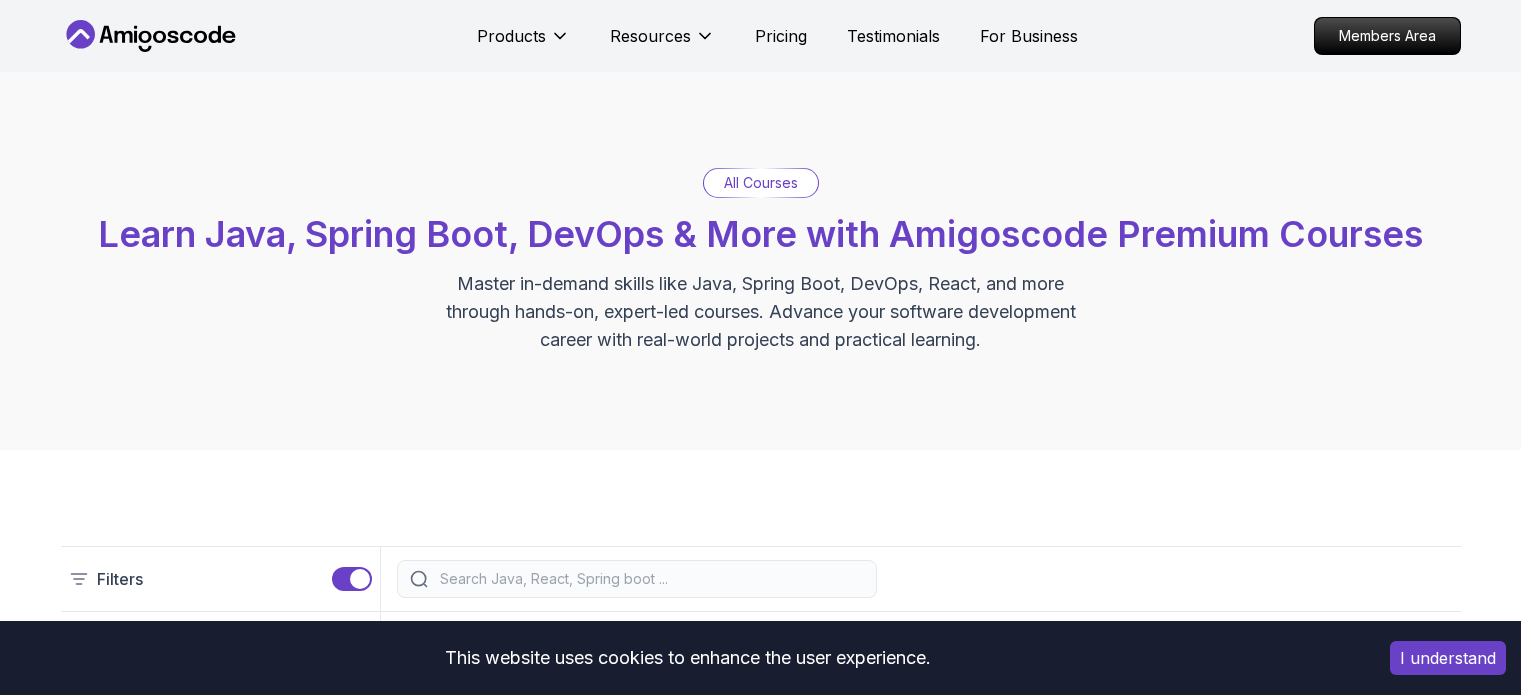scroll, scrollTop: 0, scrollLeft: 0, axis: both 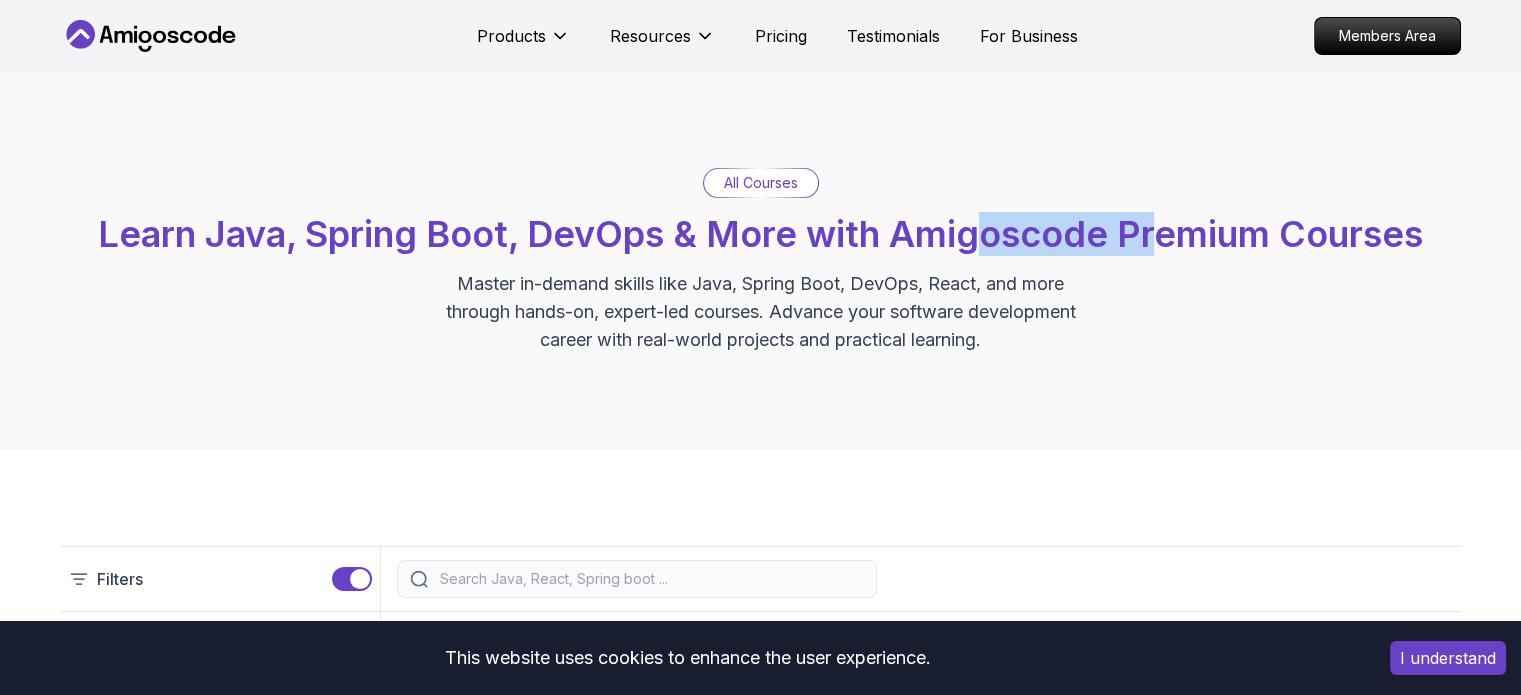 drag, startPoint x: 1038, startPoint y: 230, endPoint x: 1184, endPoint y: 225, distance: 146.08559 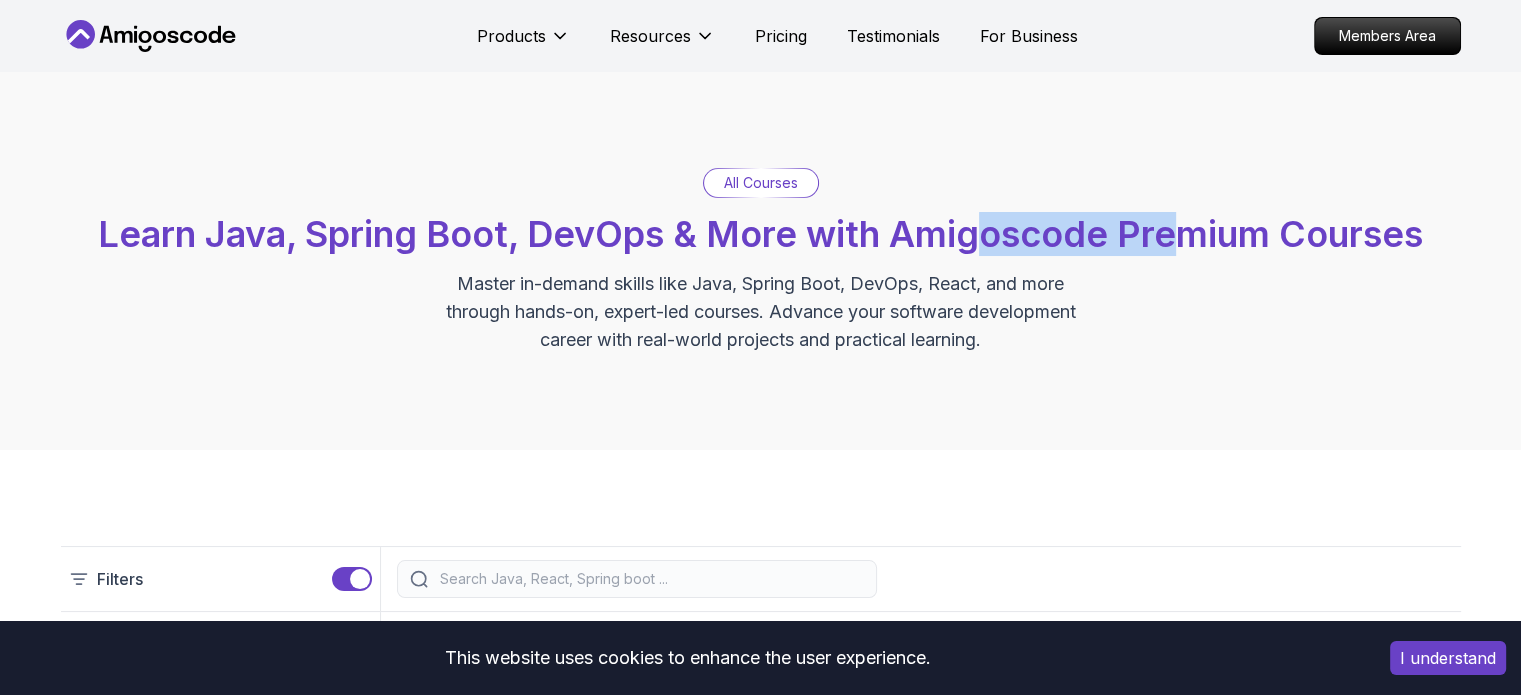 click on "Learn Java, Spring Boot, DevOps & More with Amigoscode Premium Courses" at bounding box center (760, 234) 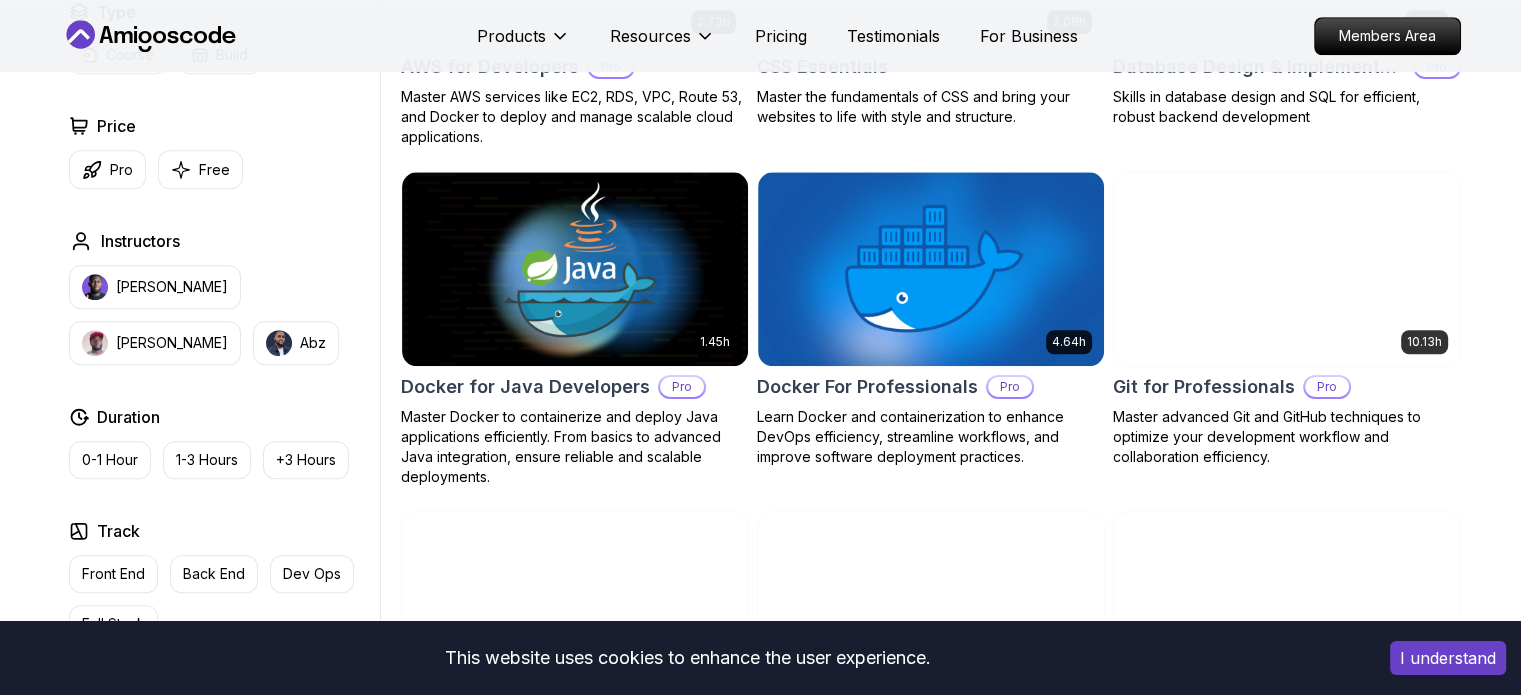 scroll, scrollTop: 1700, scrollLeft: 0, axis: vertical 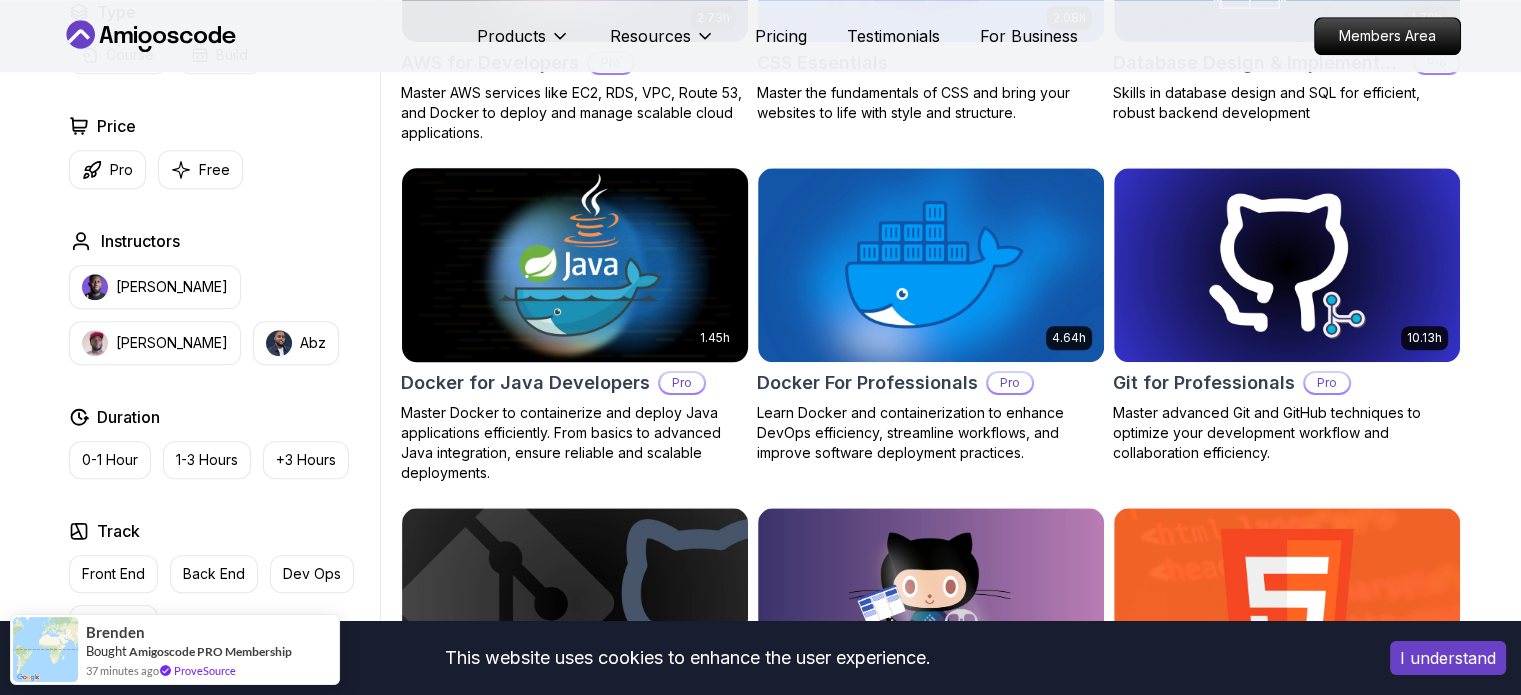 click at bounding box center (574, 264) 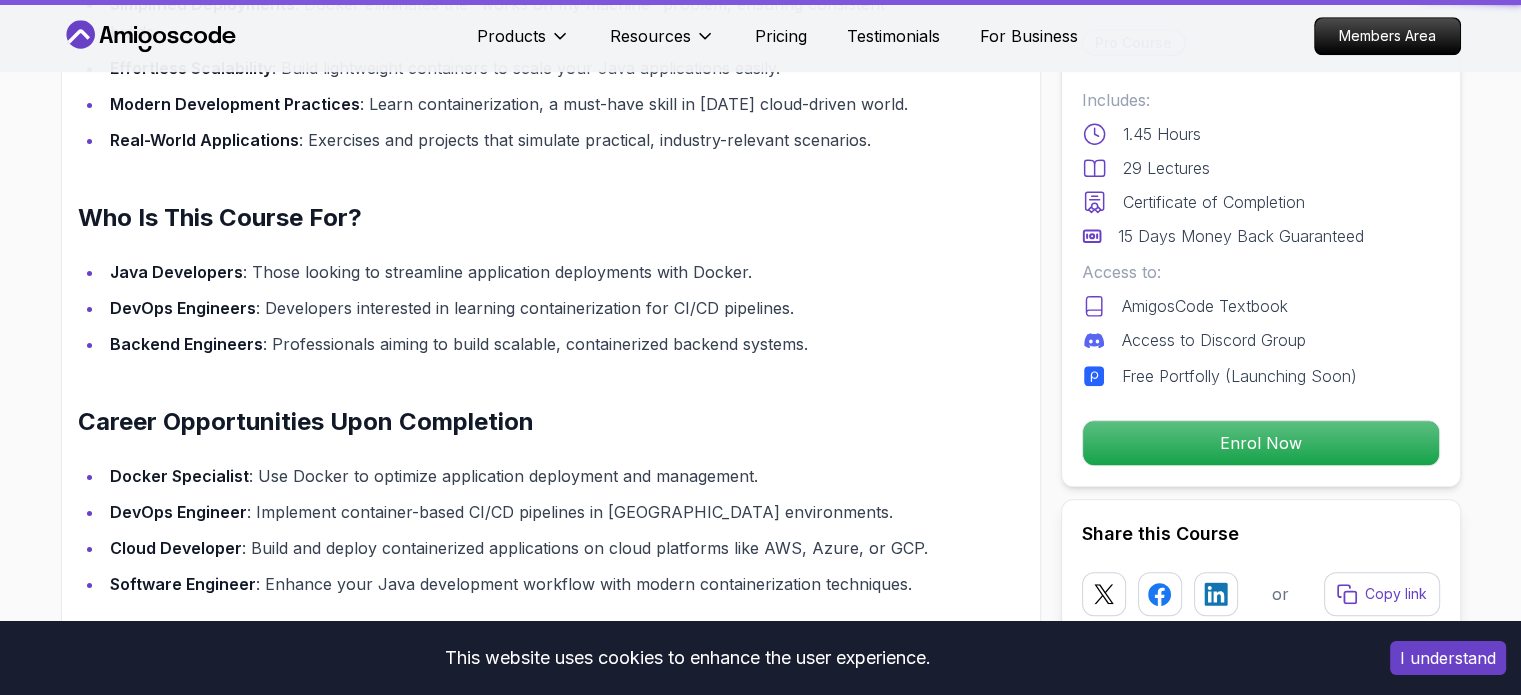 scroll, scrollTop: 0, scrollLeft: 0, axis: both 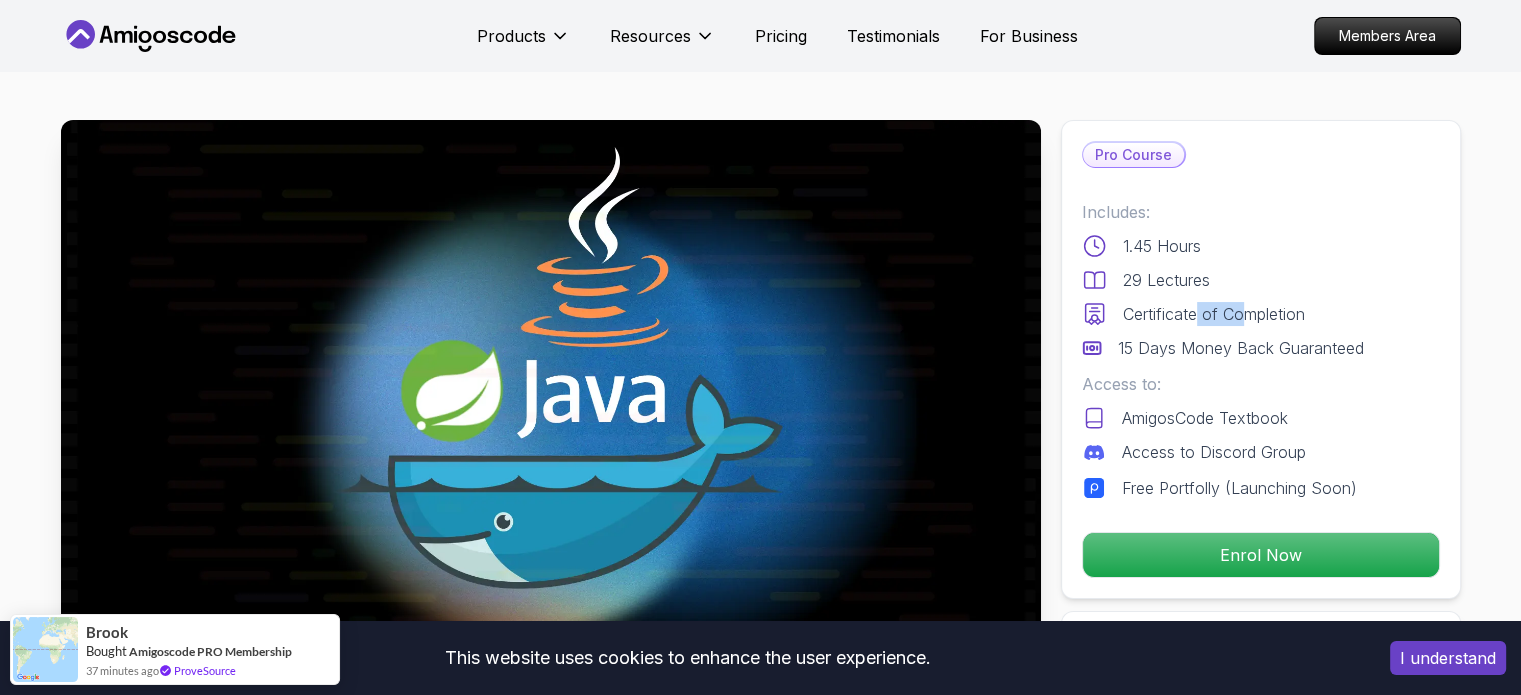 drag, startPoint x: 1224, startPoint y: 319, endPoint x: 1241, endPoint y: 317, distance: 17.117243 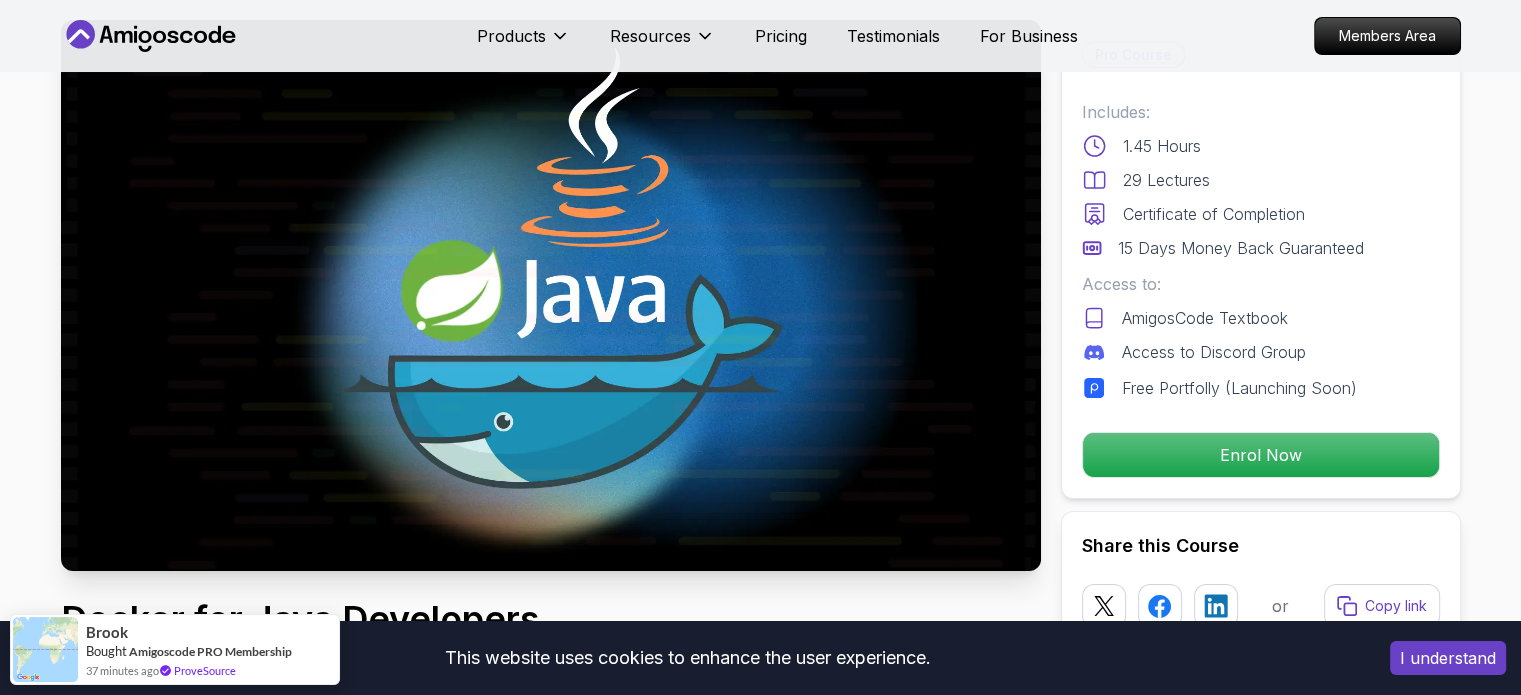 click on "AmigosCode Textbook" at bounding box center (1205, 318) 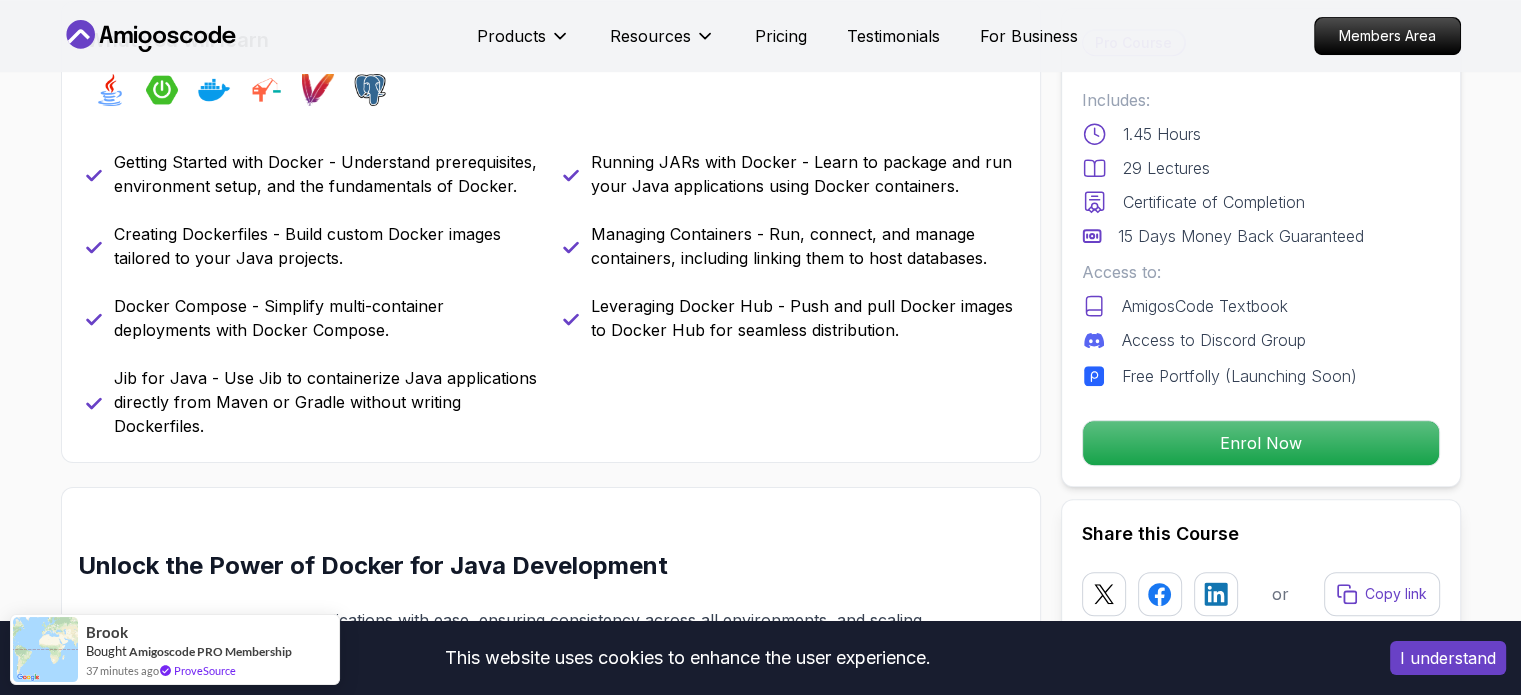 scroll, scrollTop: 700, scrollLeft: 0, axis: vertical 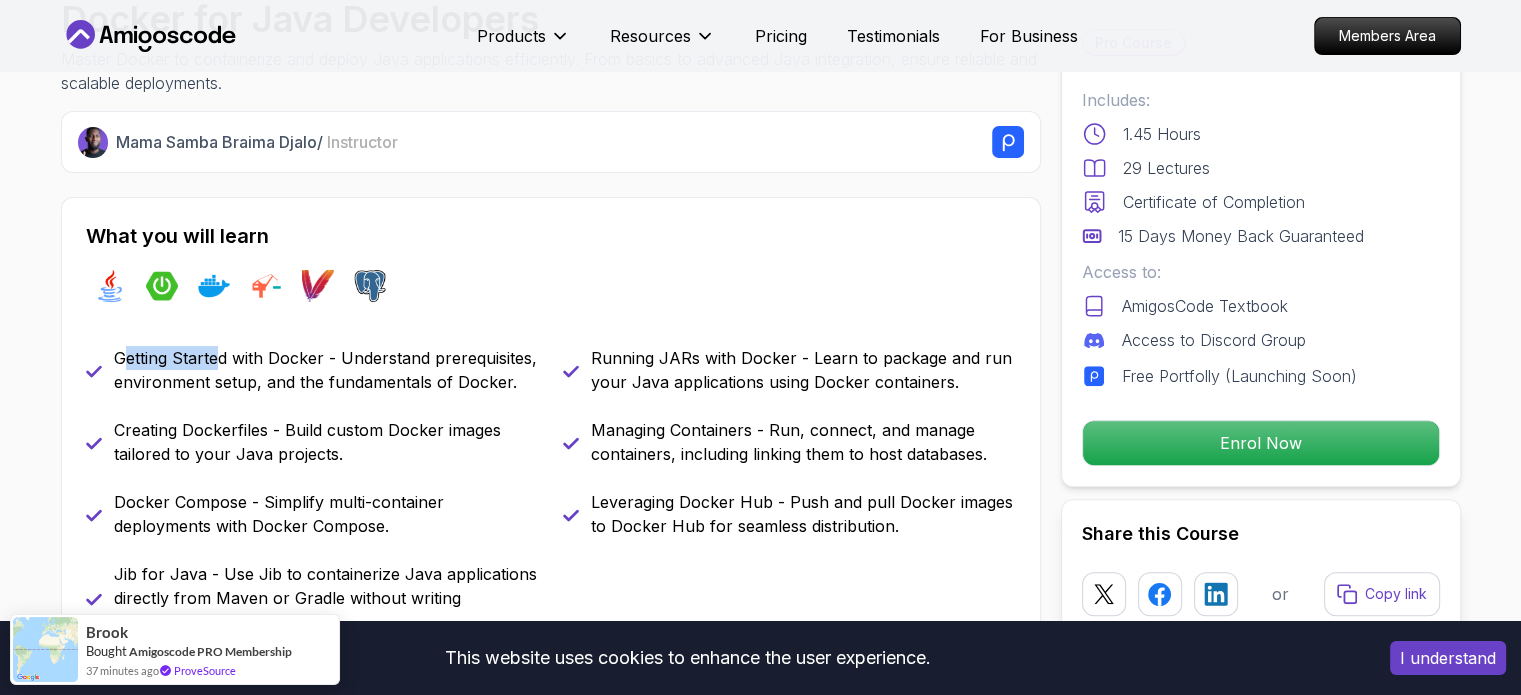 drag, startPoint x: 183, startPoint y: 353, endPoint x: 252, endPoint y: 350, distance: 69.065186 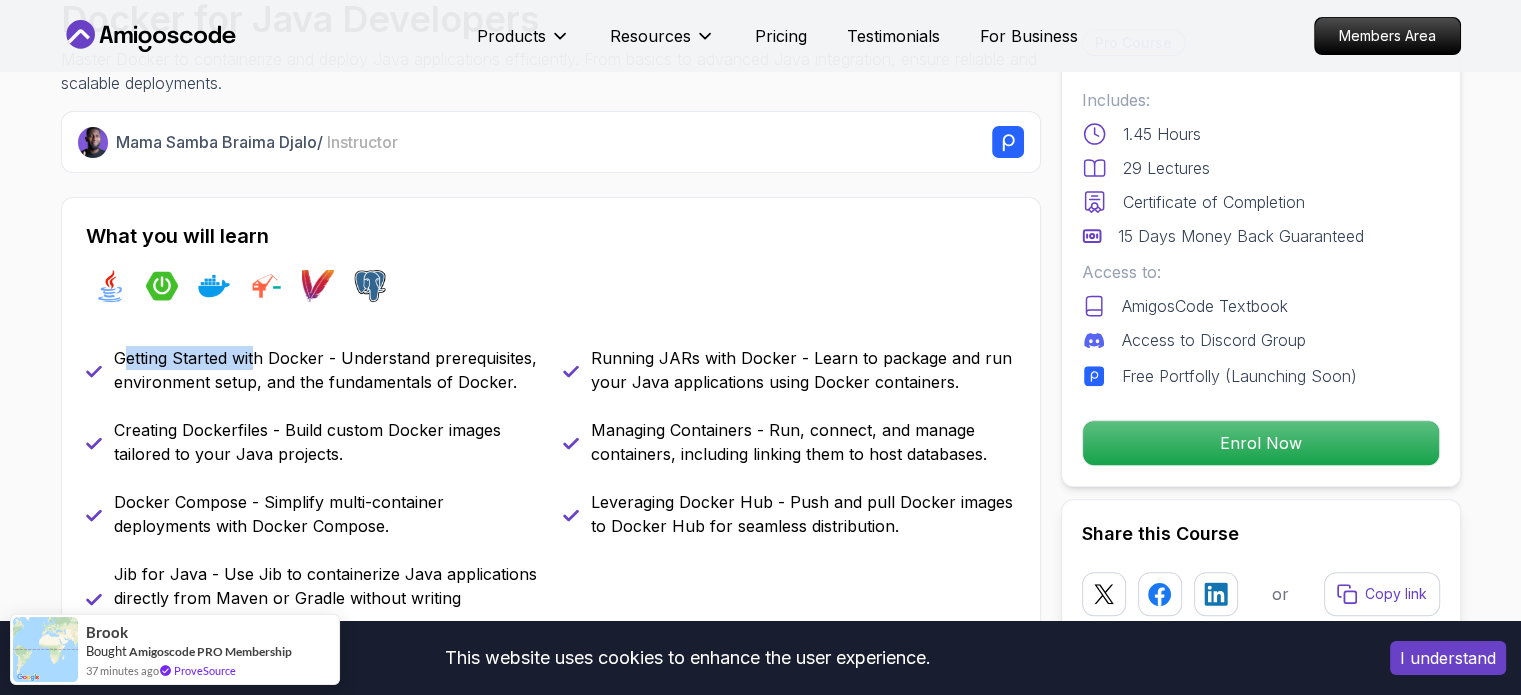 click on "Getting Started with Docker - Understand prerequisites, environment setup, and the fundamentals of Docker." at bounding box center [326, 370] 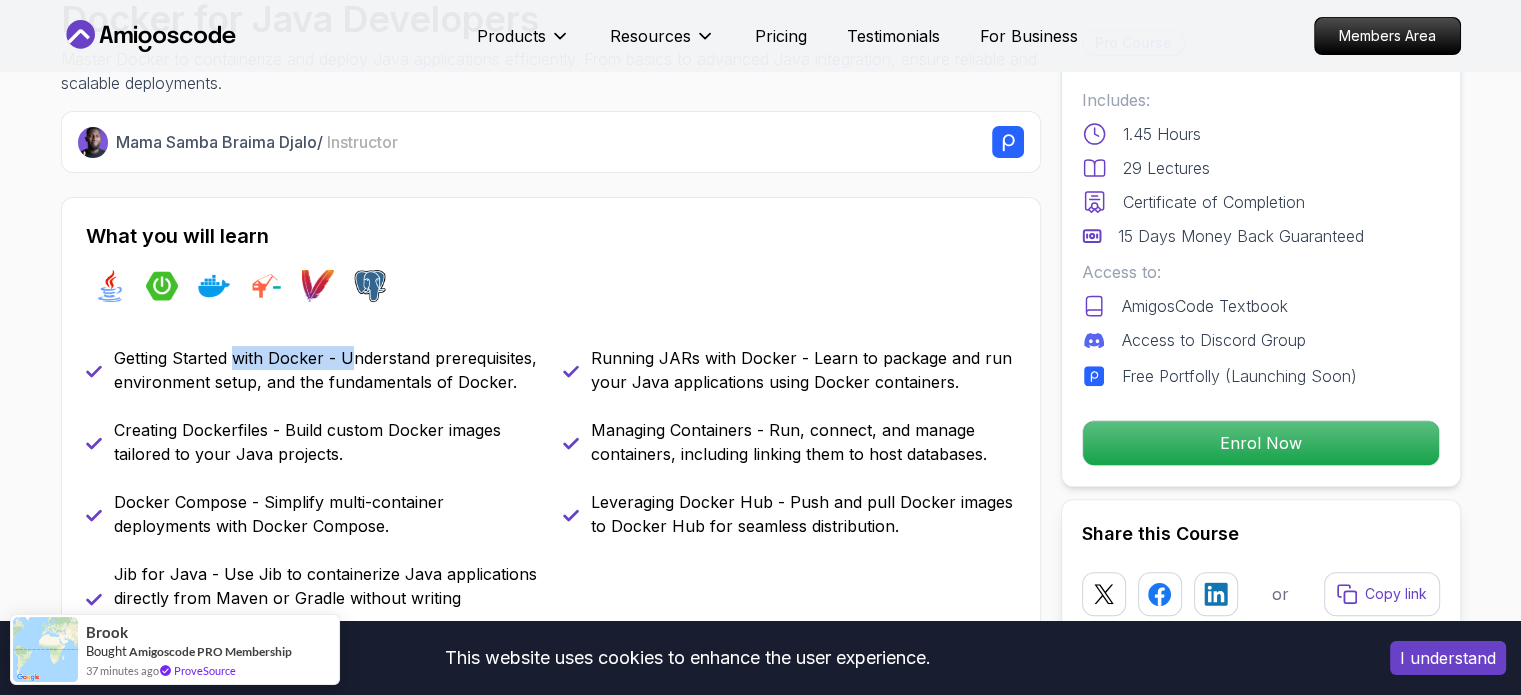 click on "Getting Started with Docker - Understand prerequisites, environment setup, and the fundamentals of Docker." at bounding box center (326, 370) 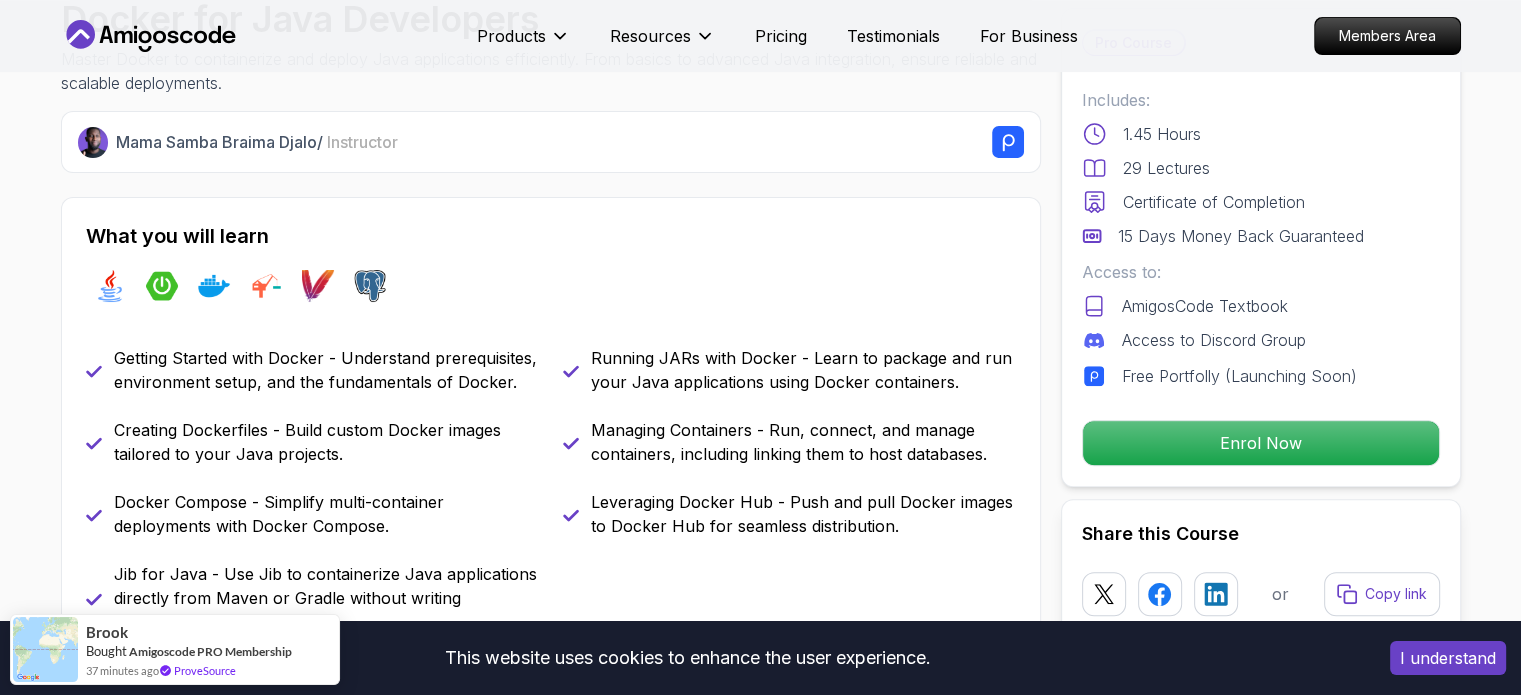 click on "Getting Started with Docker - Understand prerequisites, environment setup, and the fundamentals of Docker." at bounding box center [326, 370] 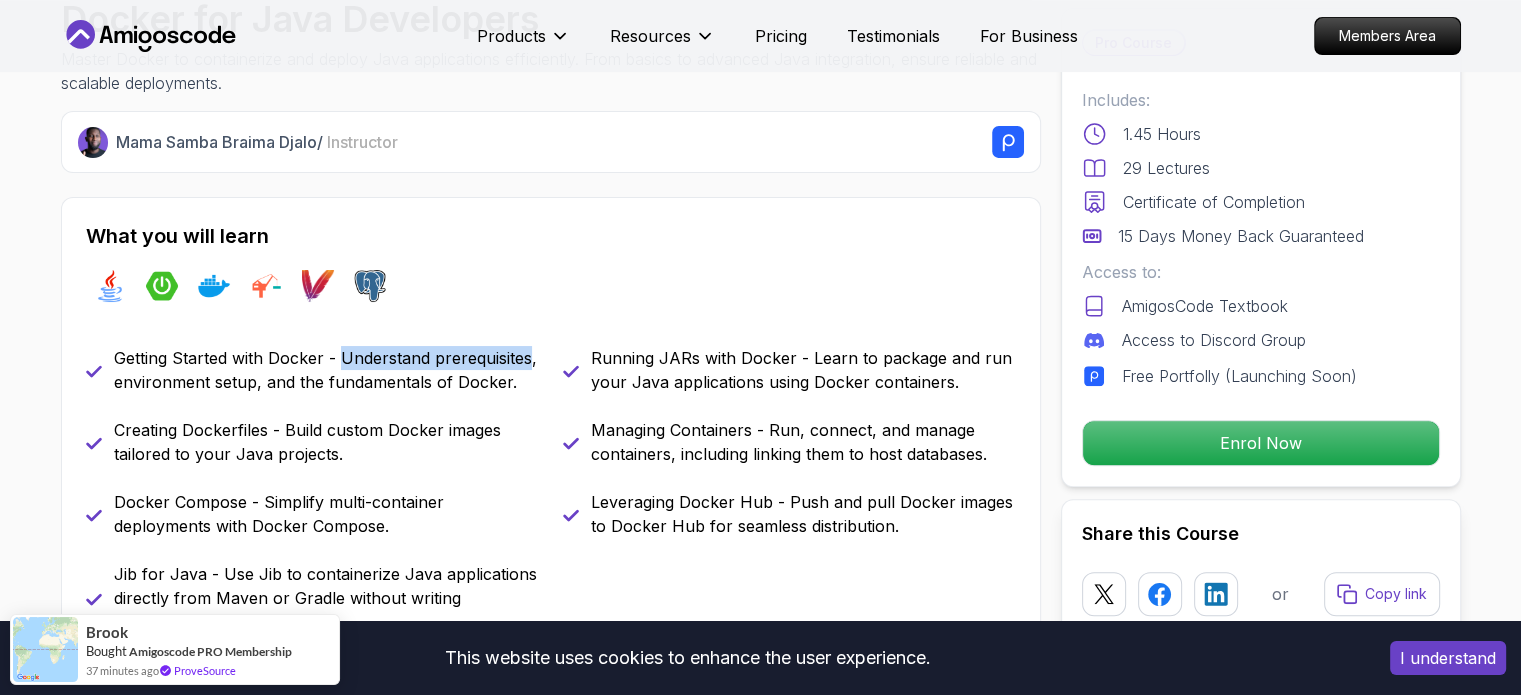 drag, startPoint x: 378, startPoint y: 355, endPoint x: 509, endPoint y: 357, distance: 131.01526 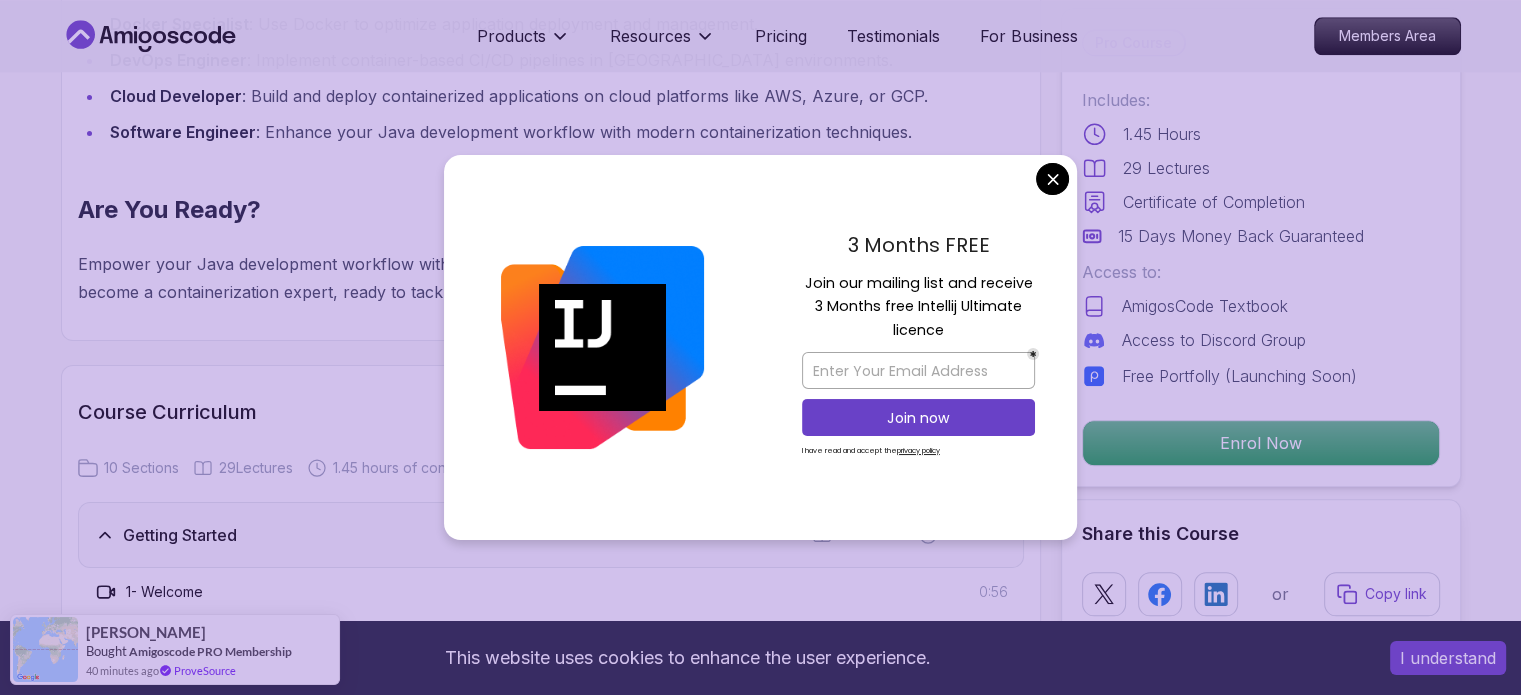 scroll, scrollTop: 2200, scrollLeft: 0, axis: vertical 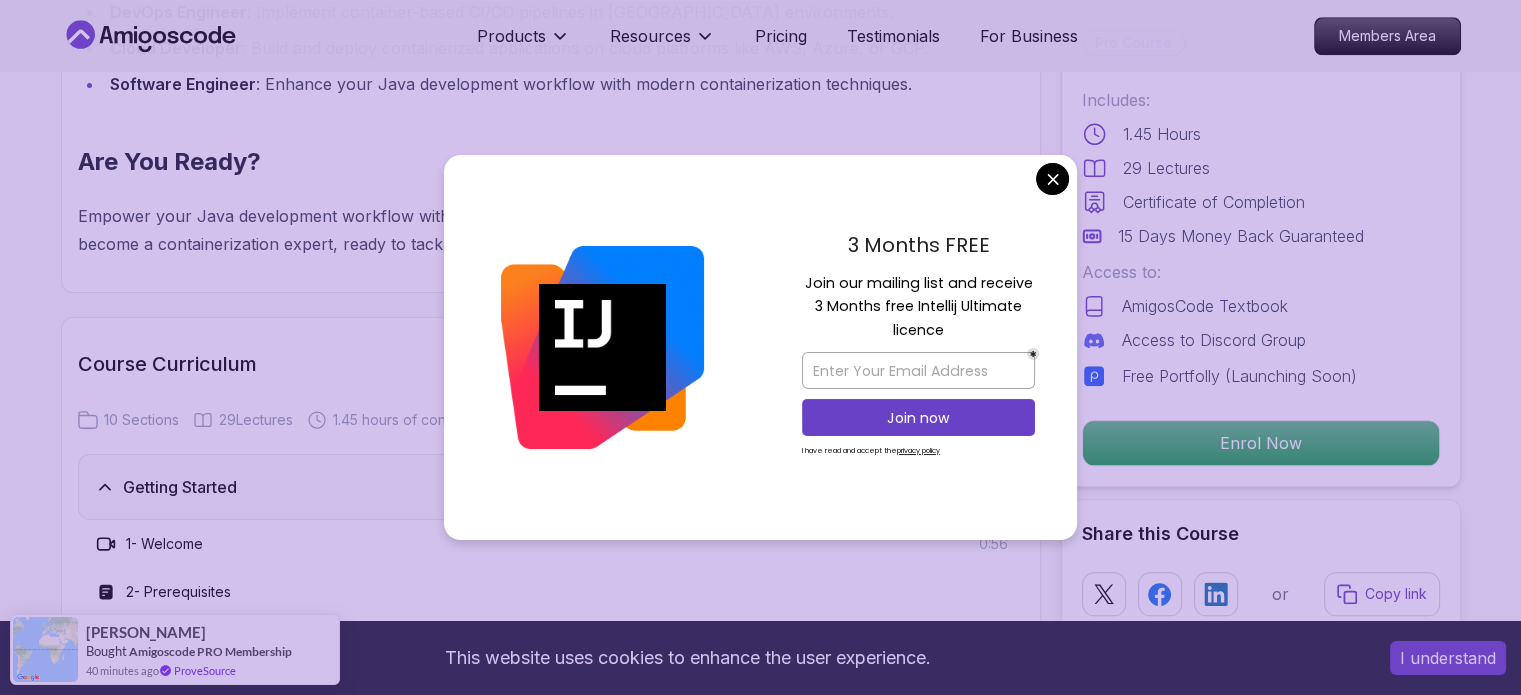 drag, startPoint x: 932, startPoint y: 282, endPoint x: 968, endPoint y: 282, distance: 36 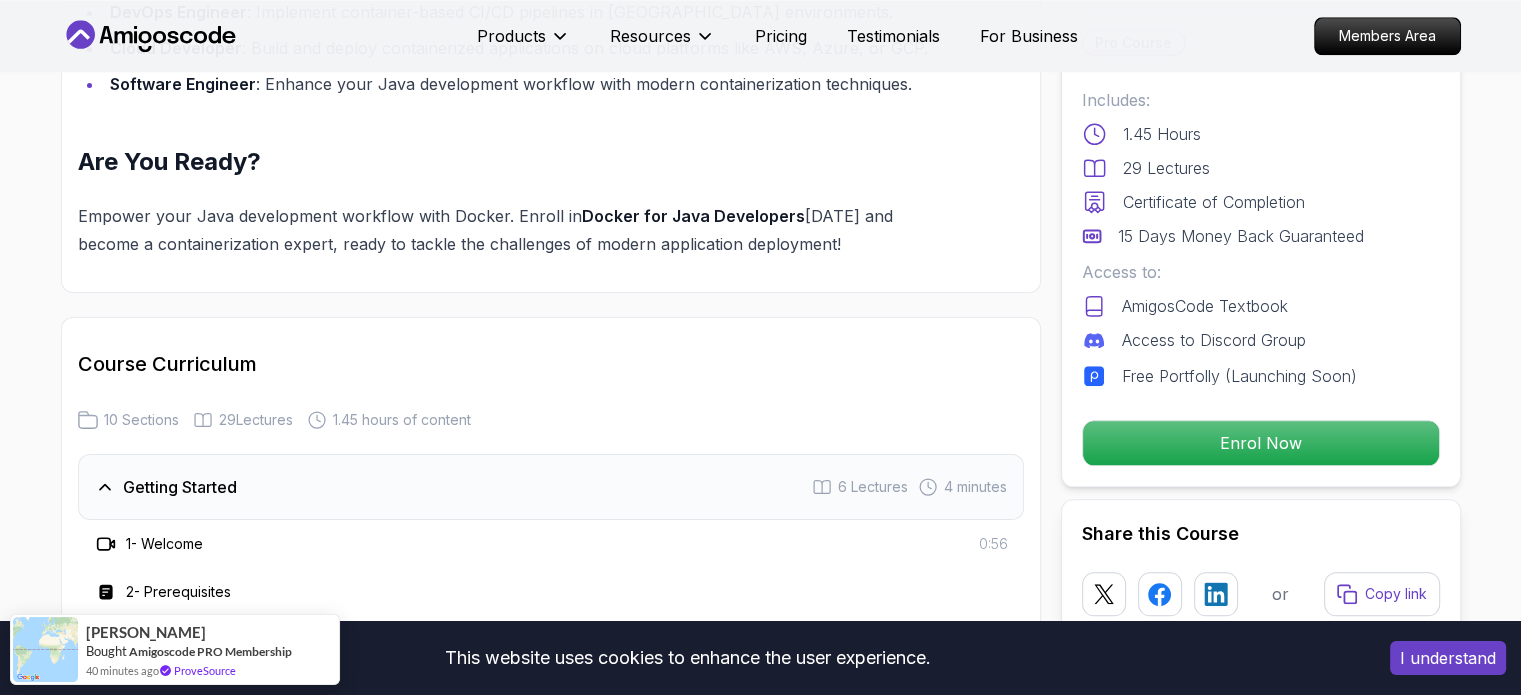 click on "This website uses cookies to enhance the user experience. I understand Products Resources Pricing Testimonials For Business Members Area Products Resources Pricing Testimonials For Business Members Area Docker for Java Developers Master Docker to containerize and deploy Java applications efficiently. From basics to advanced Java integration, ensure reliable and scalable deployments. Mama Samba Braima Djalo  /   Instructor Pro Course Includes: 1.45 Hours 29 Lectures Certificate of Completion 15 Days Money Back Guaranteed Access to: AmigosCode Textbook Access to Discord Group Free Portfolly (Launching Soon) Enrol Now Share this Course or Copy link Got a Team of 5 or More? With one subscription, give your entire team access to all courses and features. Check our Business Plan Mama Samba Braima Djalo  /   Instructor What you will learn java spring-boot docker jib maven postgres Getting Started with Docker - Understand prerequisites, environment setup, and the fundamentals of Docker.
Docker for Java Developers" at bounding box center [760, 2159] 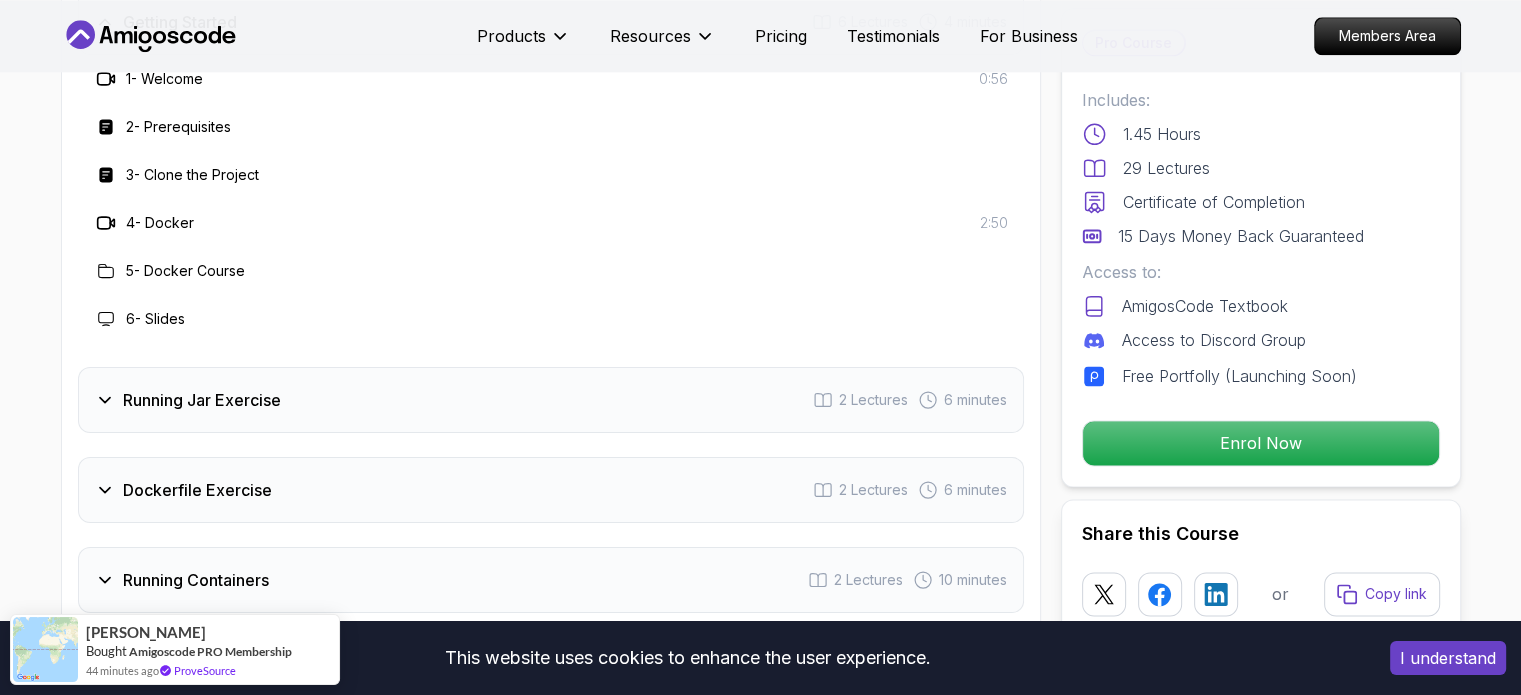 scroll, scrollTop: 2700, scrollLeft: 0, axis: vertical 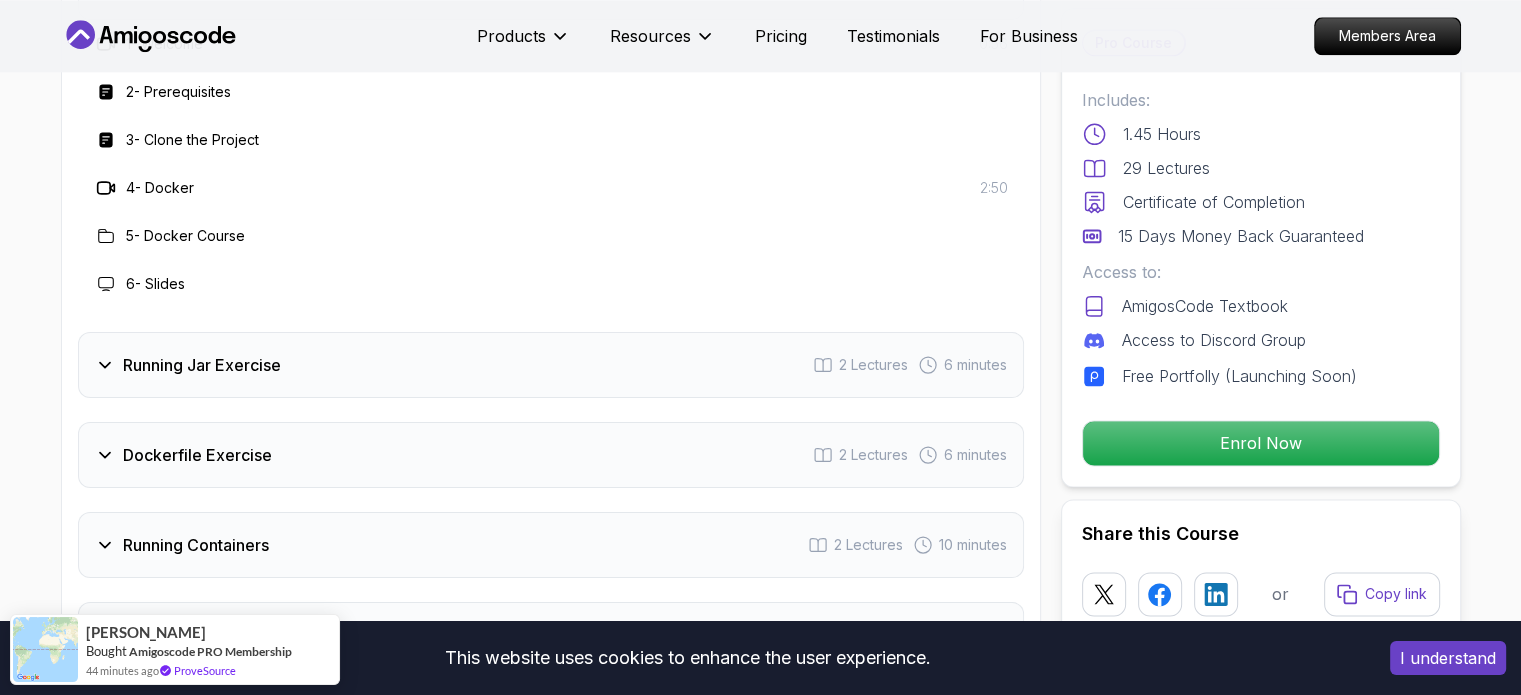 click on "Running Jar Exercise 2   Lectures     6 minutes" at bounding box center [551, 365] 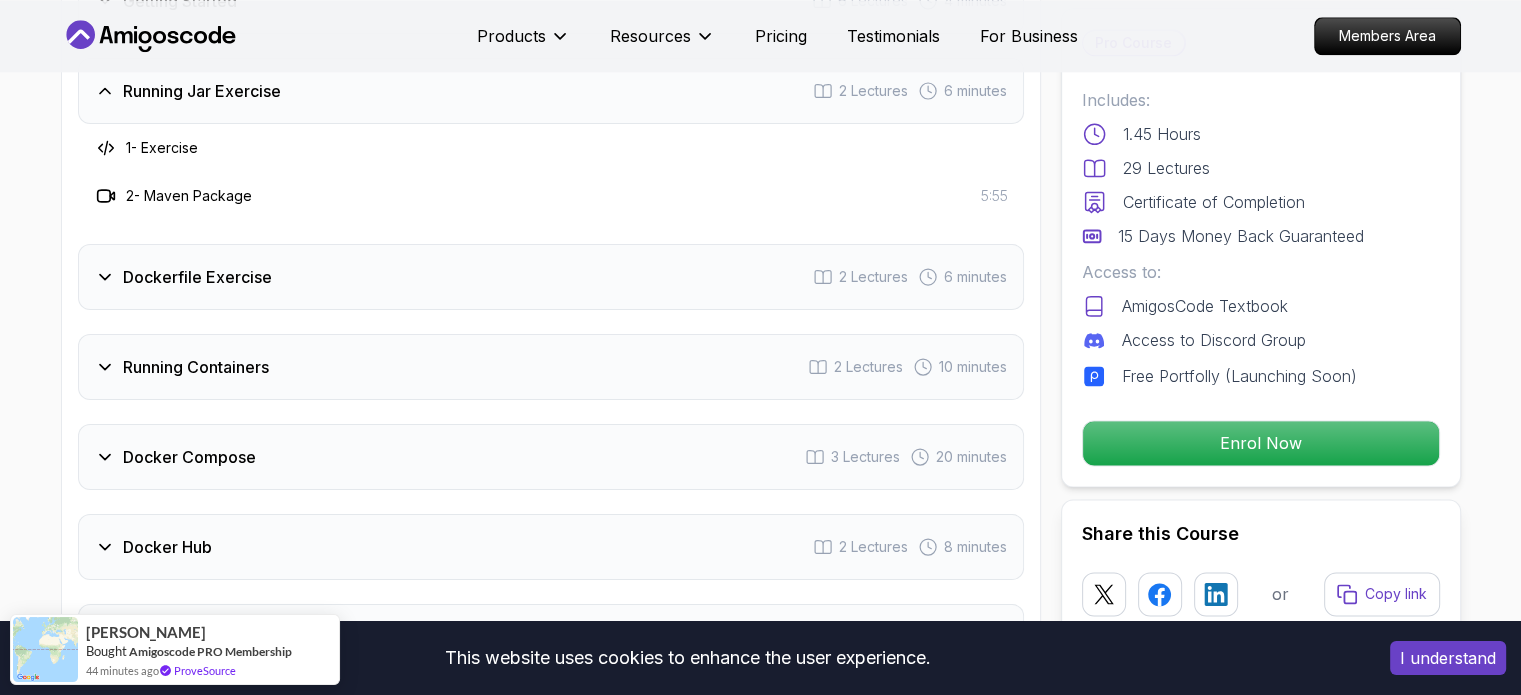 scroll, scrollTop: 2400, scrollLeft: 0, axis: vertical 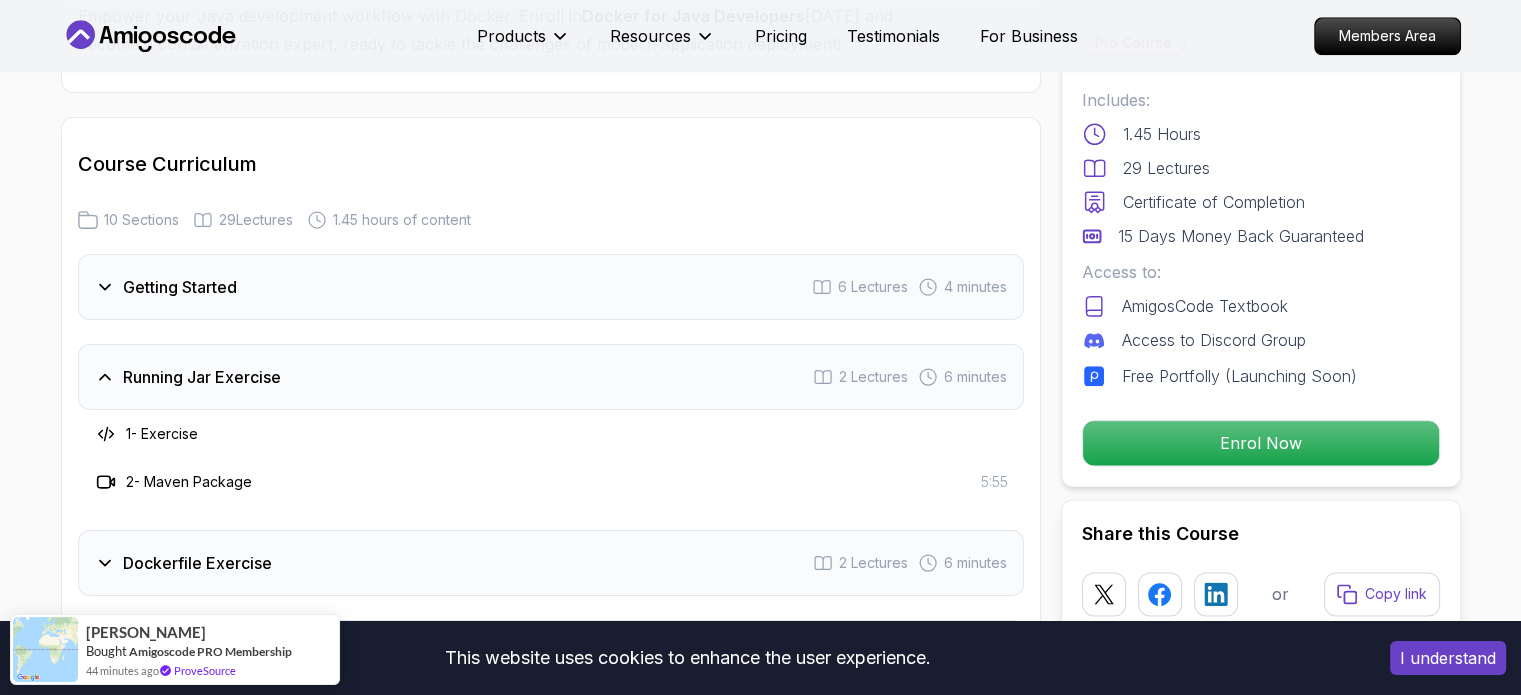 click on "Running Jar Exercise 2   Lectures     6 minutes" at bounding box center [551, 377] 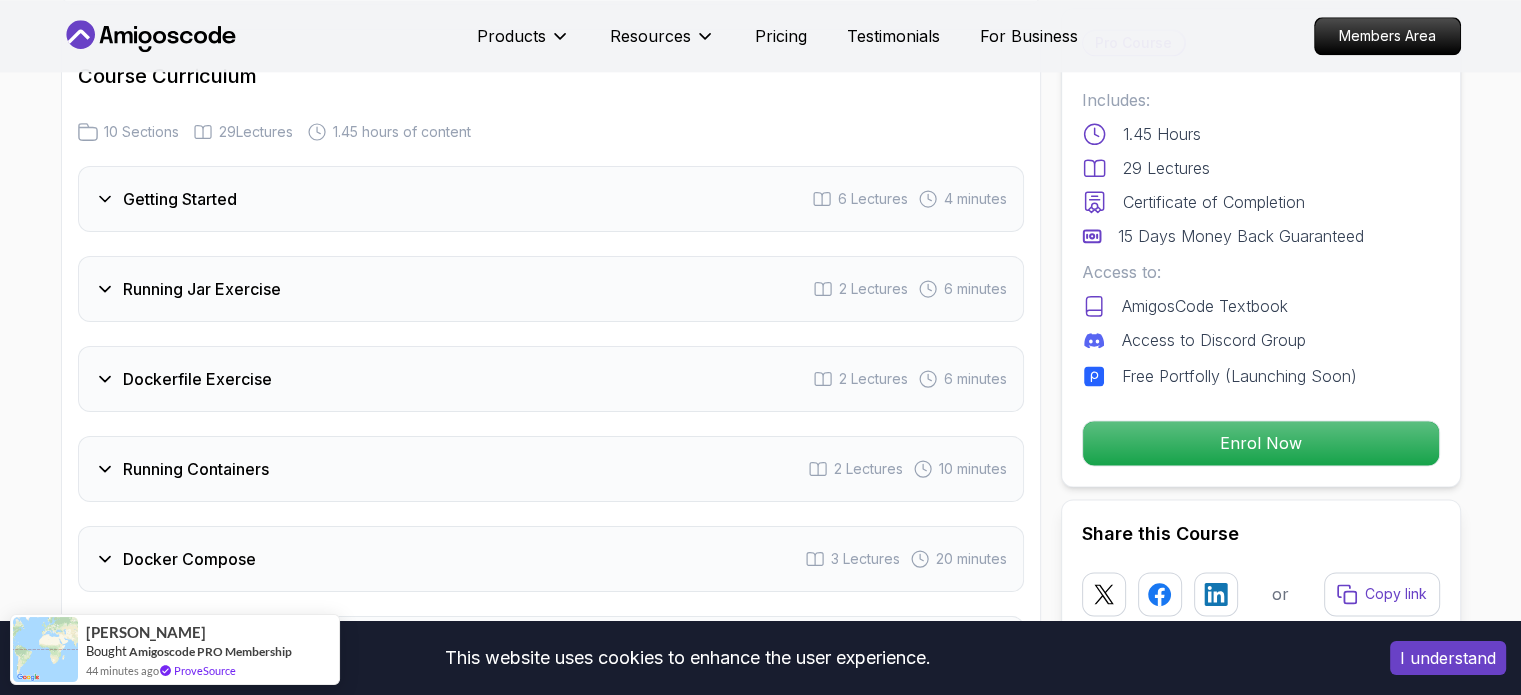 scroll, scrollTop: 2500, scrollLeft: 0, axis: vertical 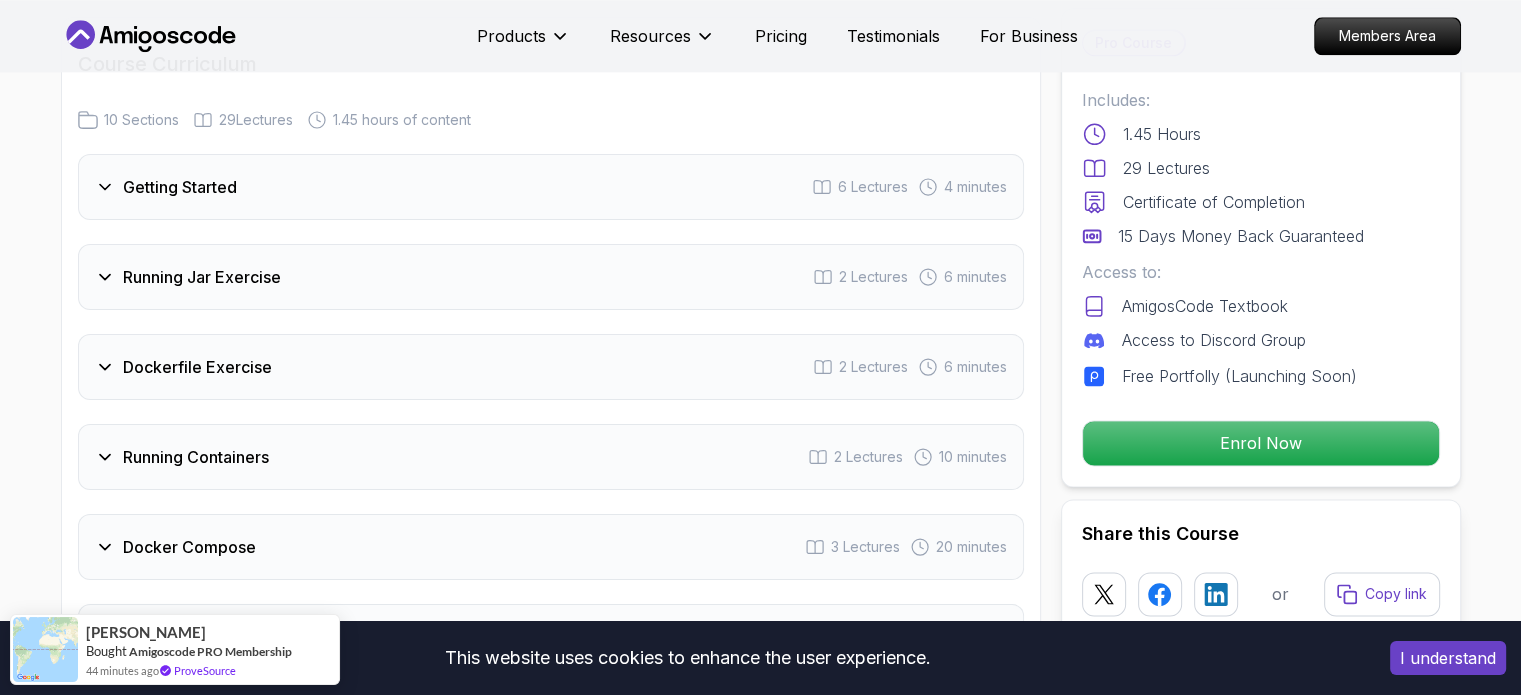 click on "Dockerfile Exercise 2   Lectures     6 minutes" at bounding box center (551, 367) 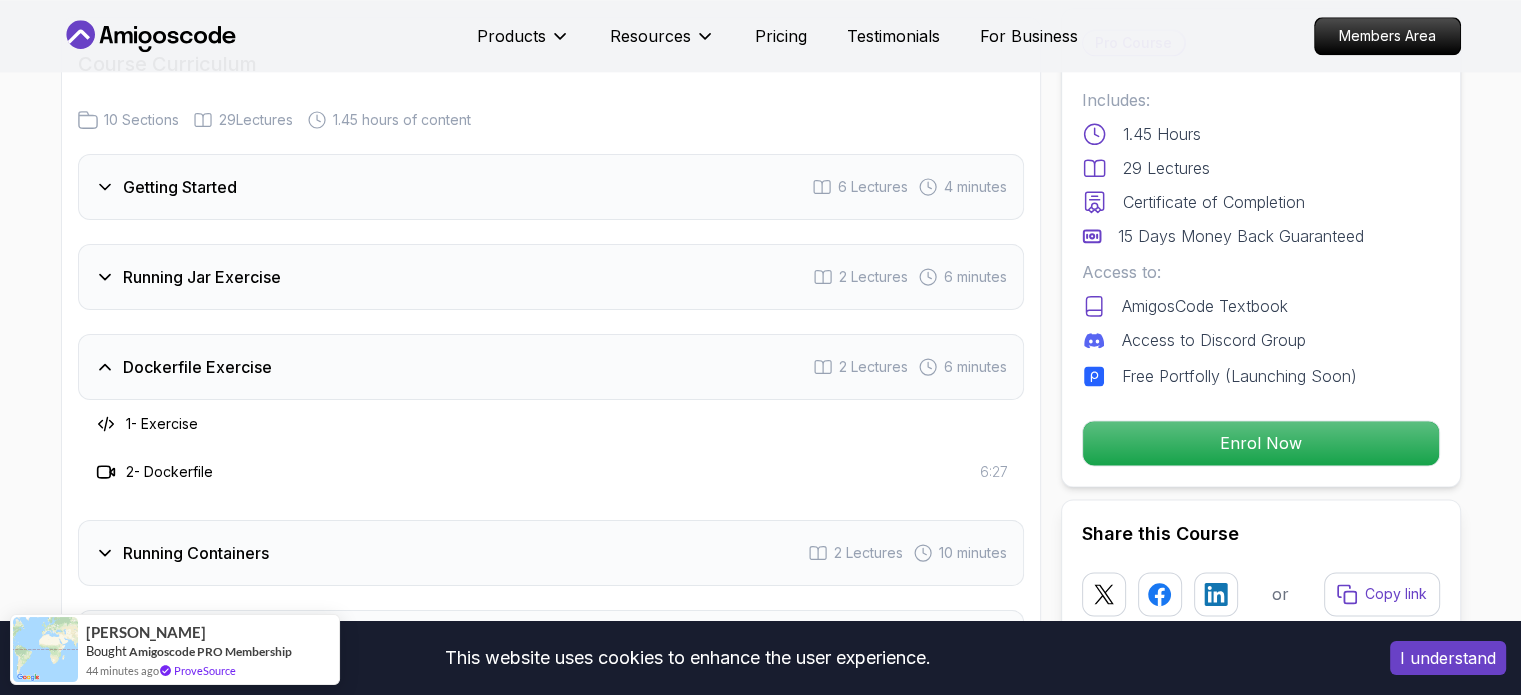 scroll, scrollTop: 2600, scrollLeft: 0, axis: vertical 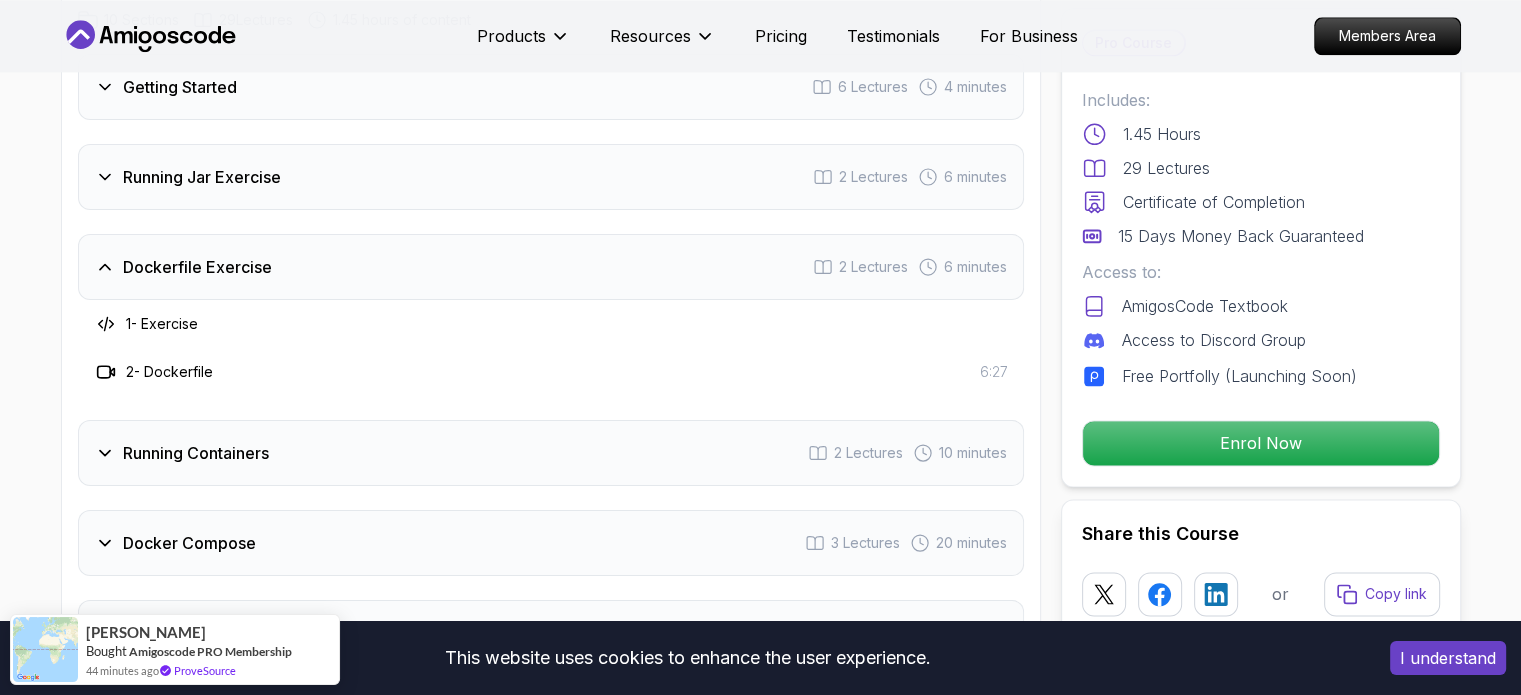 click on "Dockerfile Exercise" at bounding box center (197, 267) 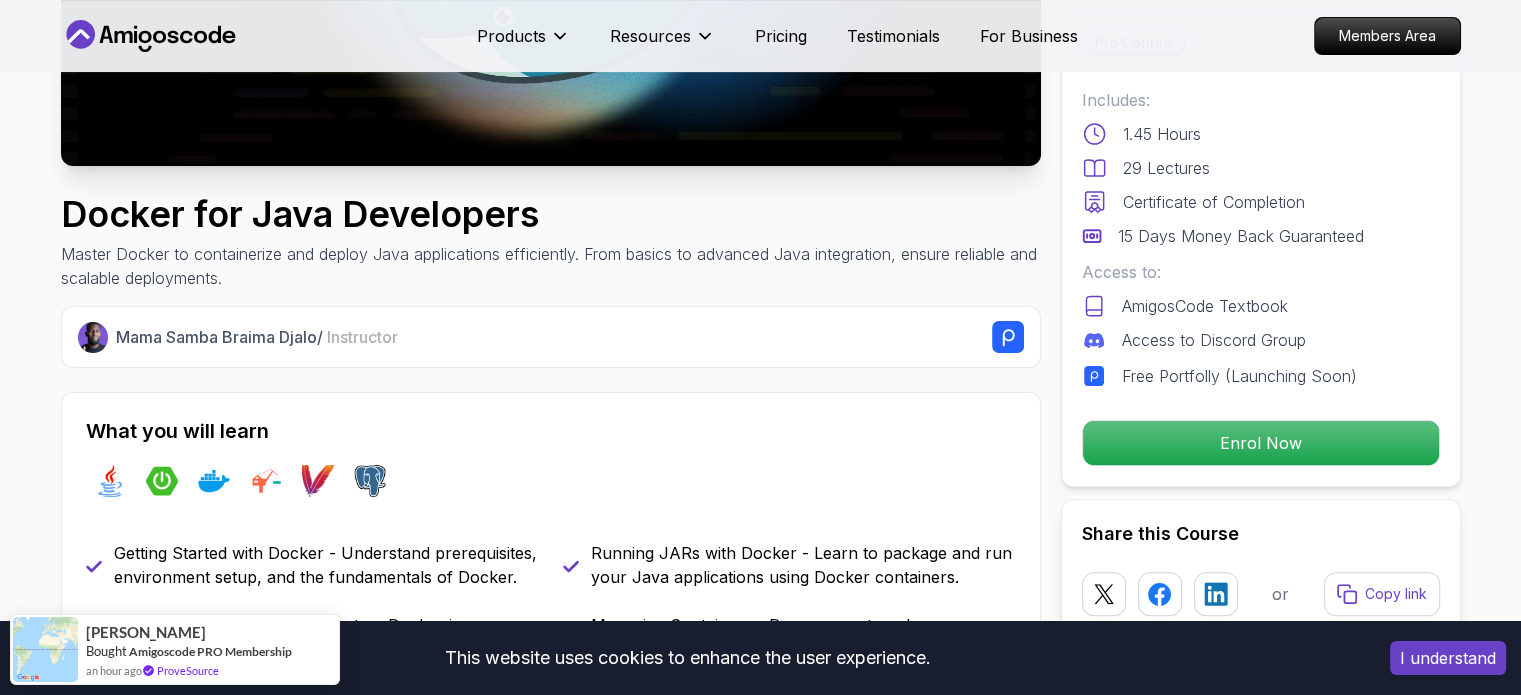 scroll, scrollTop: 400, scrollLeft: 0, axis: vertical 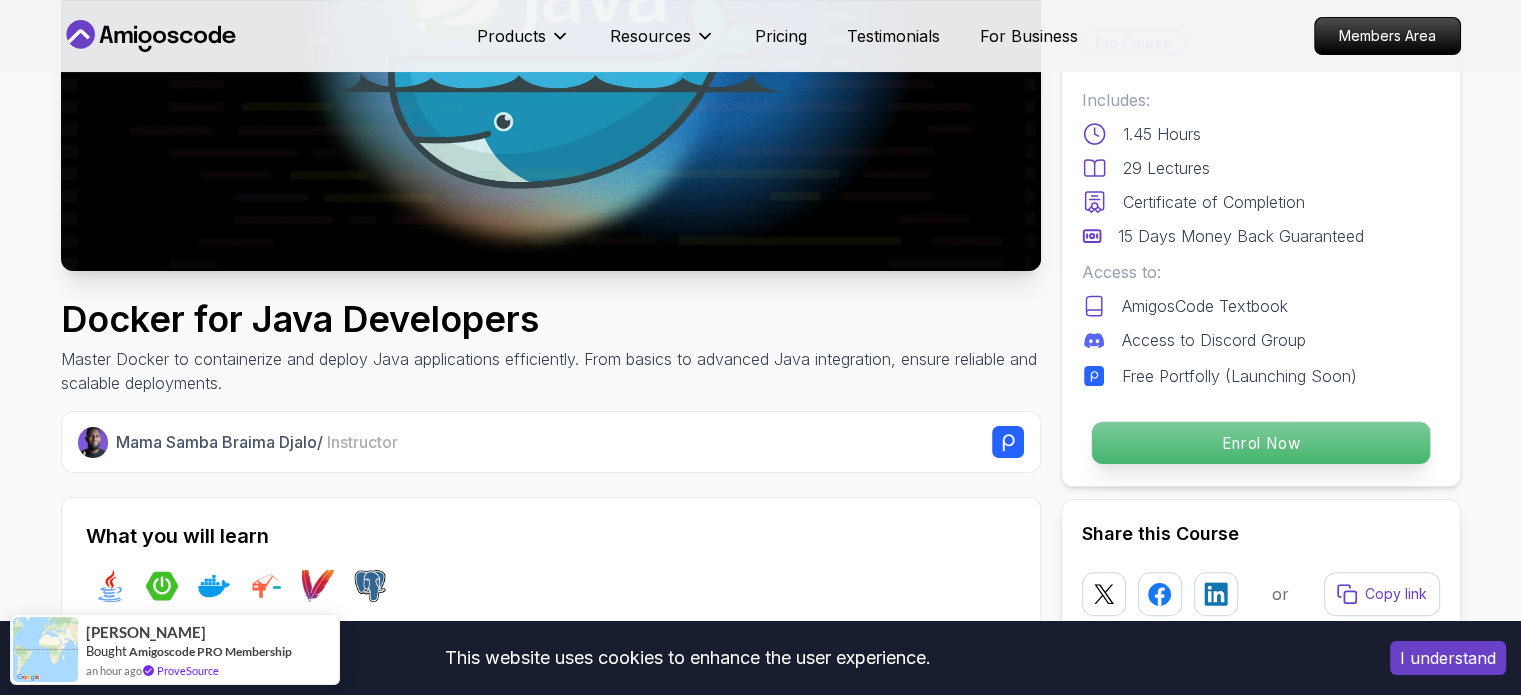 click on "Enrol Now" at bounding box center (1260, 443) 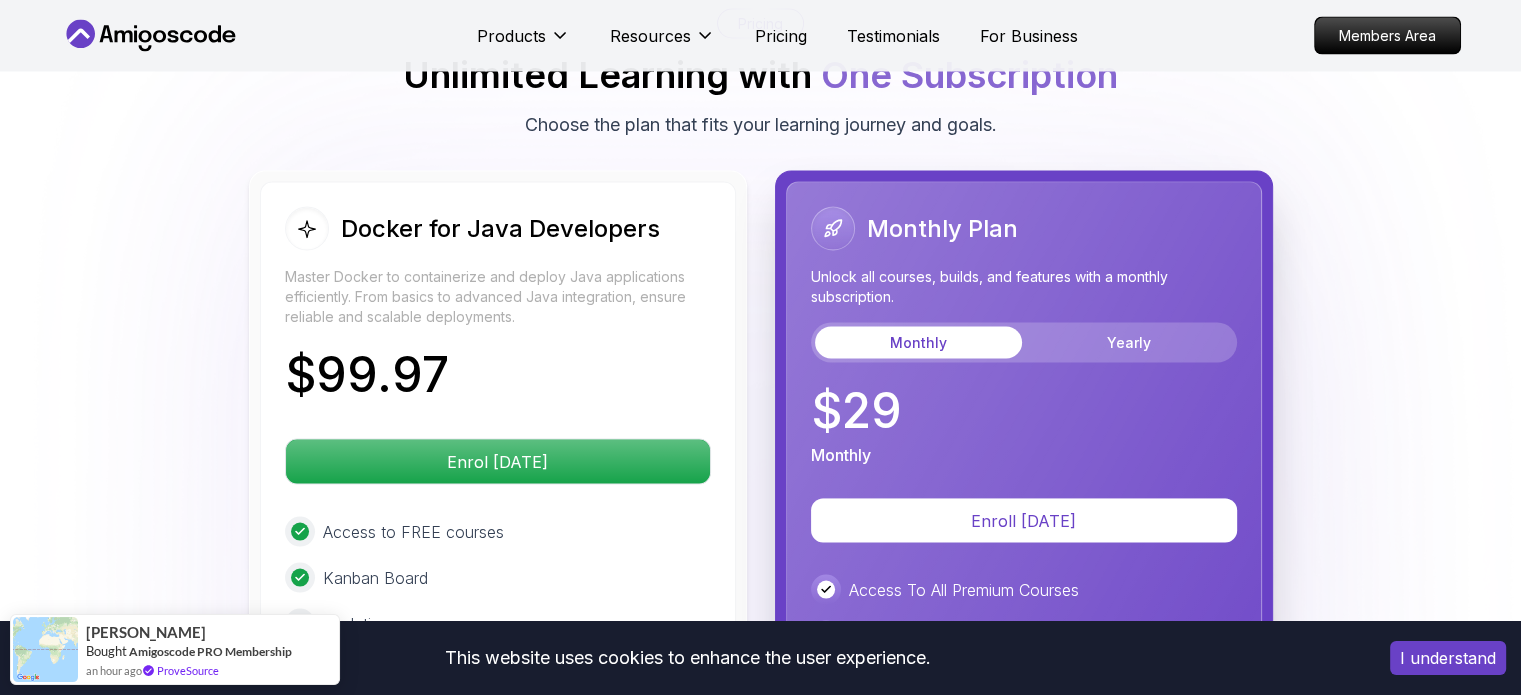 scroll, scrollTop: 3757, scrollLeft: 0, axis: vertical 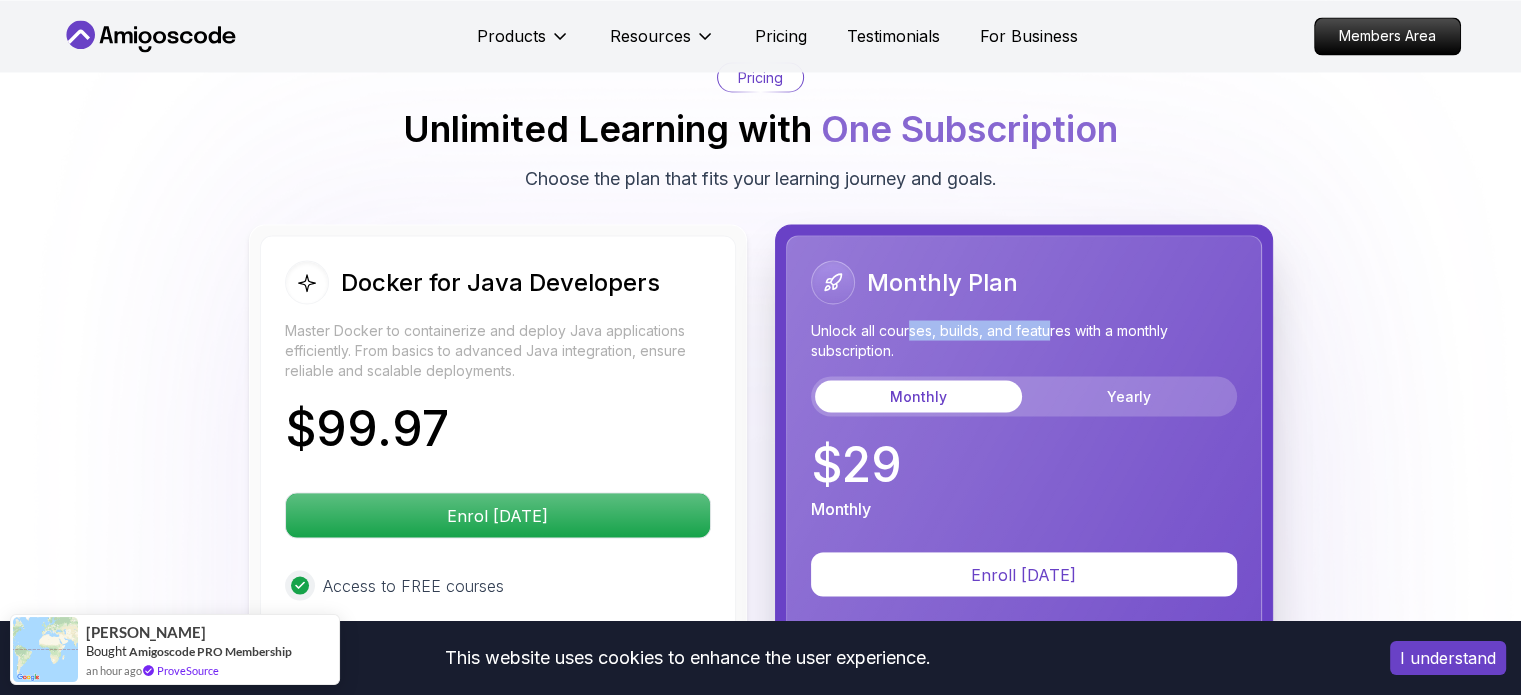 drag, startPoint x: 1004, startPoint y: 300, endPoint x: 1080, endPoint y: 300, distance: 76 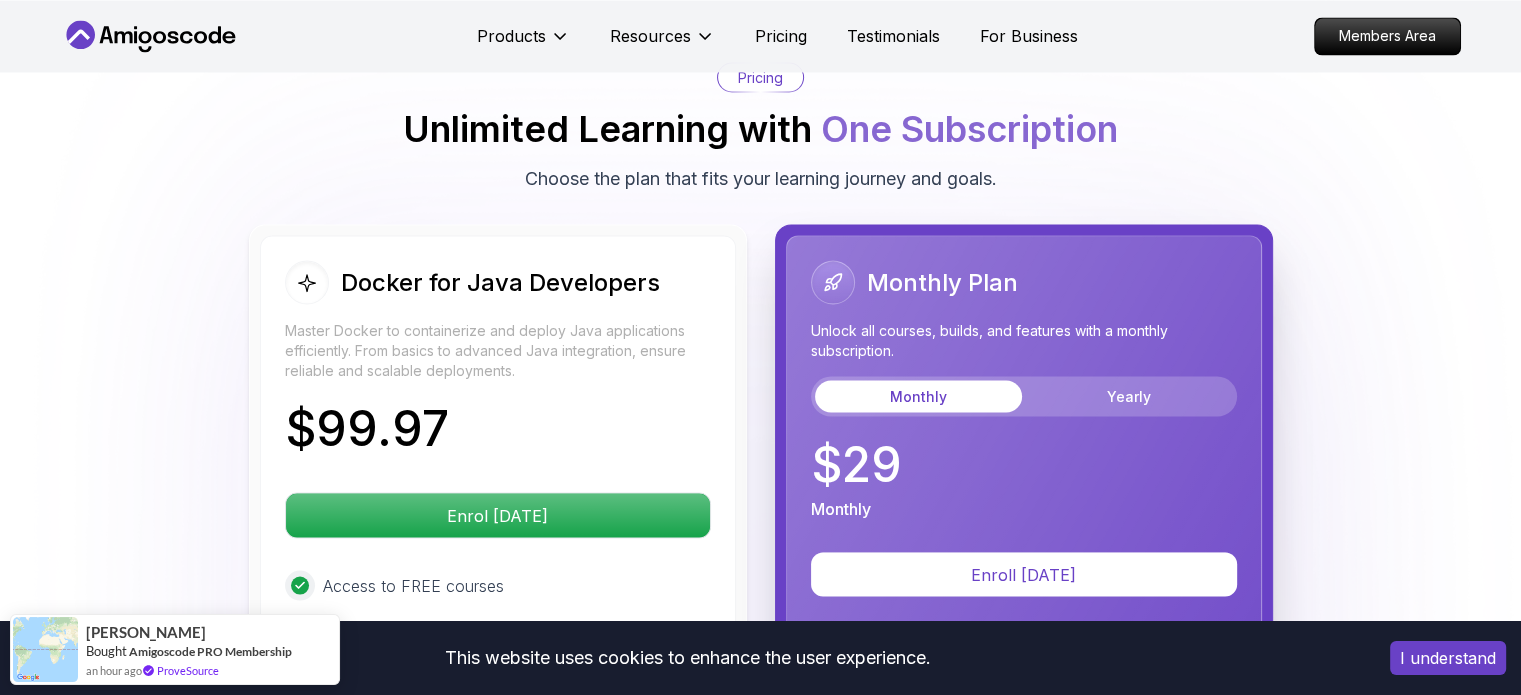 click on "Unlock all courses, builds, and features with a monthly subscription." at bounding box center [1024, 340] 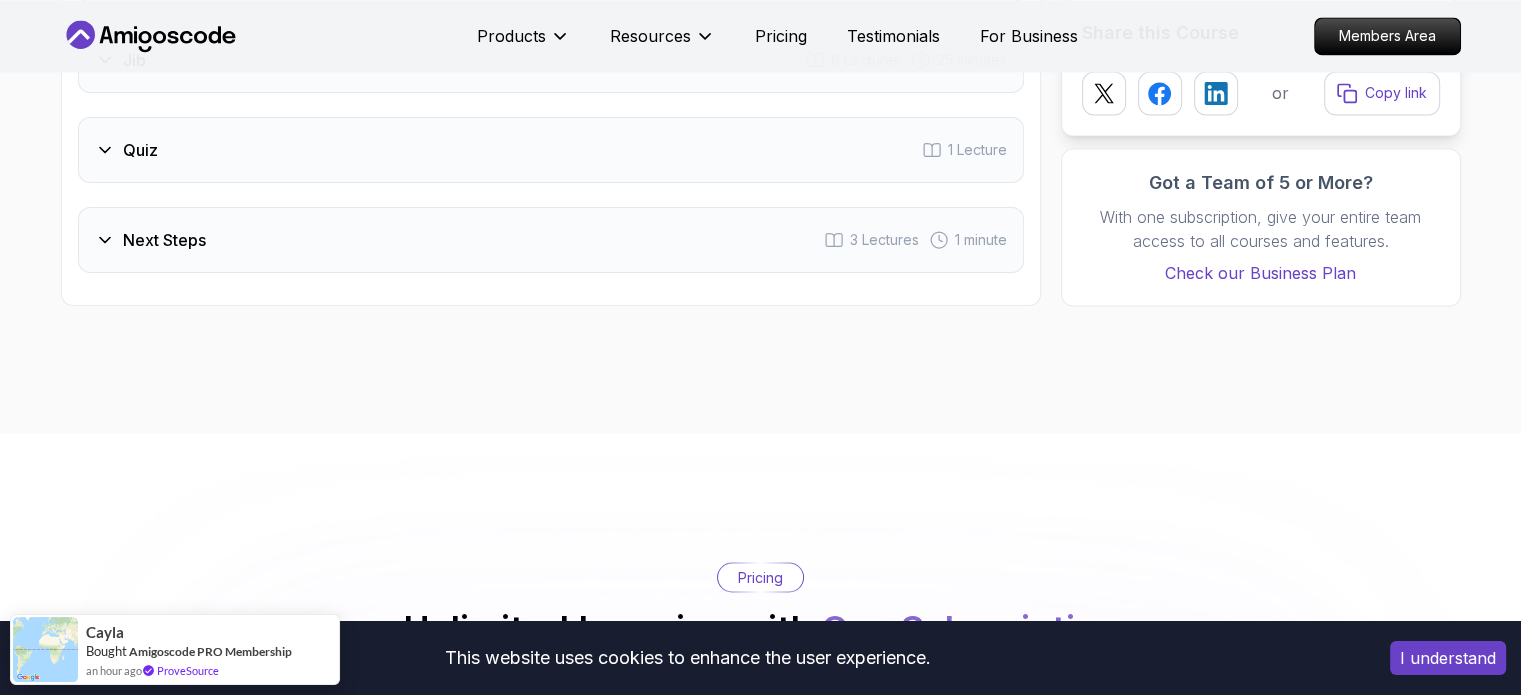 scroll, scrollTop: 2857, scrollLeft: 0, axis: vertical 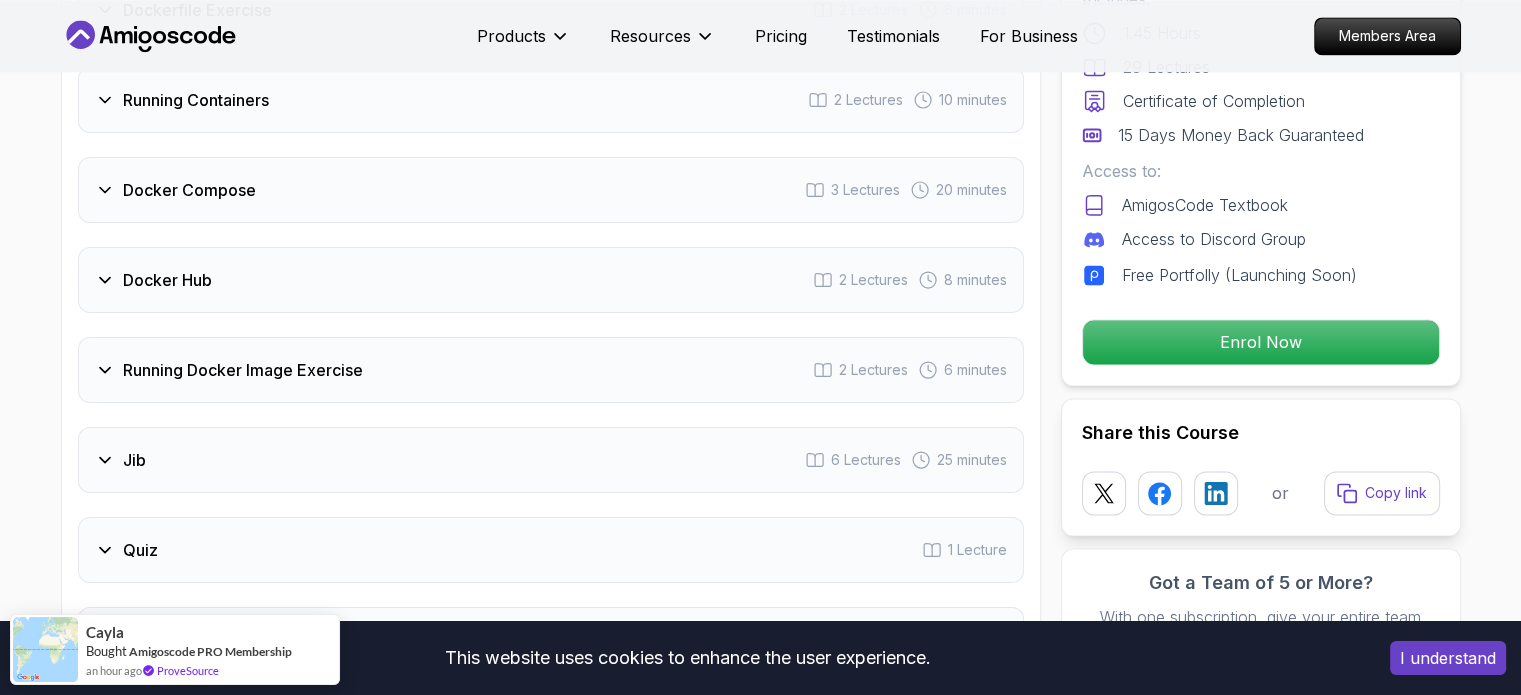 click on "Docker Hub" at bounding box center [153, 280] 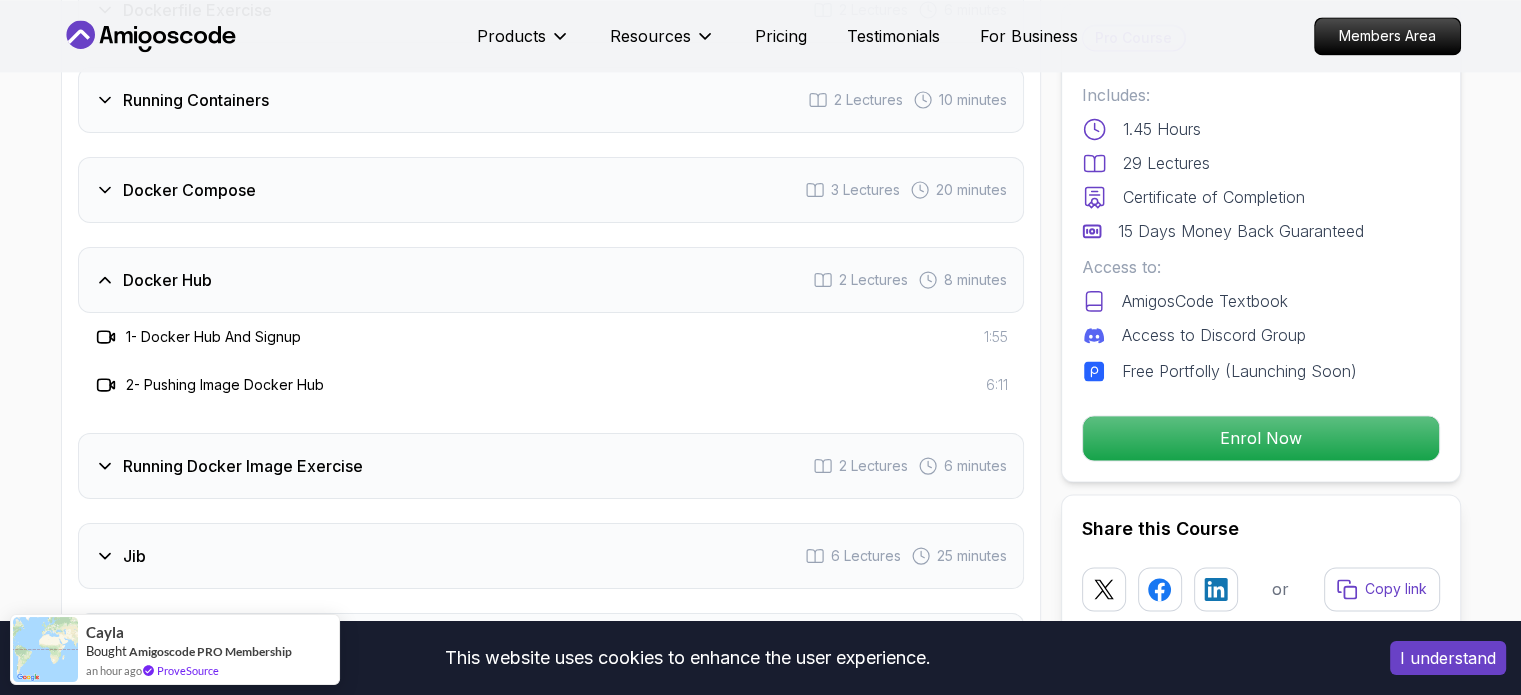 click on "Docker Hub" at bounding box center [153, 280] 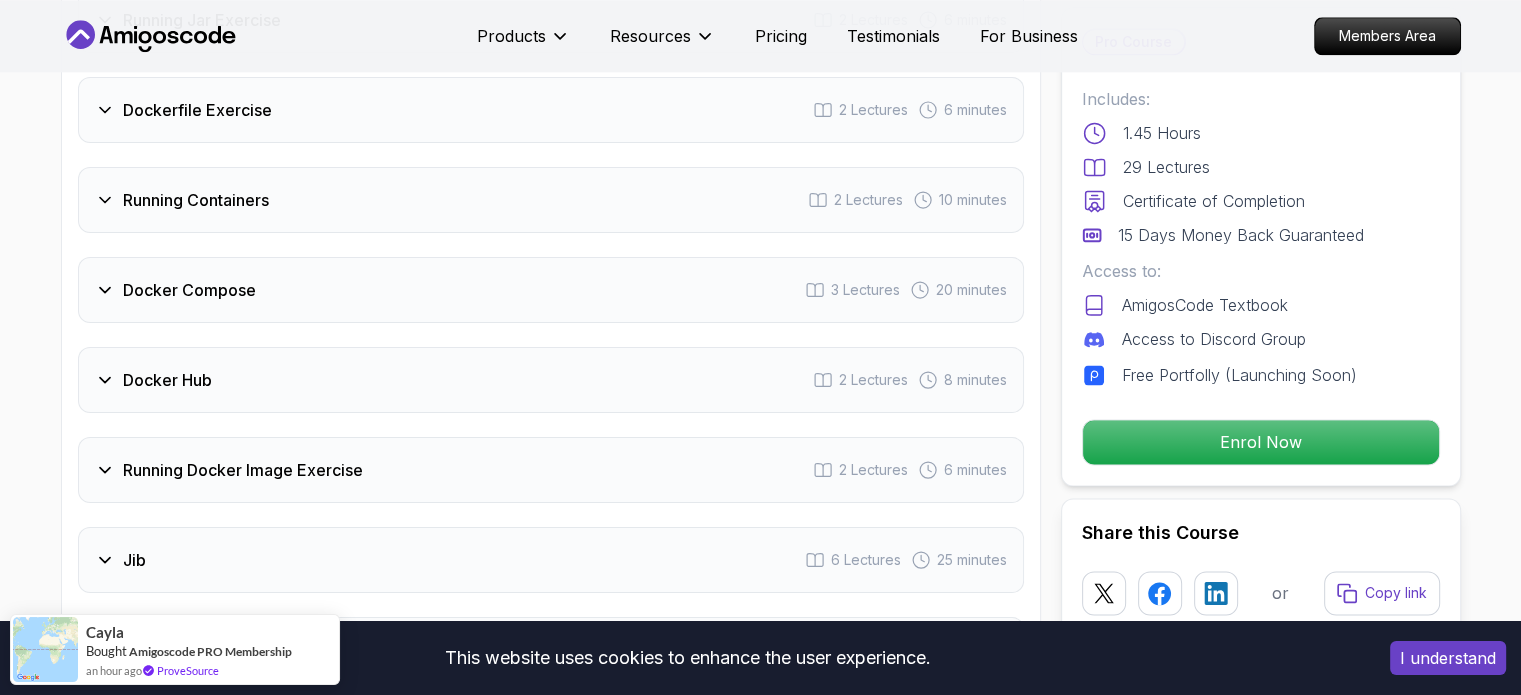 scroll, scrollTop: 2957, scrollLeft: 0, axis: vertical 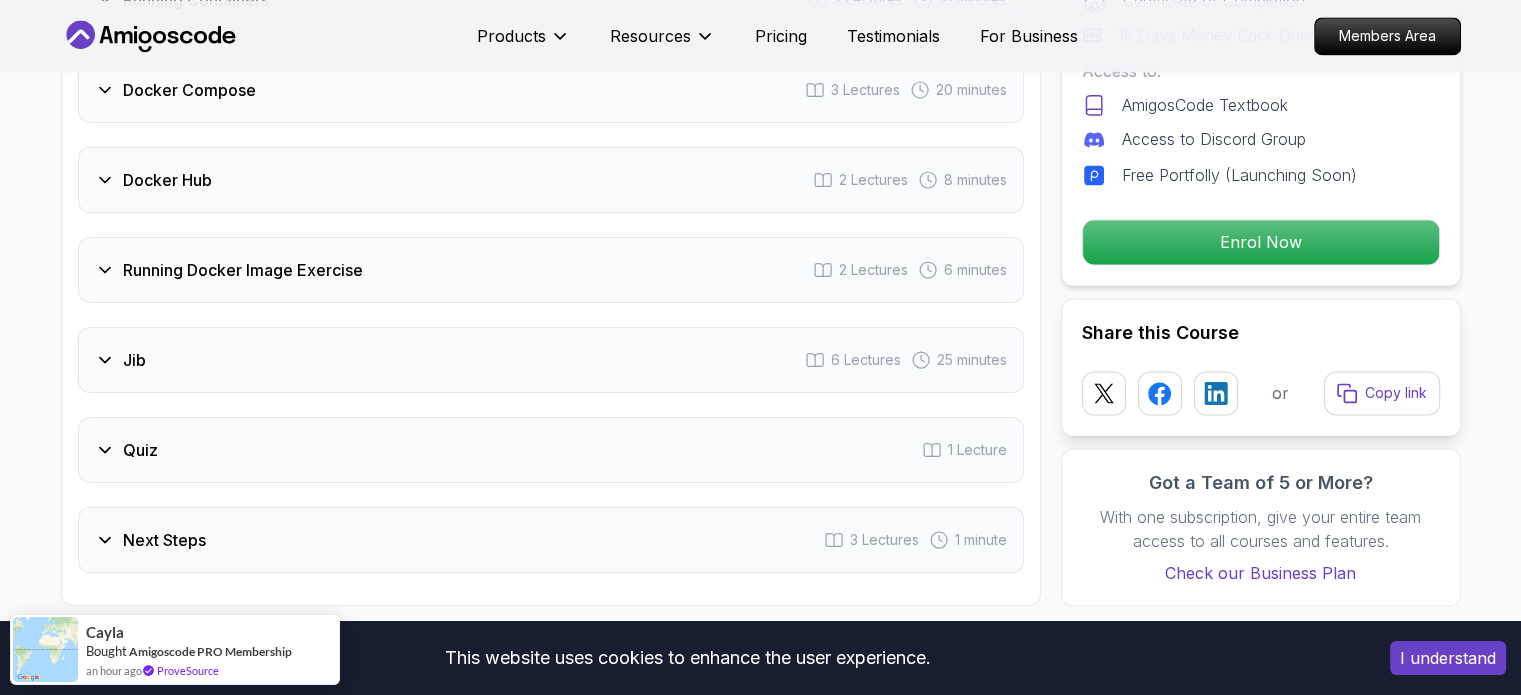 click on "Running Docker Image Exercise" at bounding box center (243, 270) 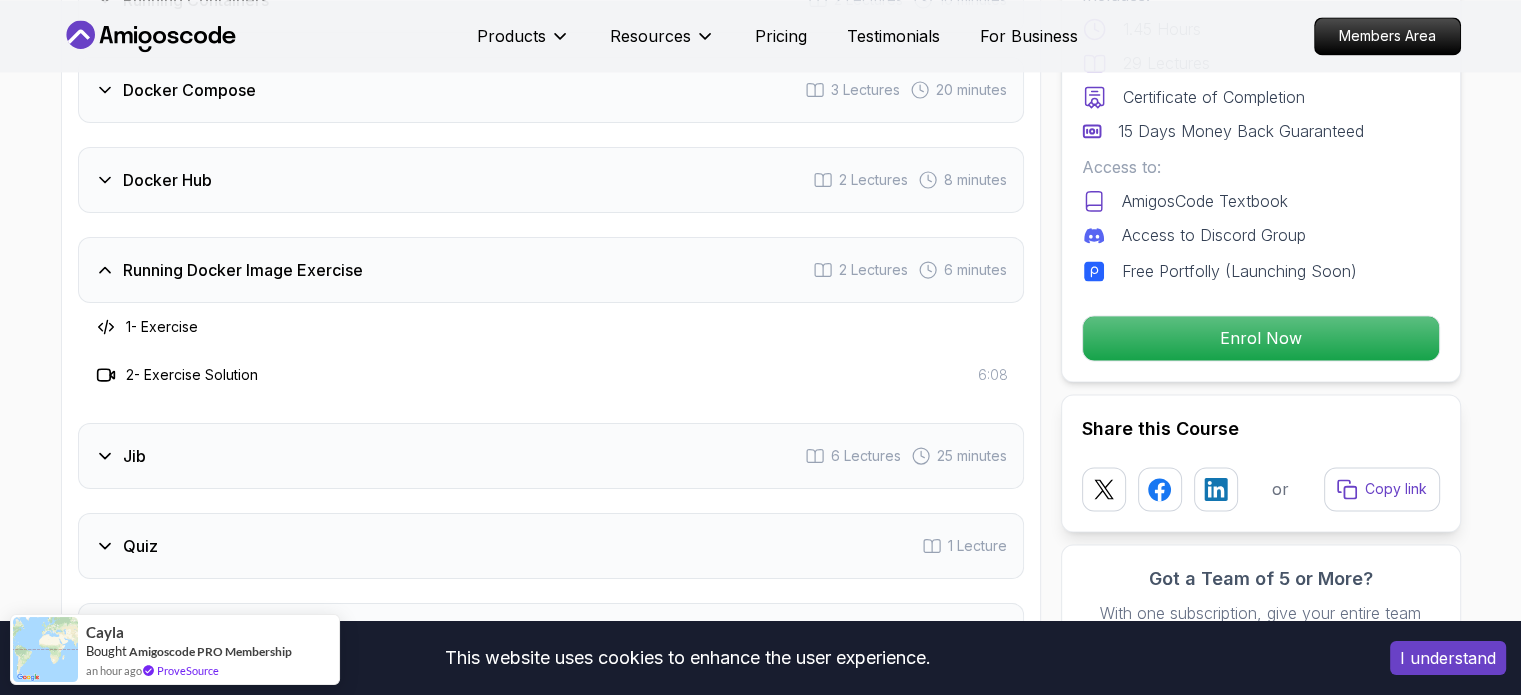 click on "Running Docker Image Exercise" at bounding box center [243, 270] 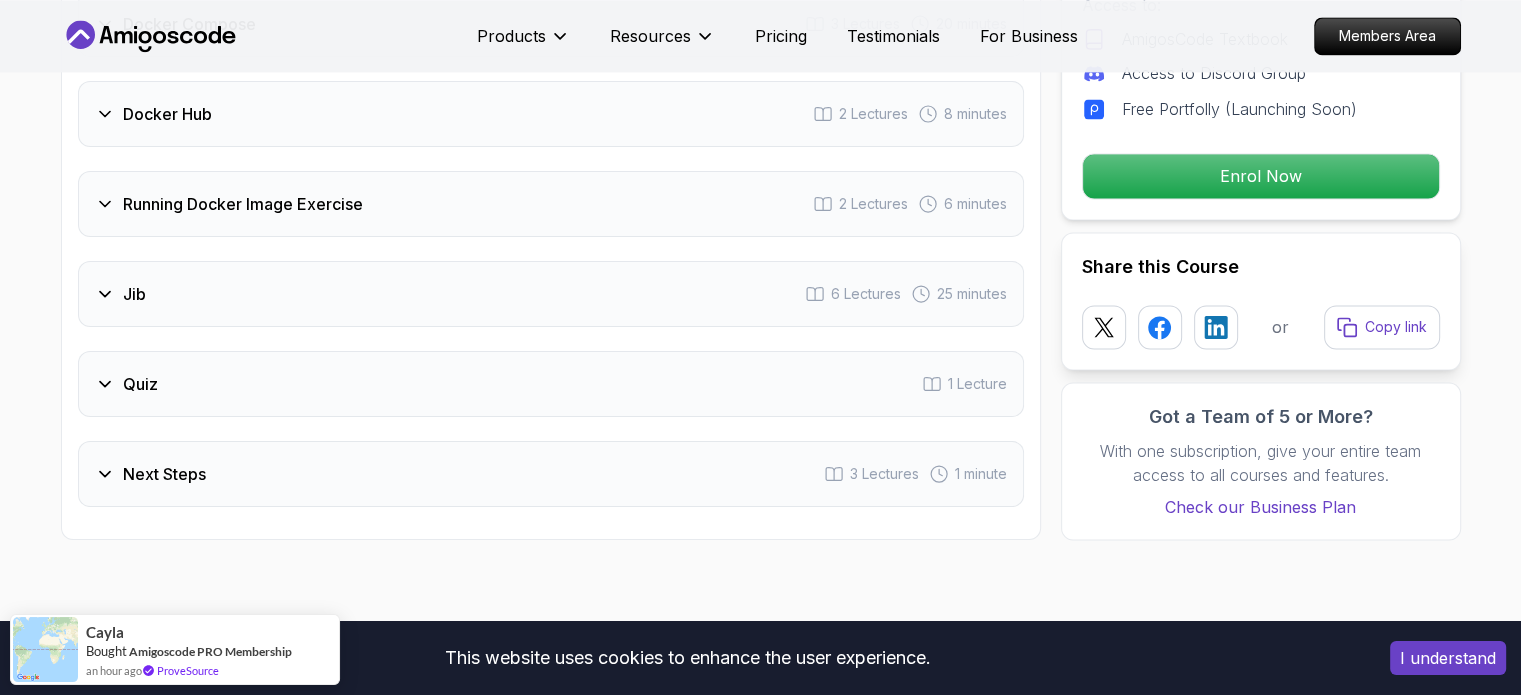 scroll, scrollTop: 3057, scrollLeft: 0, axis: vertical 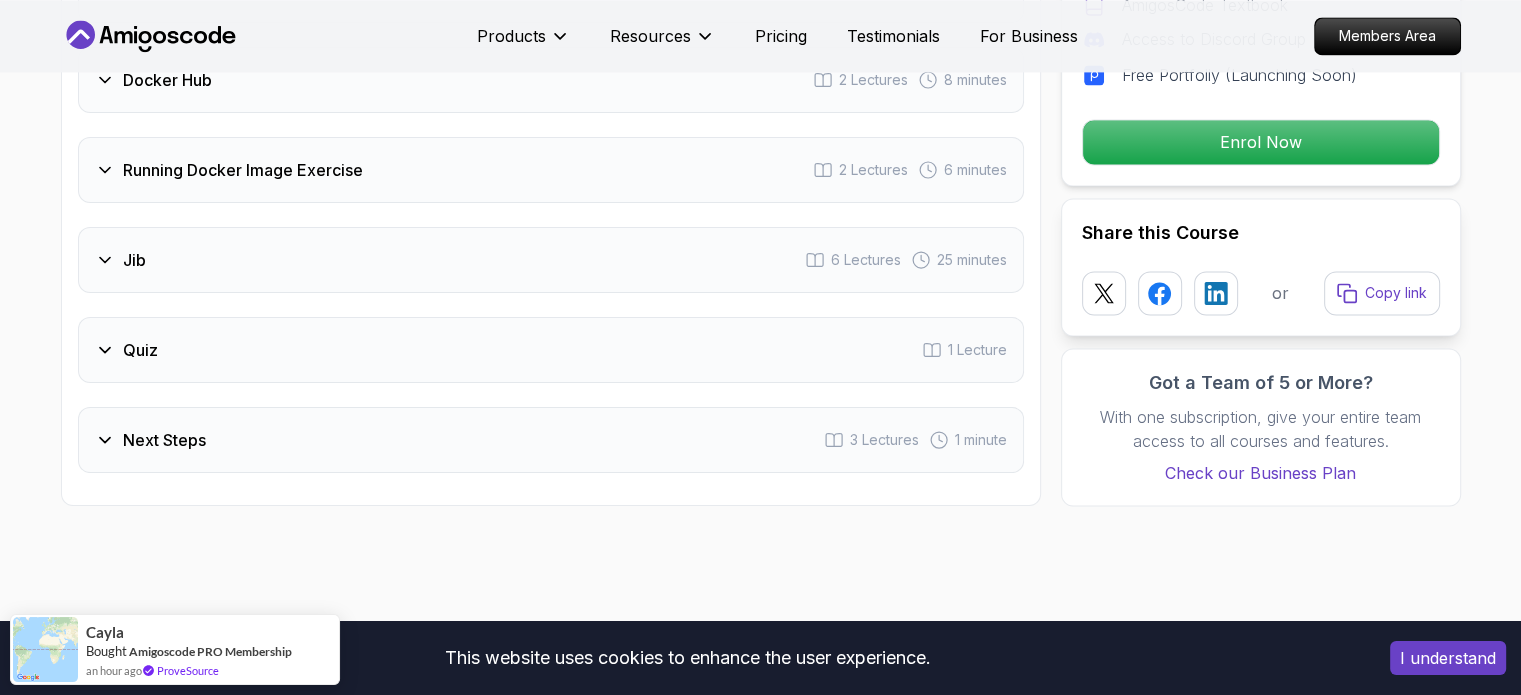 click on "Jib 6   Lectures     25 minutes" at bounding box center [551, 260] 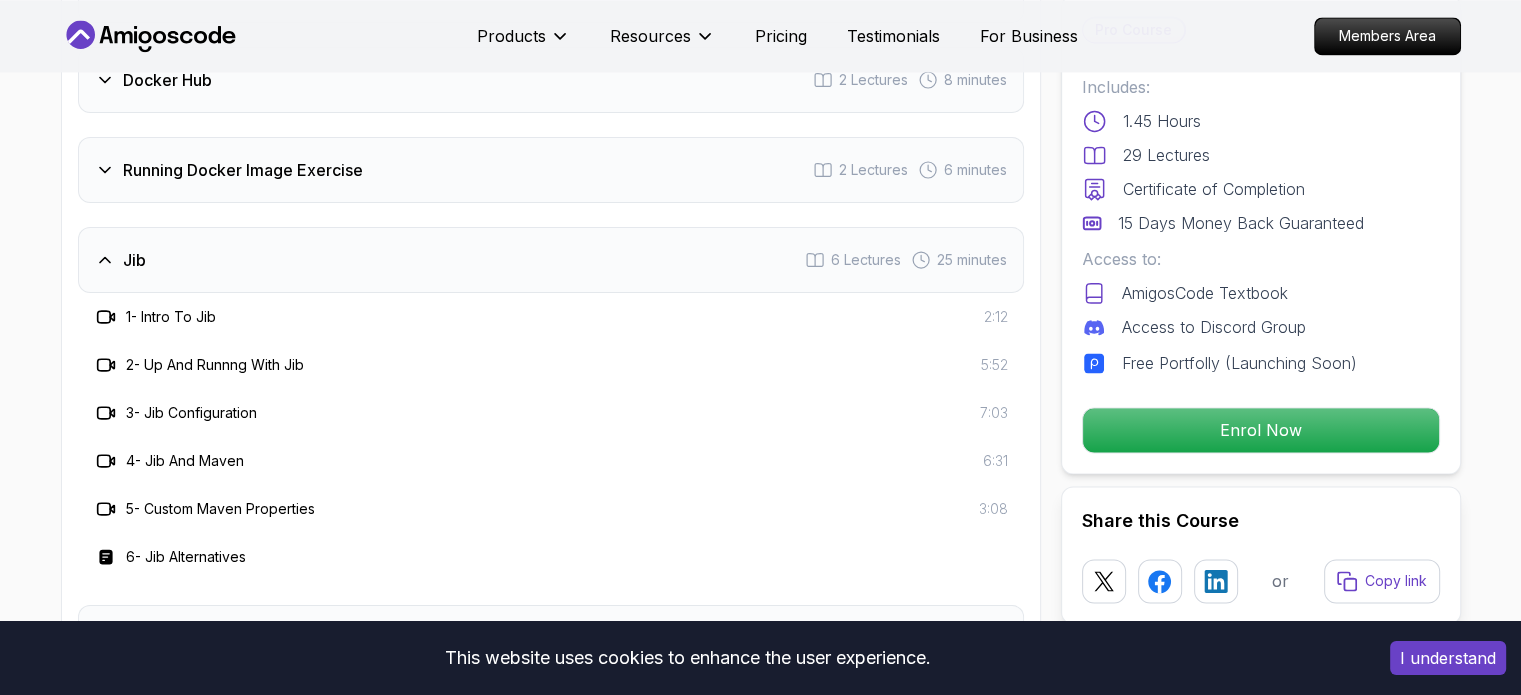 click on "Jib 6   Lectures     25 minutes" at bounding box center [551, 260] 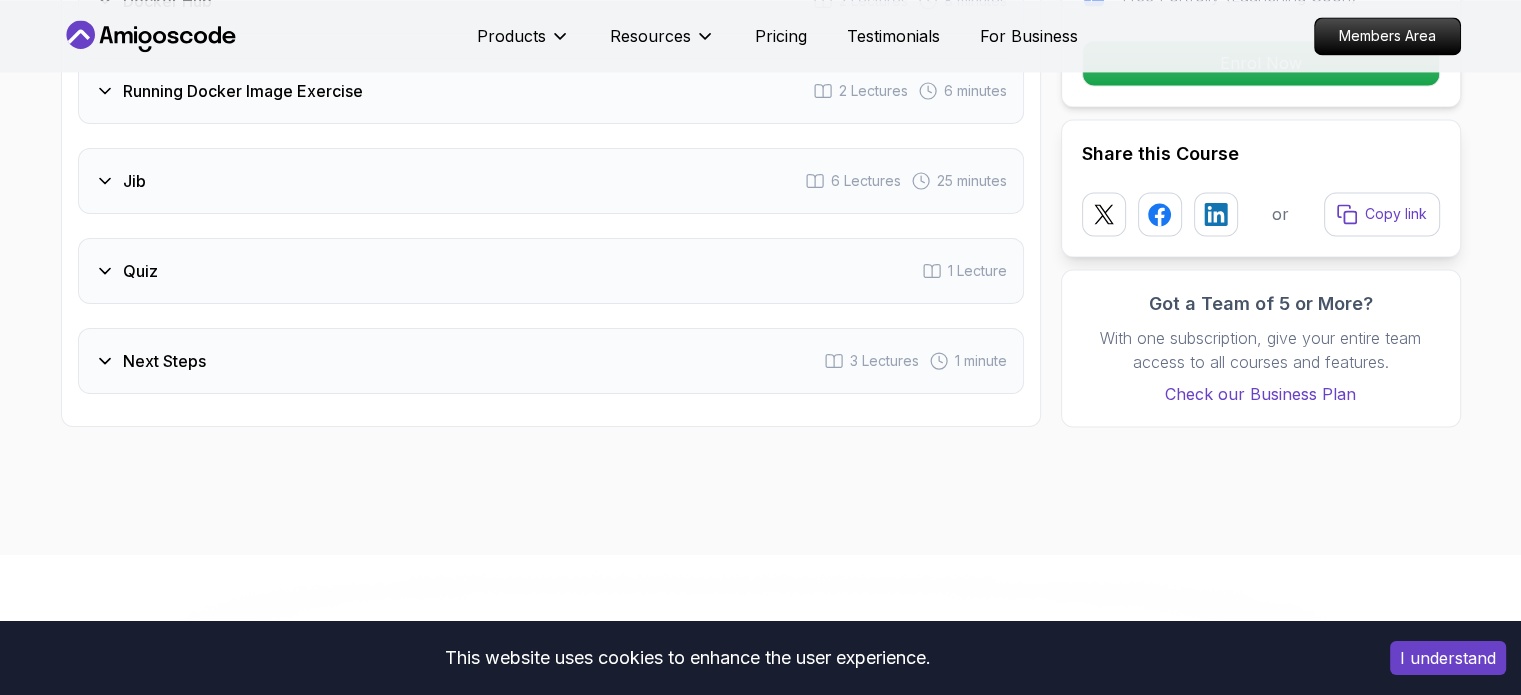 scroll, scrollTop: 3157, scrollLeft: 0, axis: vertical 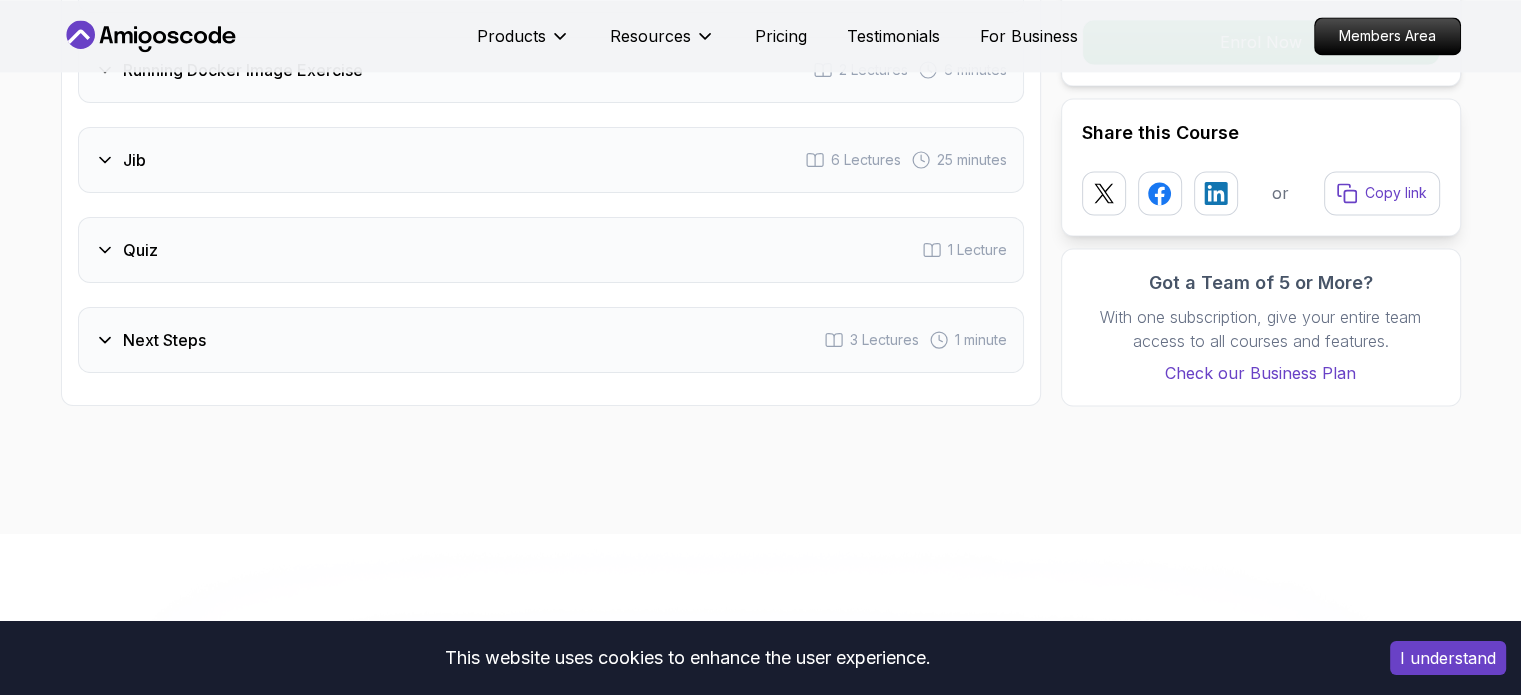 click on "Quiz 1   Lecture" at bounding box center (551, 250) 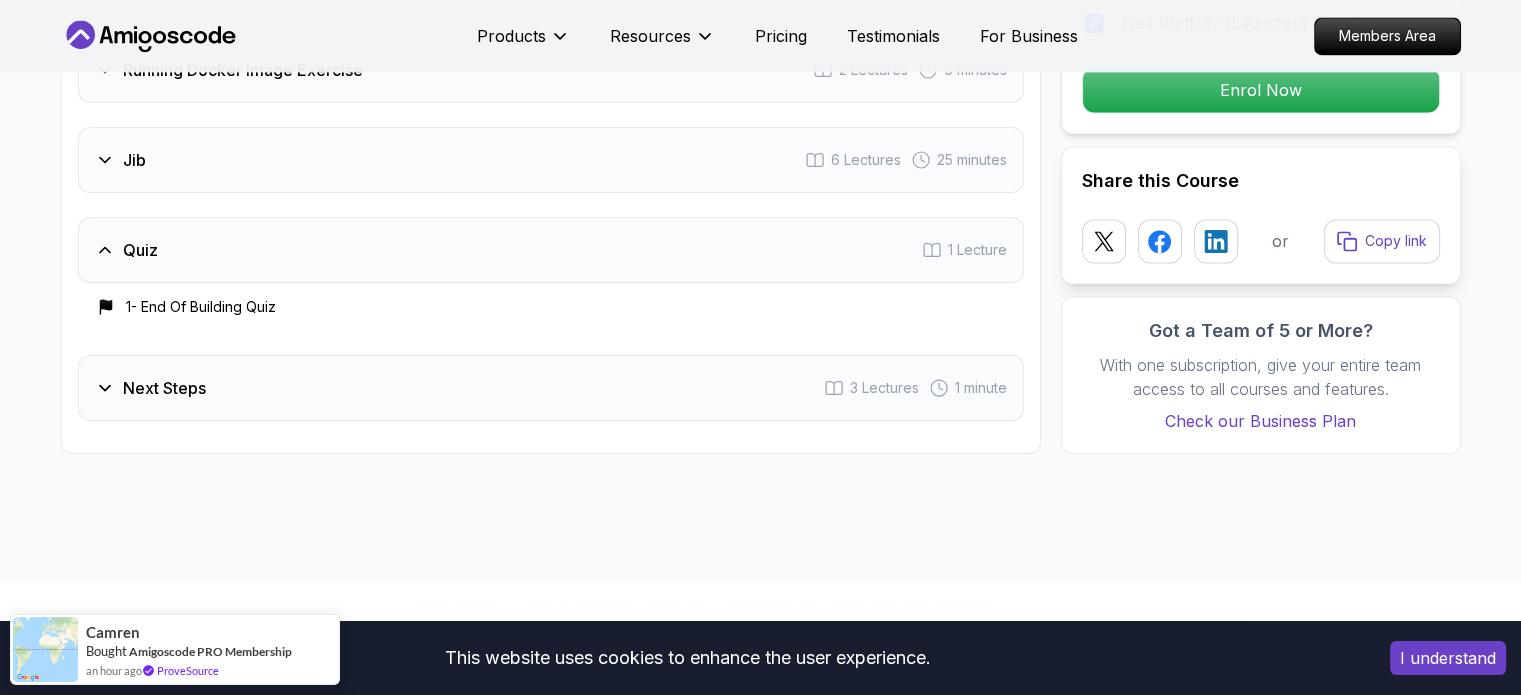 click on "Quiz 1   Lecture" at bounding box center [551, 250] 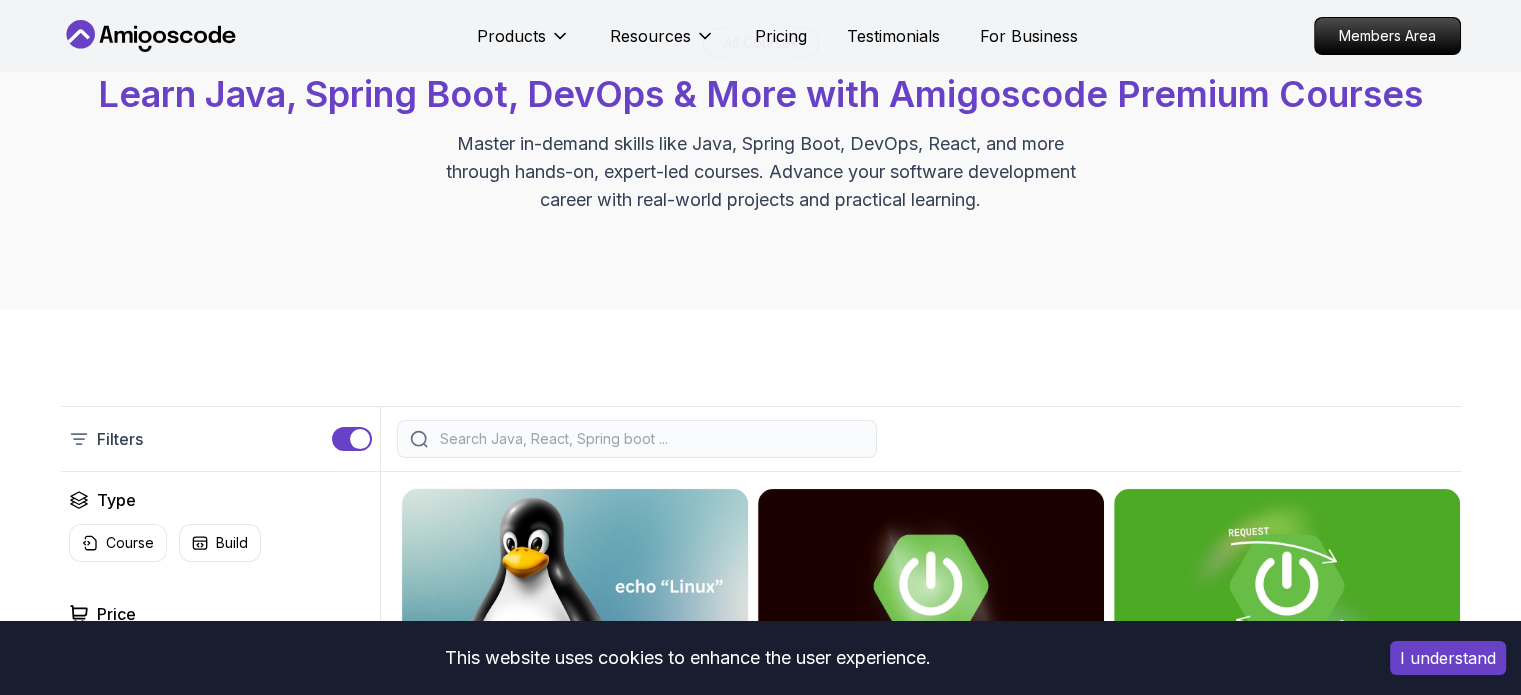 scroll, scrollTop: 400, scrollLeft: 0, axis: vertical 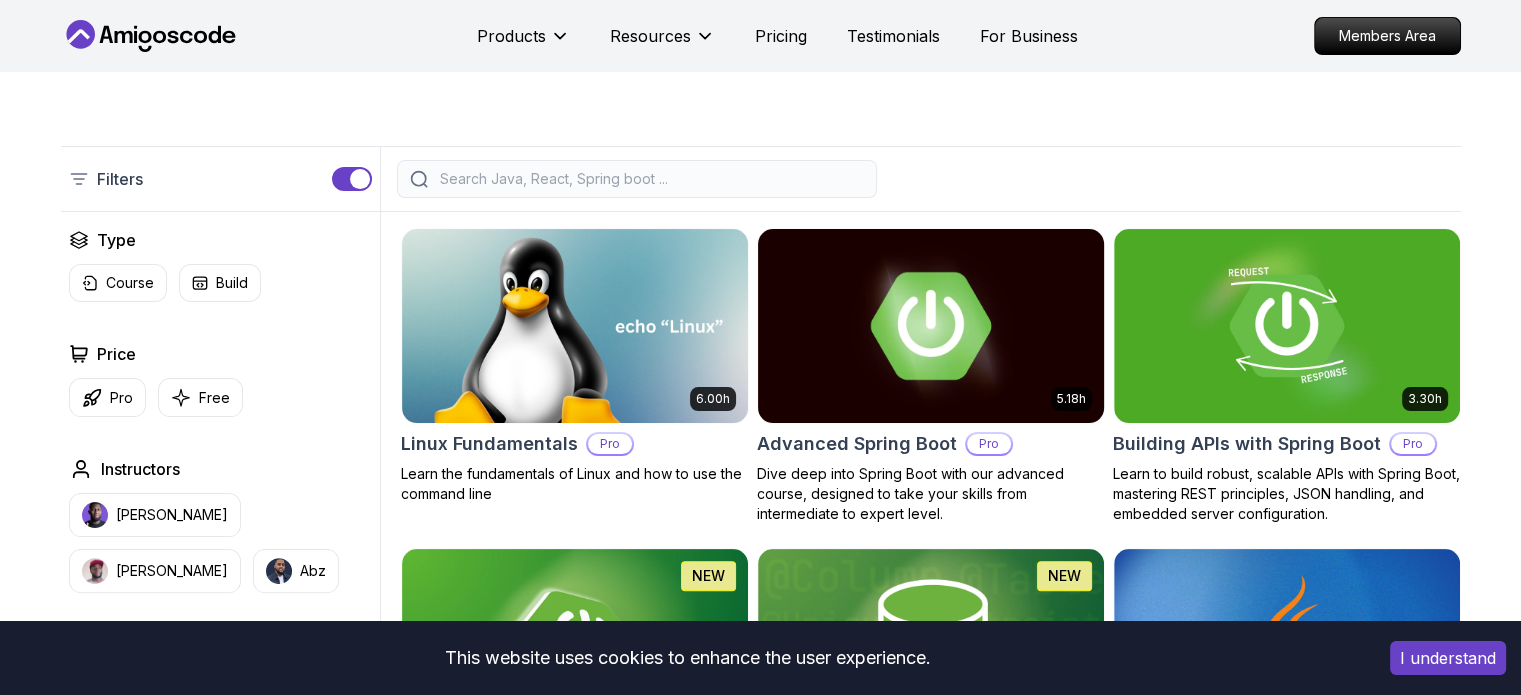 click at bounding box center [930, 325] 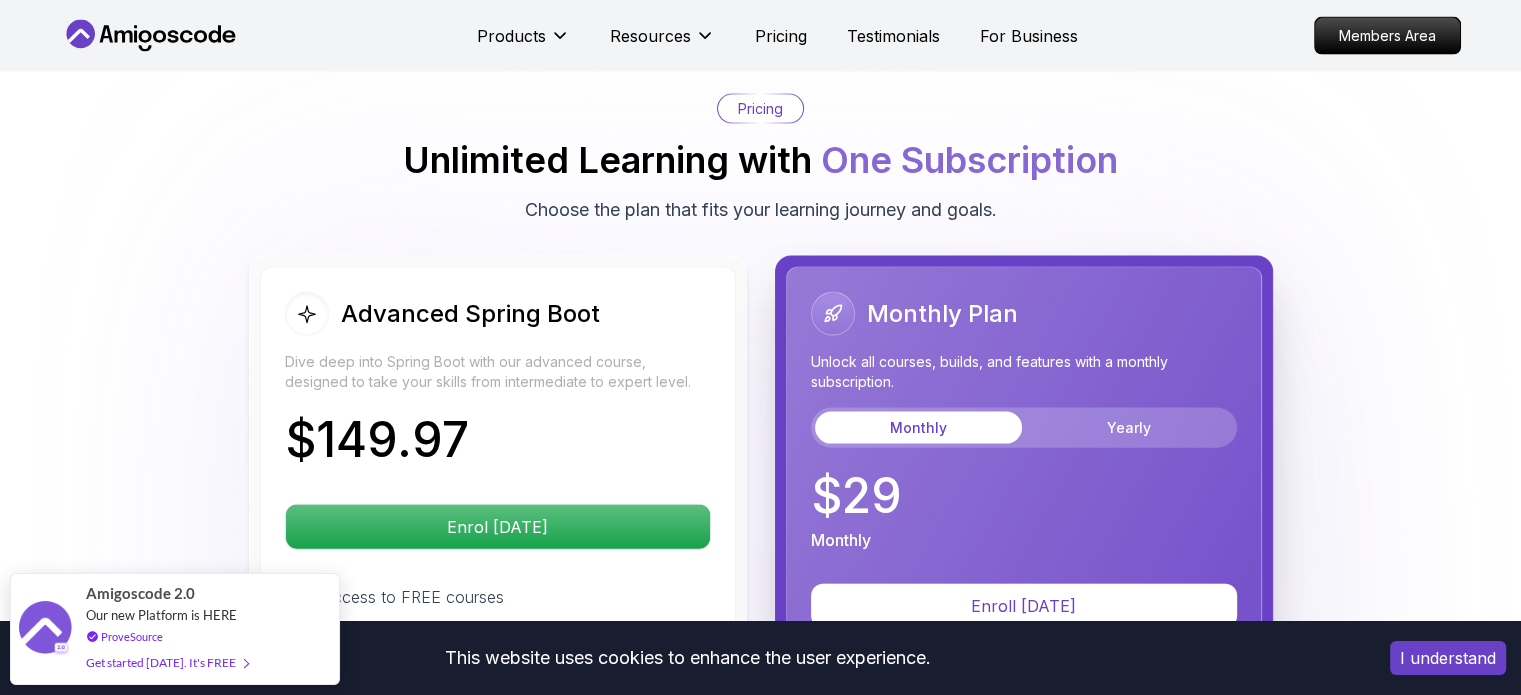 scroll, scrollTop: 4300, scrollLeft: 0, axis: vertical 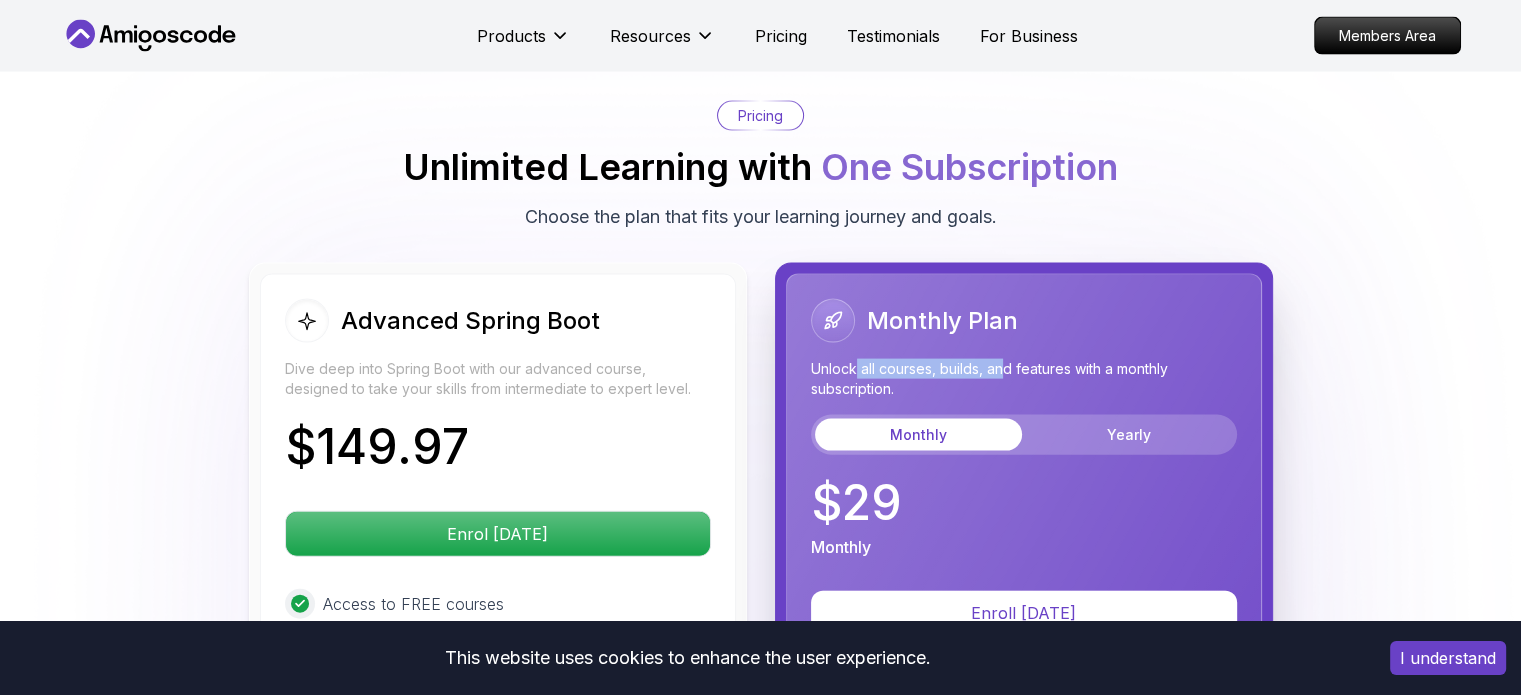 drag, startPoint x: 856, startPoint y: 303, endPoint x: 1010, endPoint y: 288, distance: 154.72879 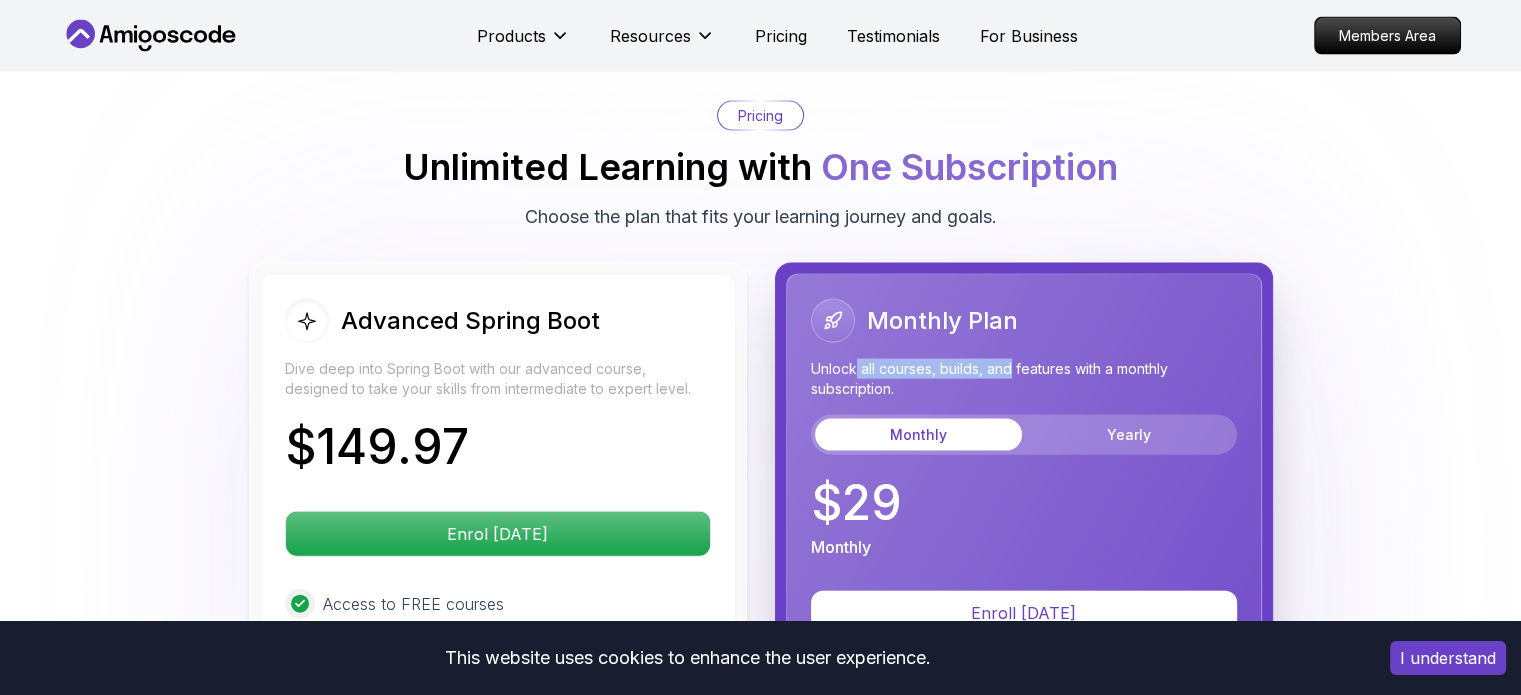 click on "Monthly Plan Unlock all courses, builds, and features with a monthly subscription. Monthly Yearly" at bounding box center (1024, 377) 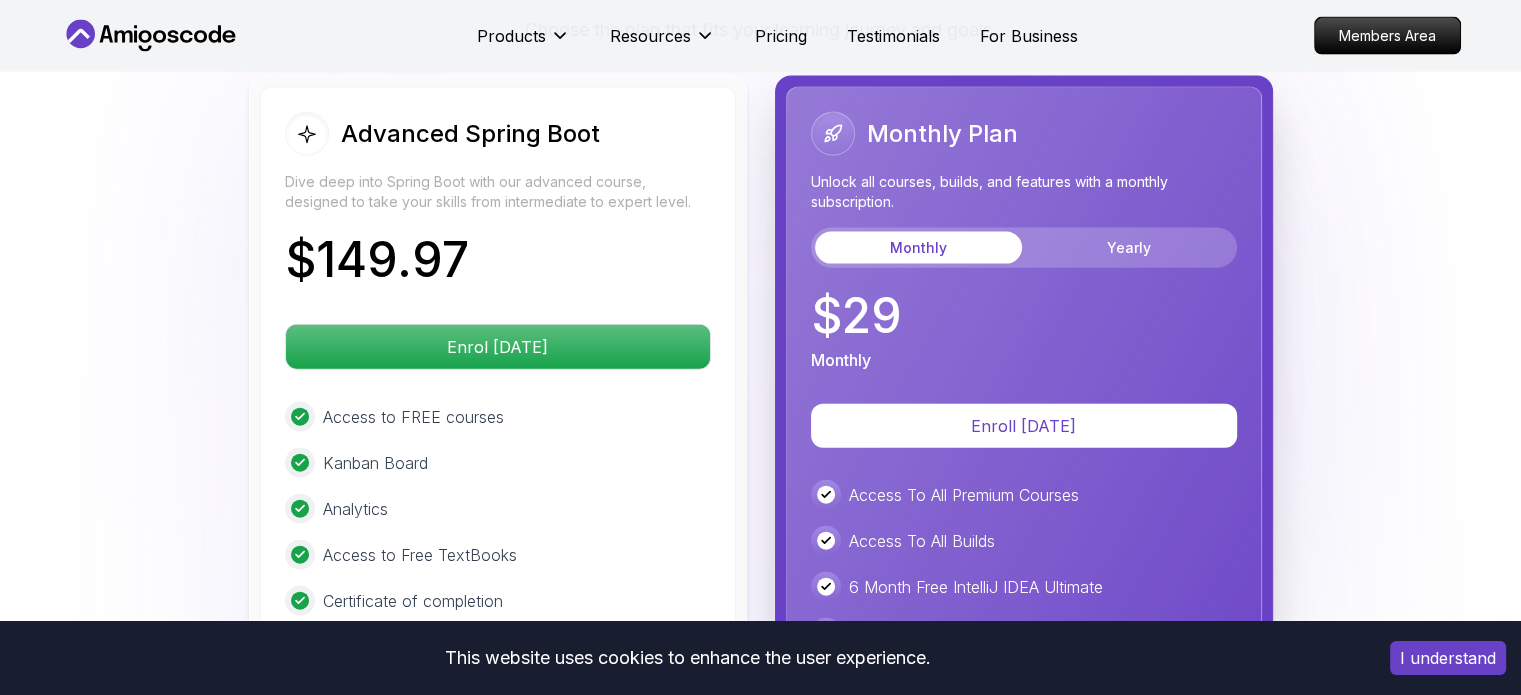 scroll, scrollTop: 4500, scrollLeft: 0, axis: vertical 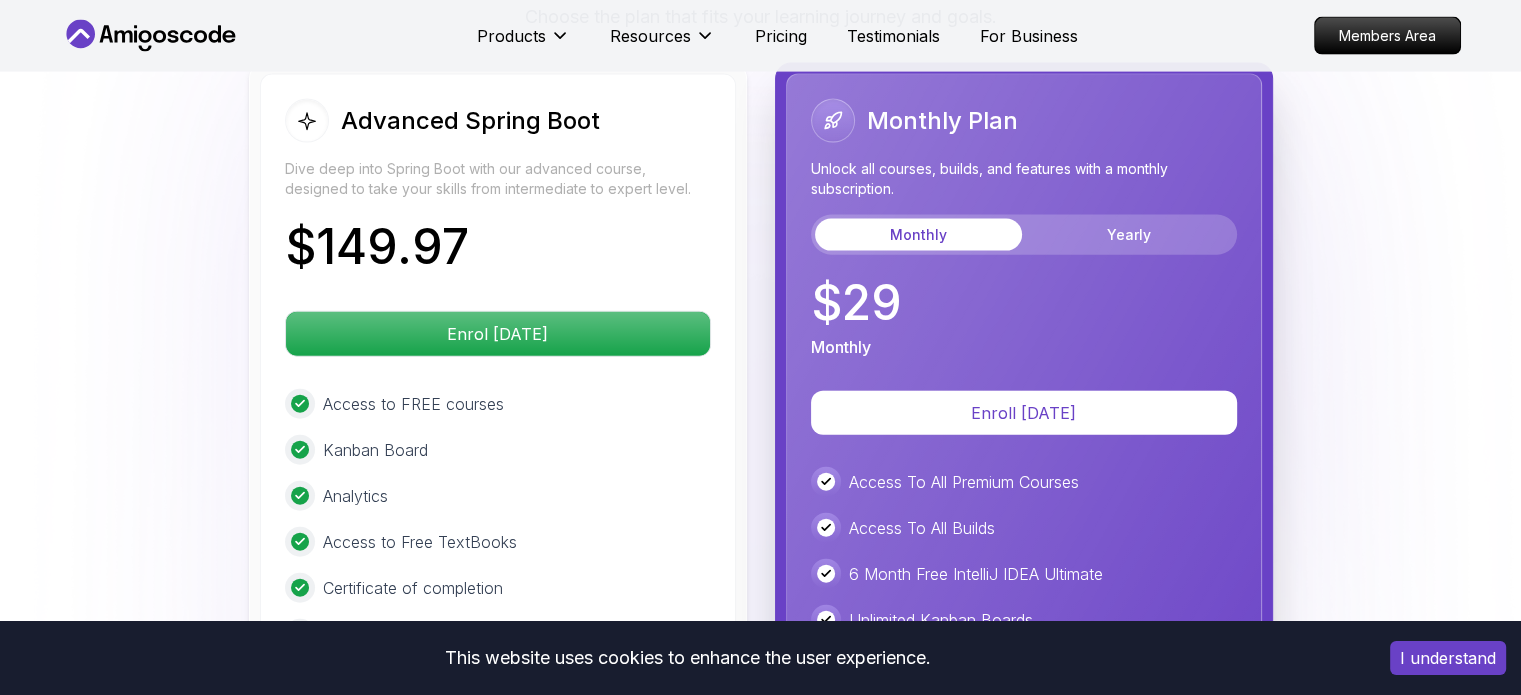 click on "Monthly Plan Unlock all courses, builds, and features with a monthly subscription. Monthly Yearly" at bounding box center (1024, 177) 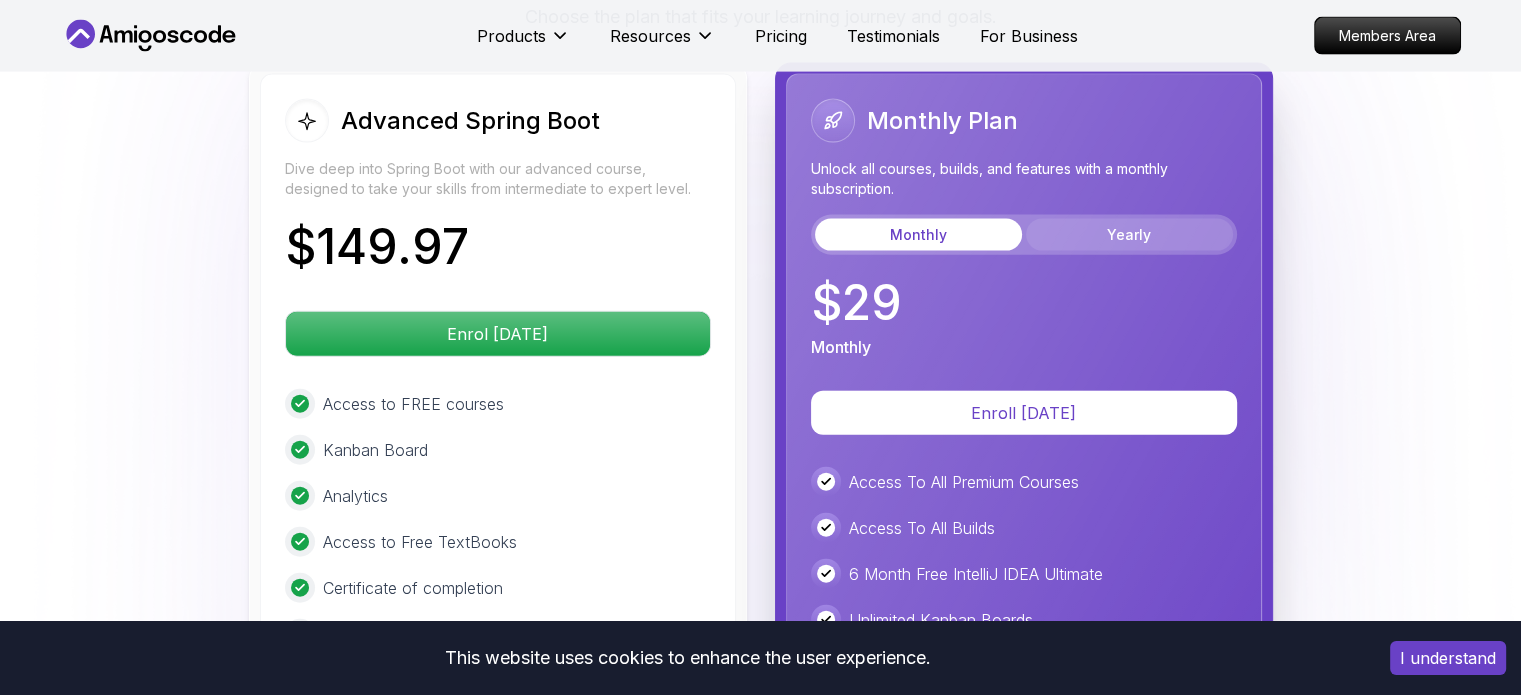 click on "Yearly" at bounding box center (1129, 235) 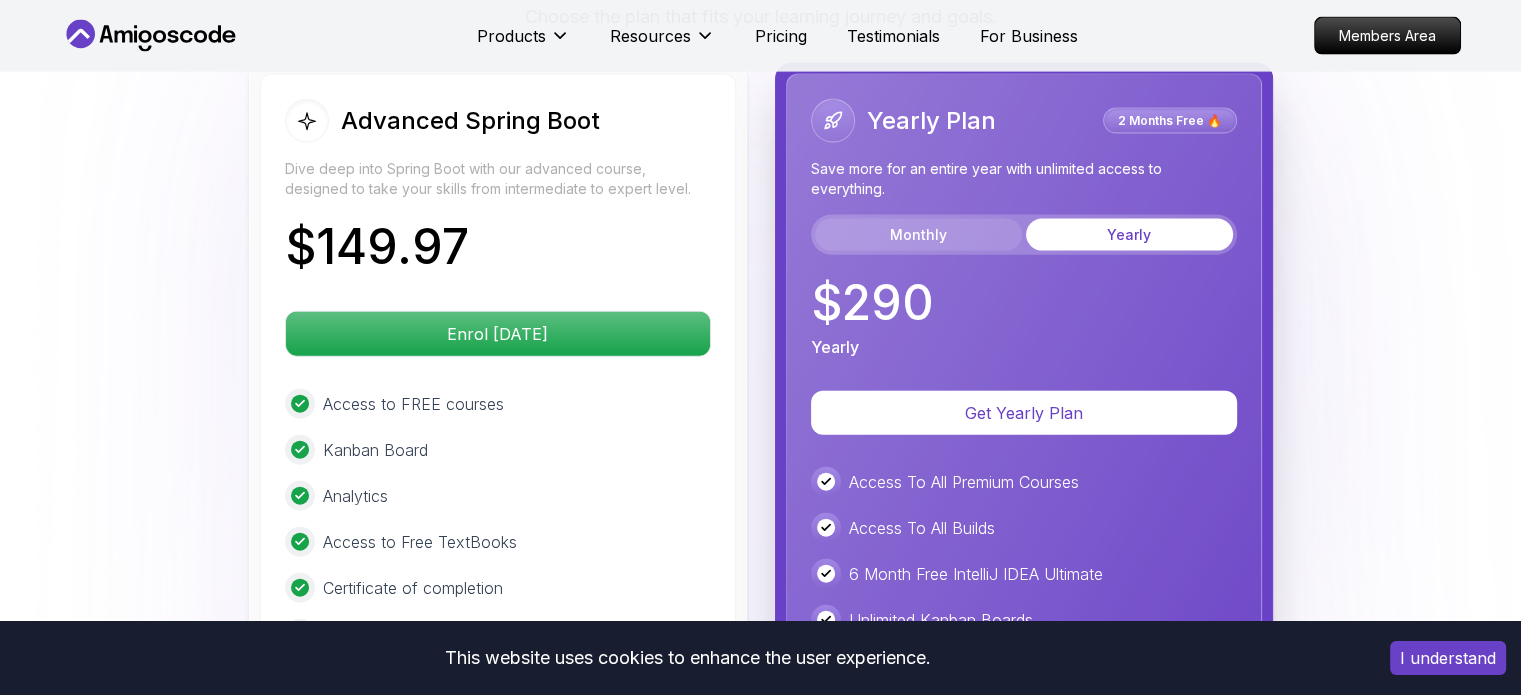 click on "Monthly" at bounding box center (918, 235) 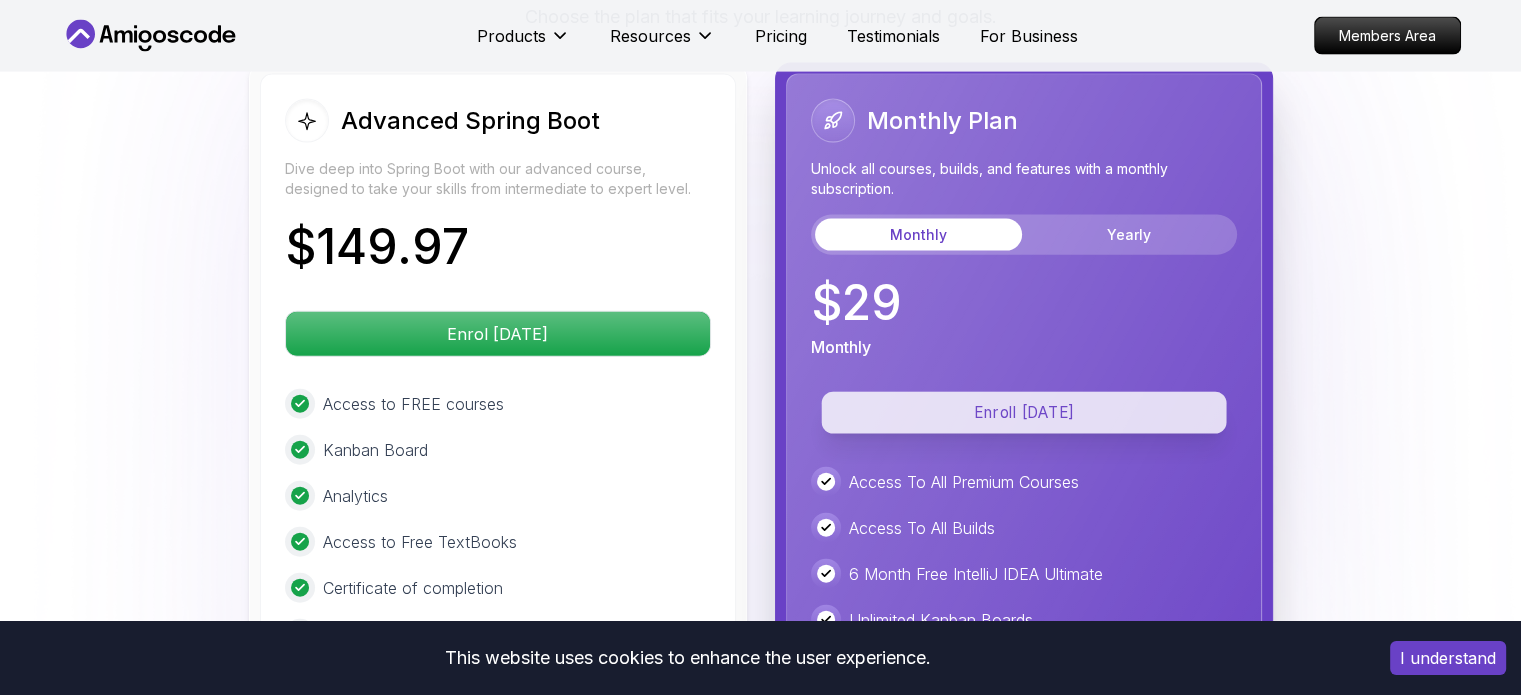 click on "Enroll [DATE]" at bounding box center (1023, 413) 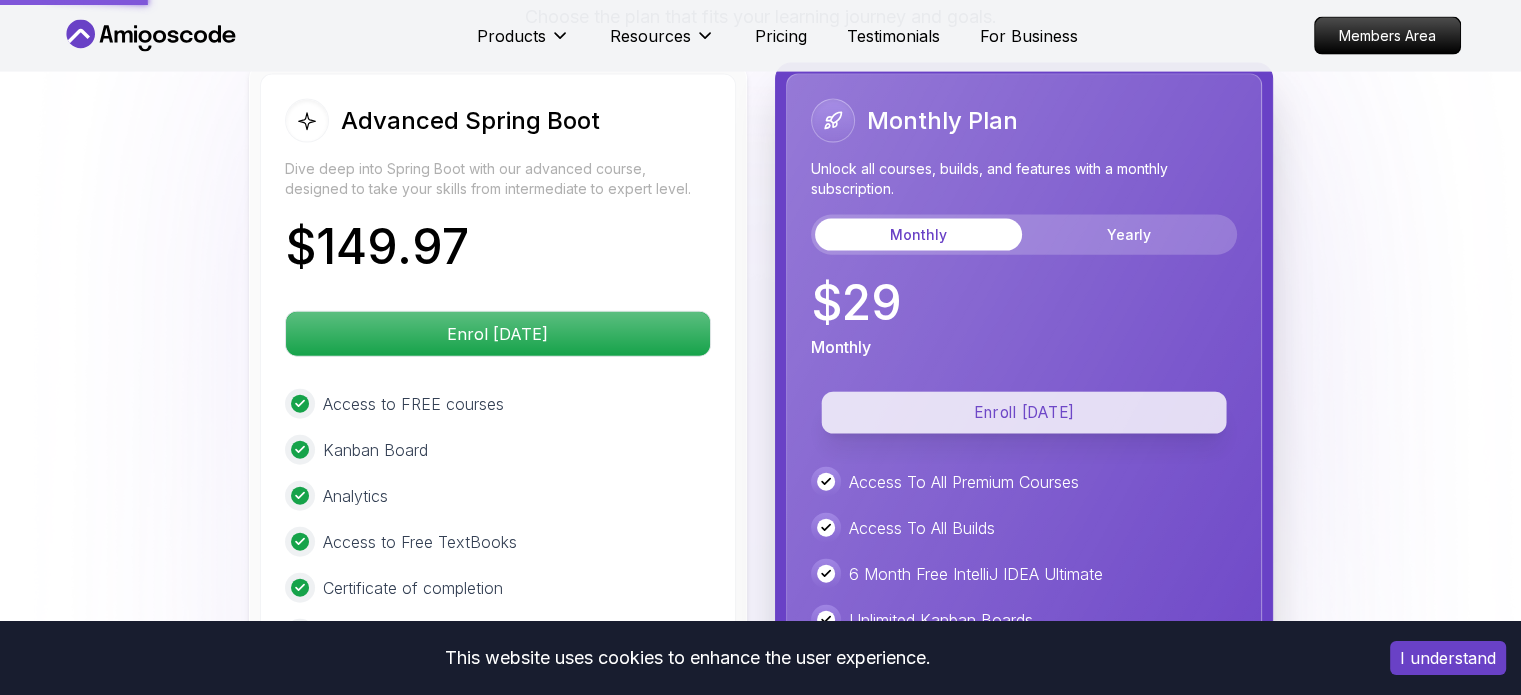 scroll, scrollTop: 0, scrollLeft: 0, axis: both 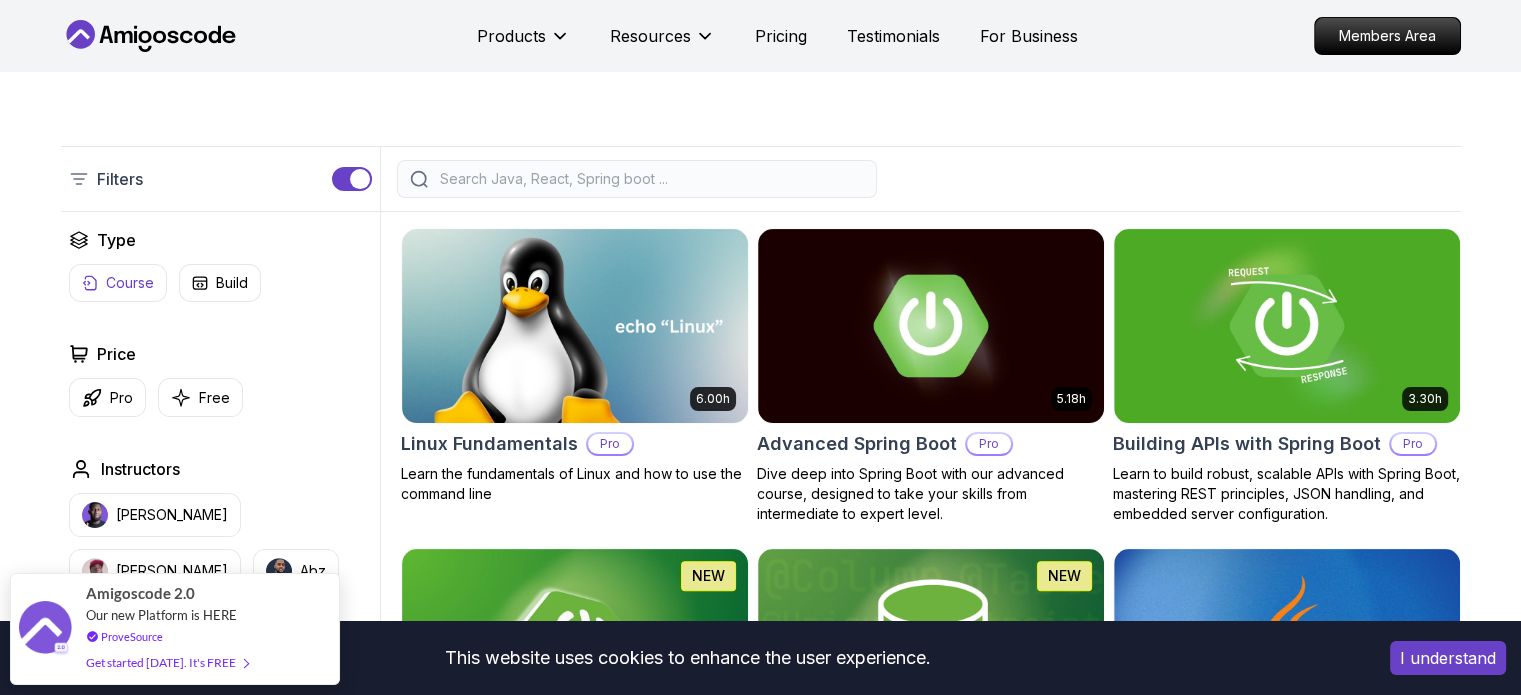 click on "Course" at bounding box center (118, 283) 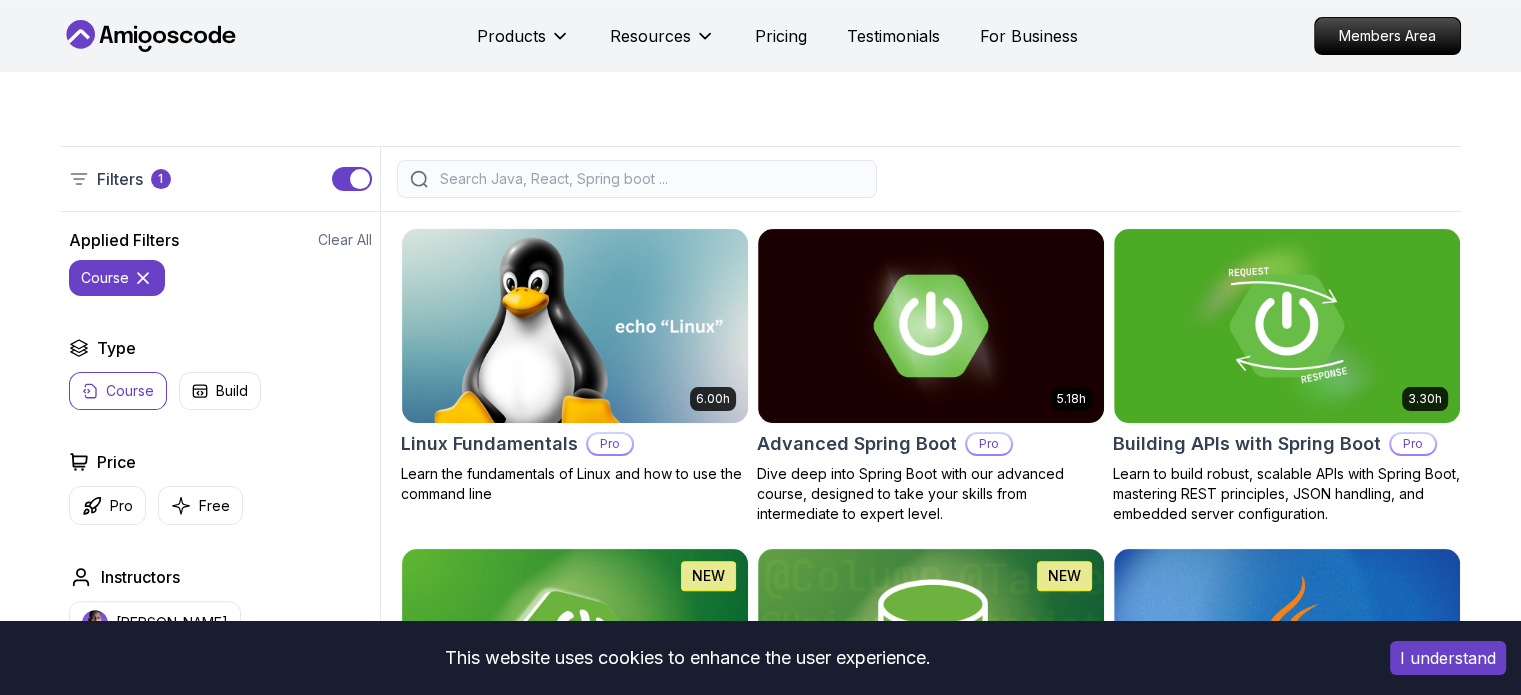 click on "course" at bounding box center (117, 278) 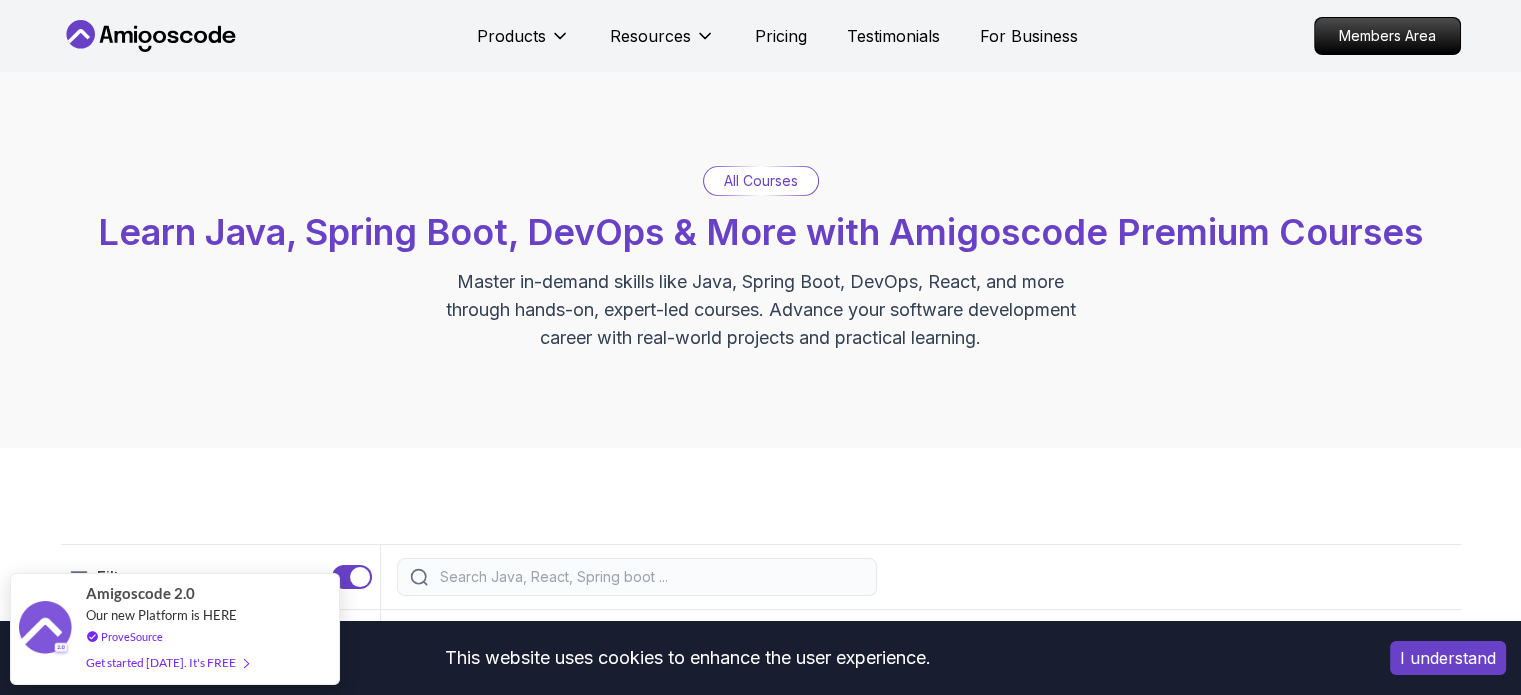 scroll, scrollTop: 0, scrollLeft: 0, axis: both 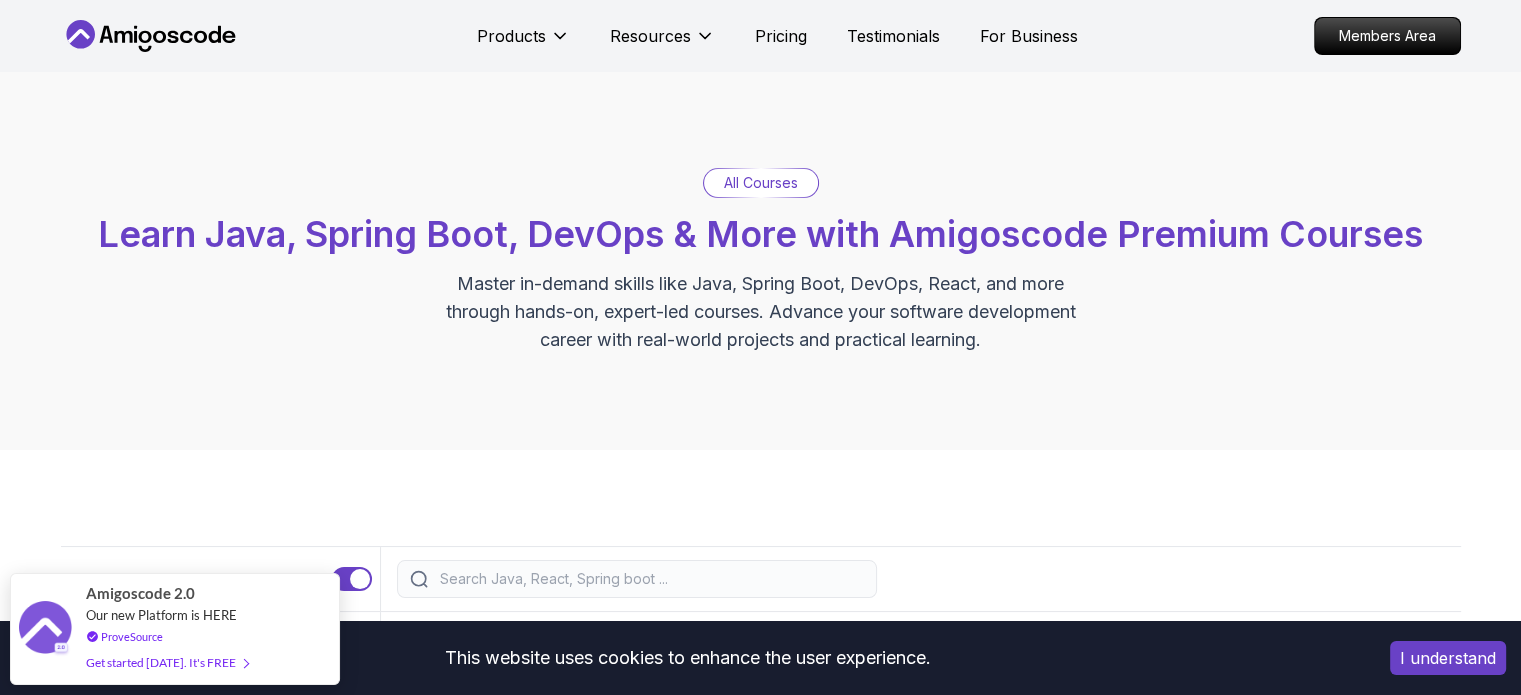 click 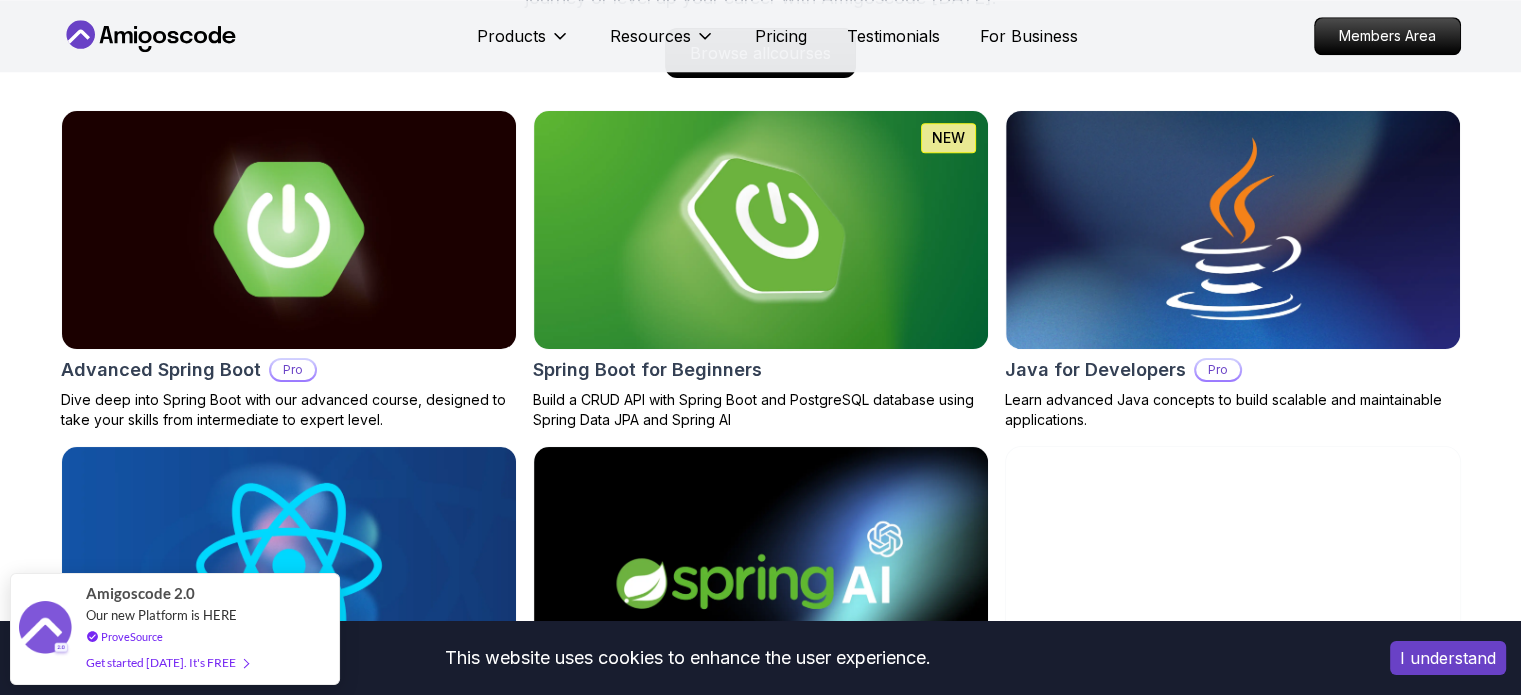 scroll, scrollTop: 1800, scrollLeft: 0, axis: vertical 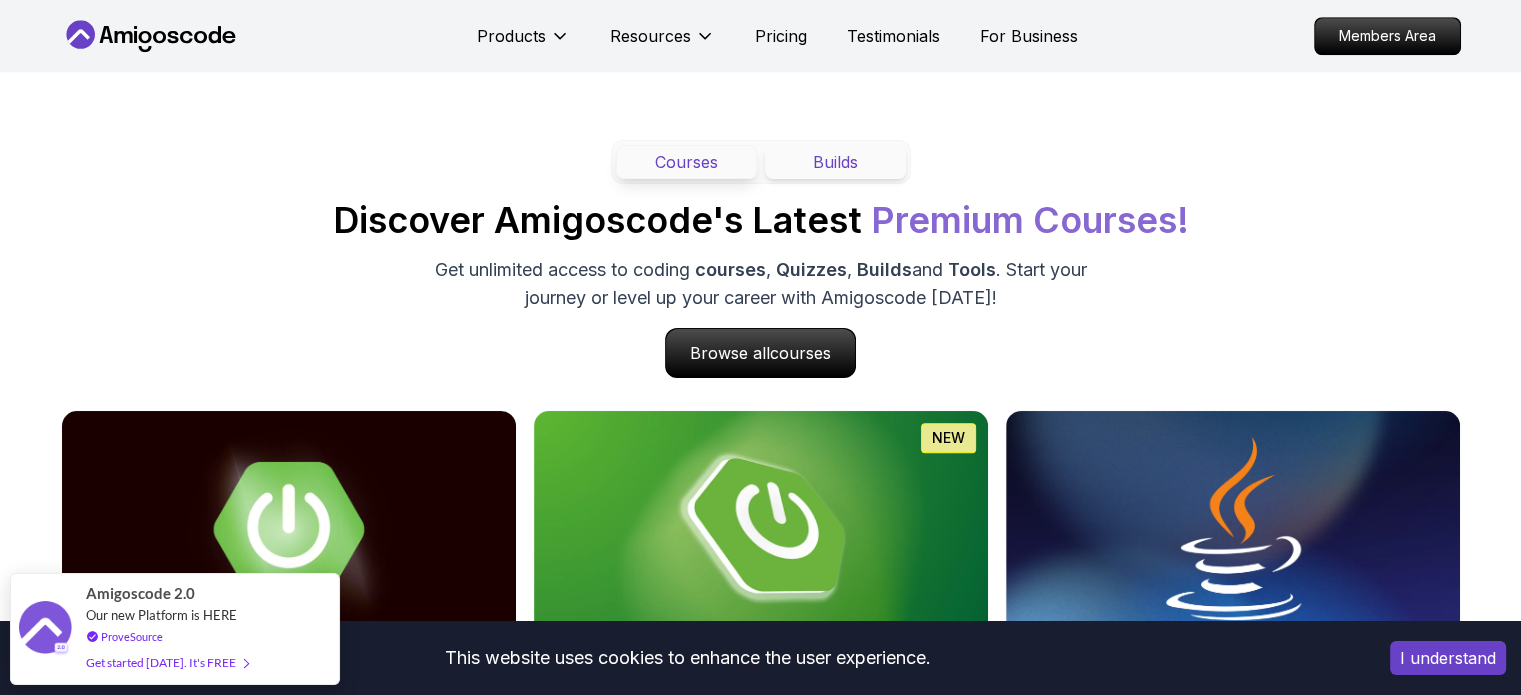 click on "Builds" at bounding box center (835, 162) 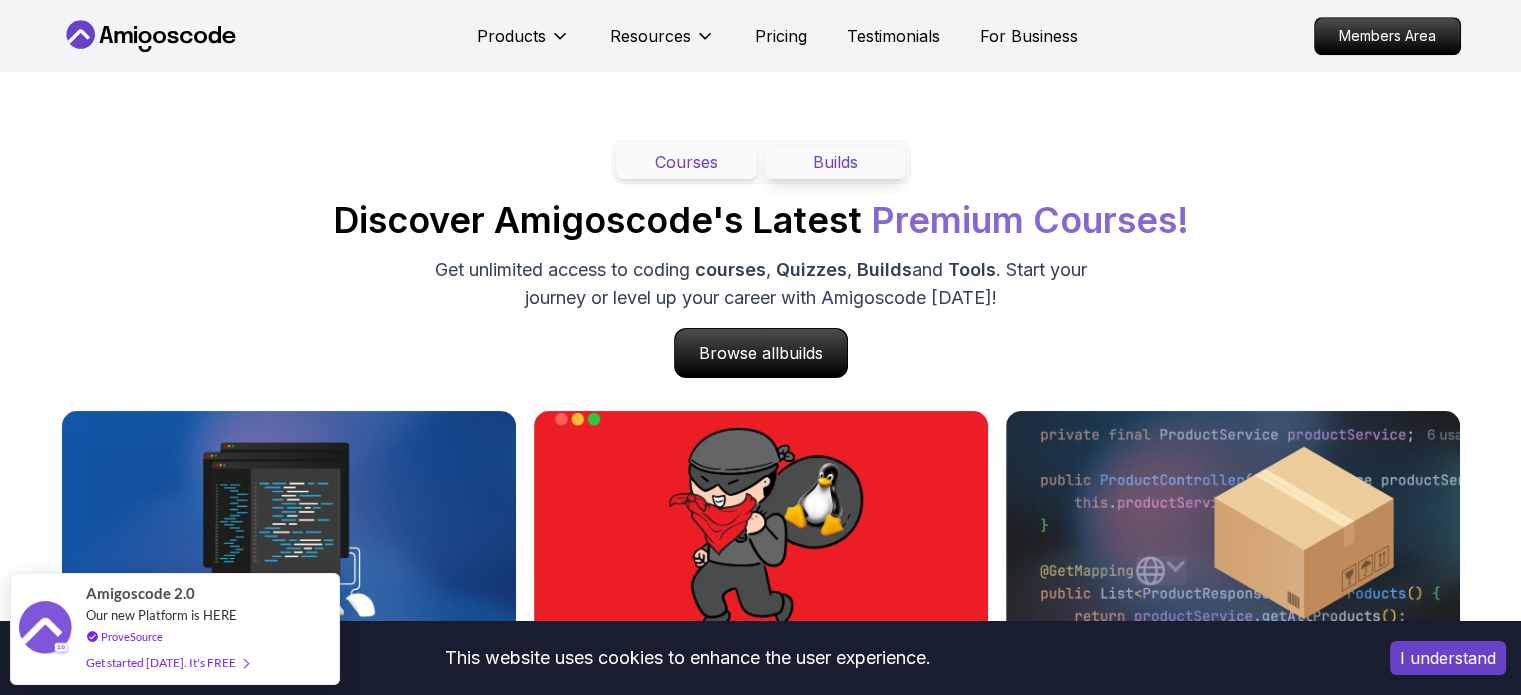 click on "Courses" at bounding box center (686, 162) 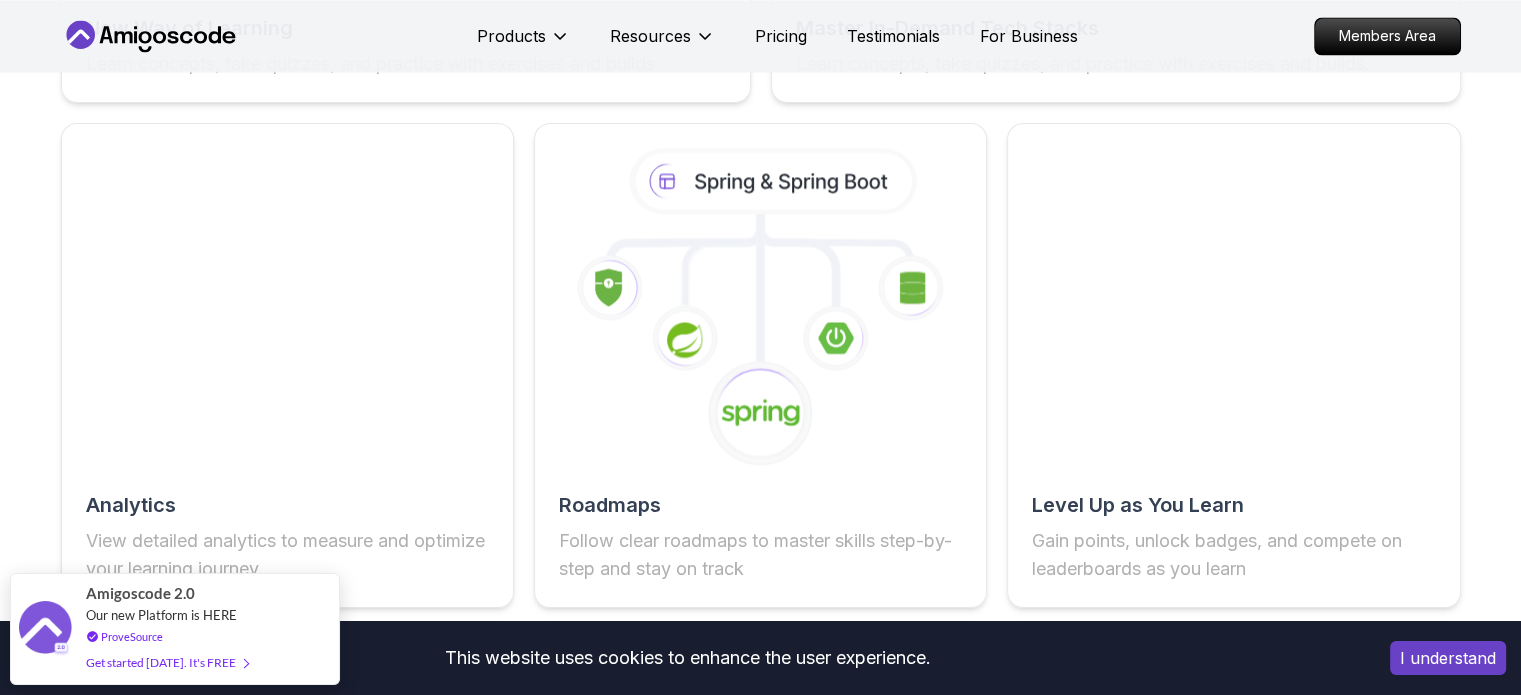 scroll, scrollTop: 3700, scrollLeft: 0, axis: vertical 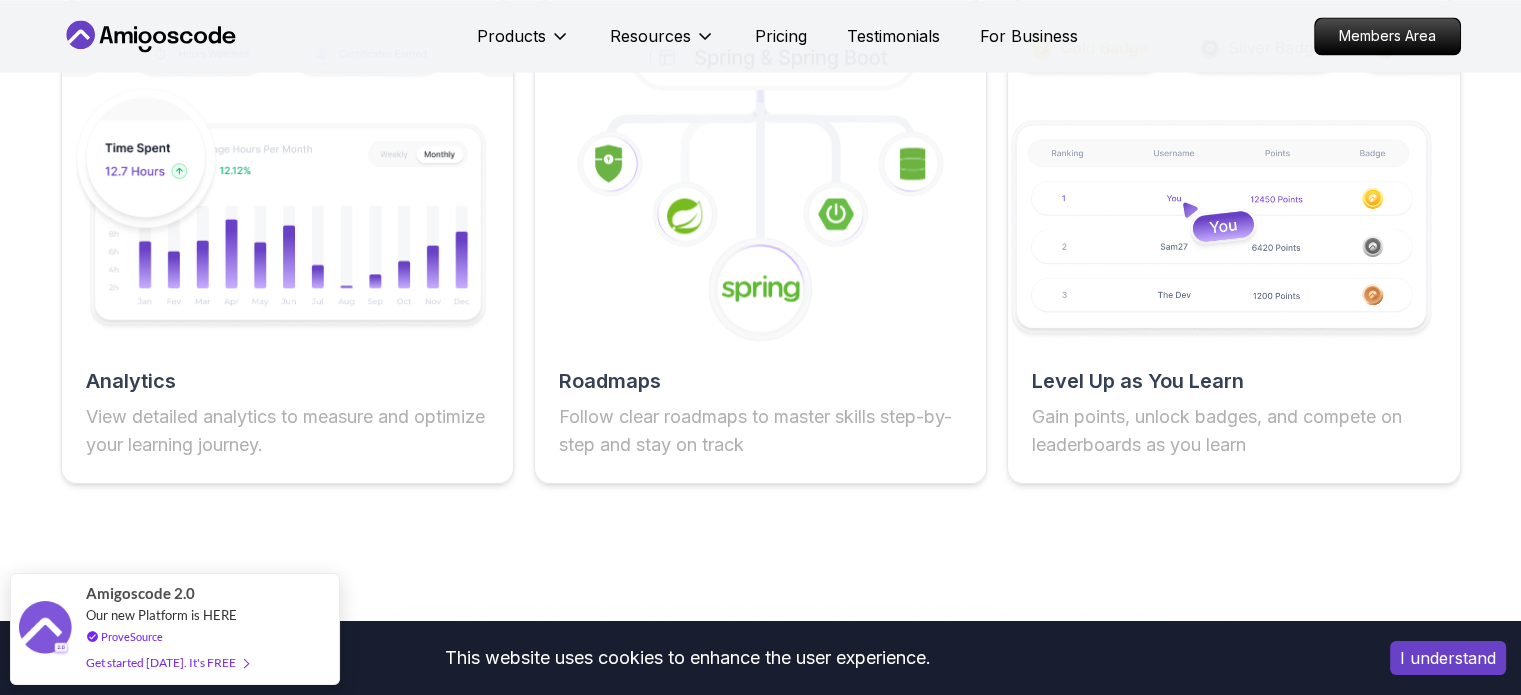click 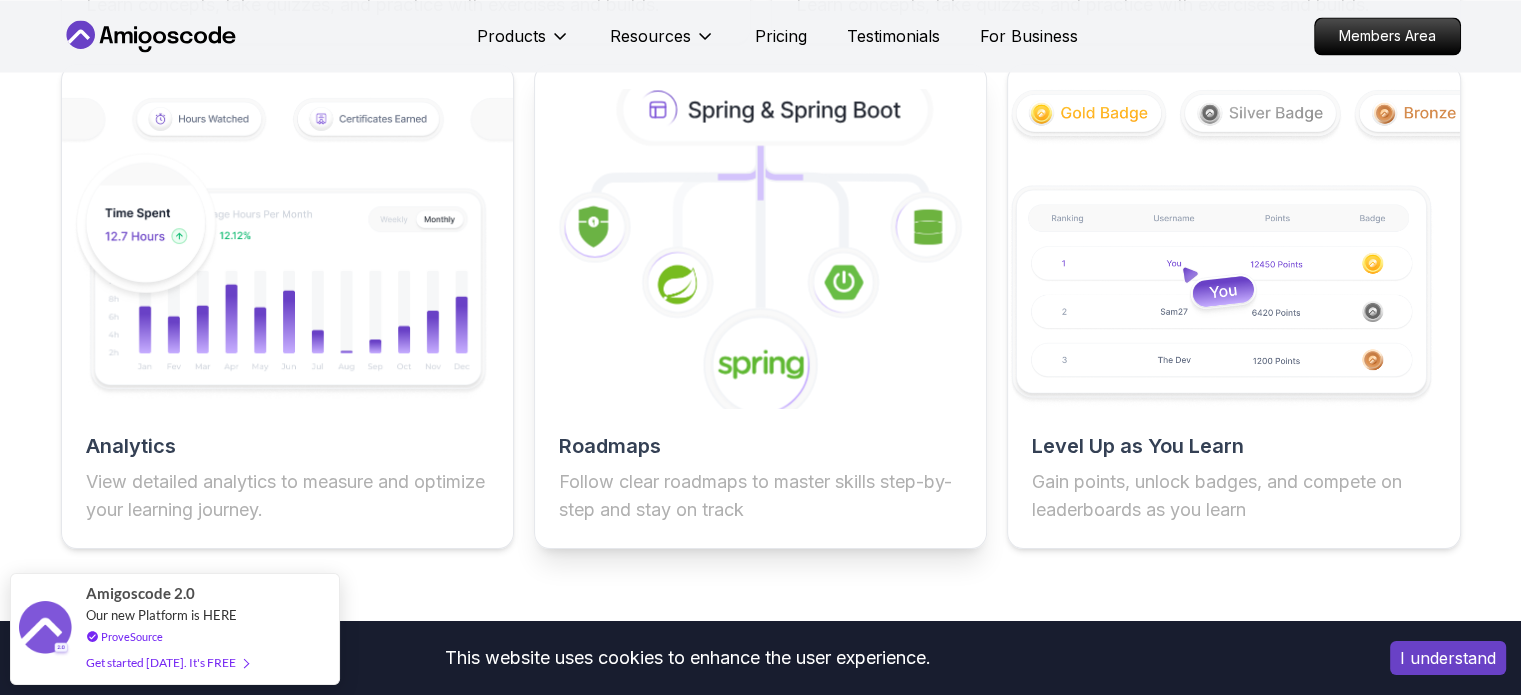 scroll, scrollTop: 3600, scrollLeft: 0, axis: vertical 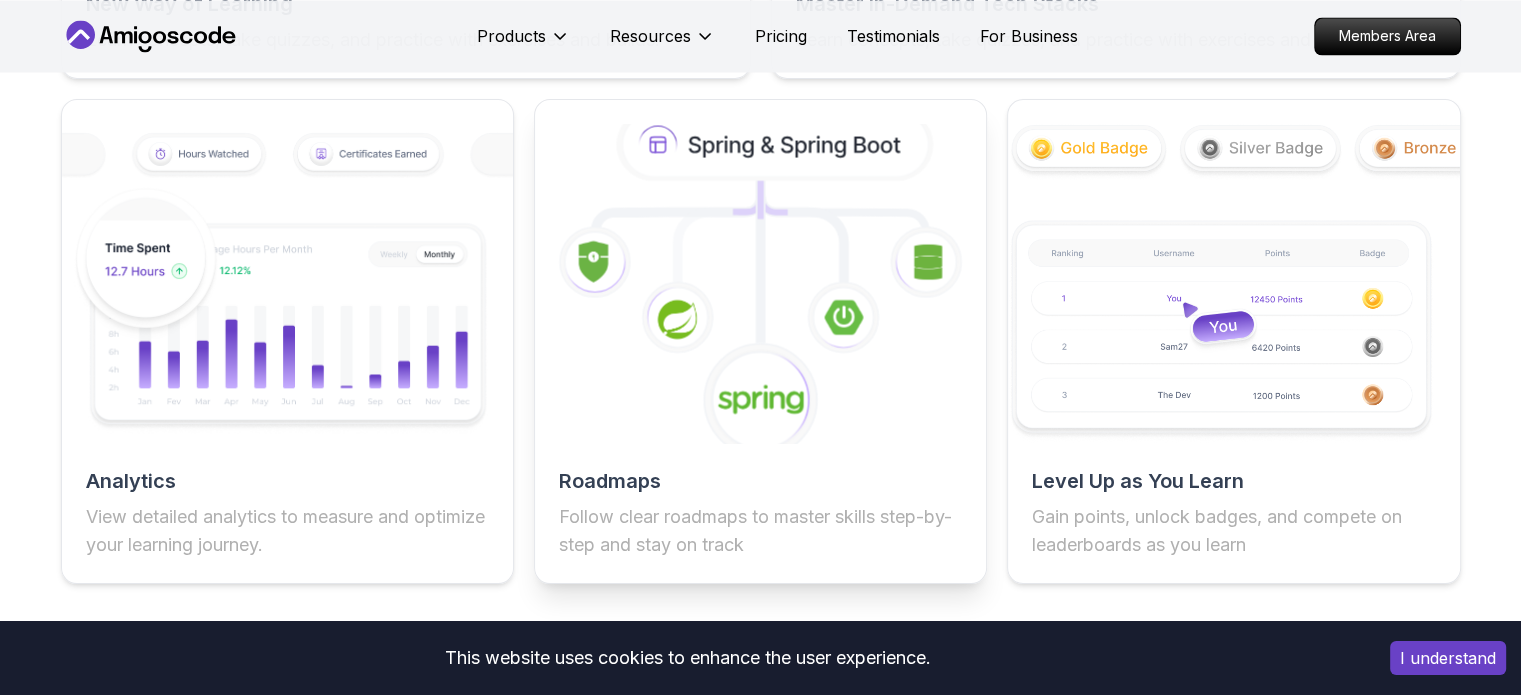 click 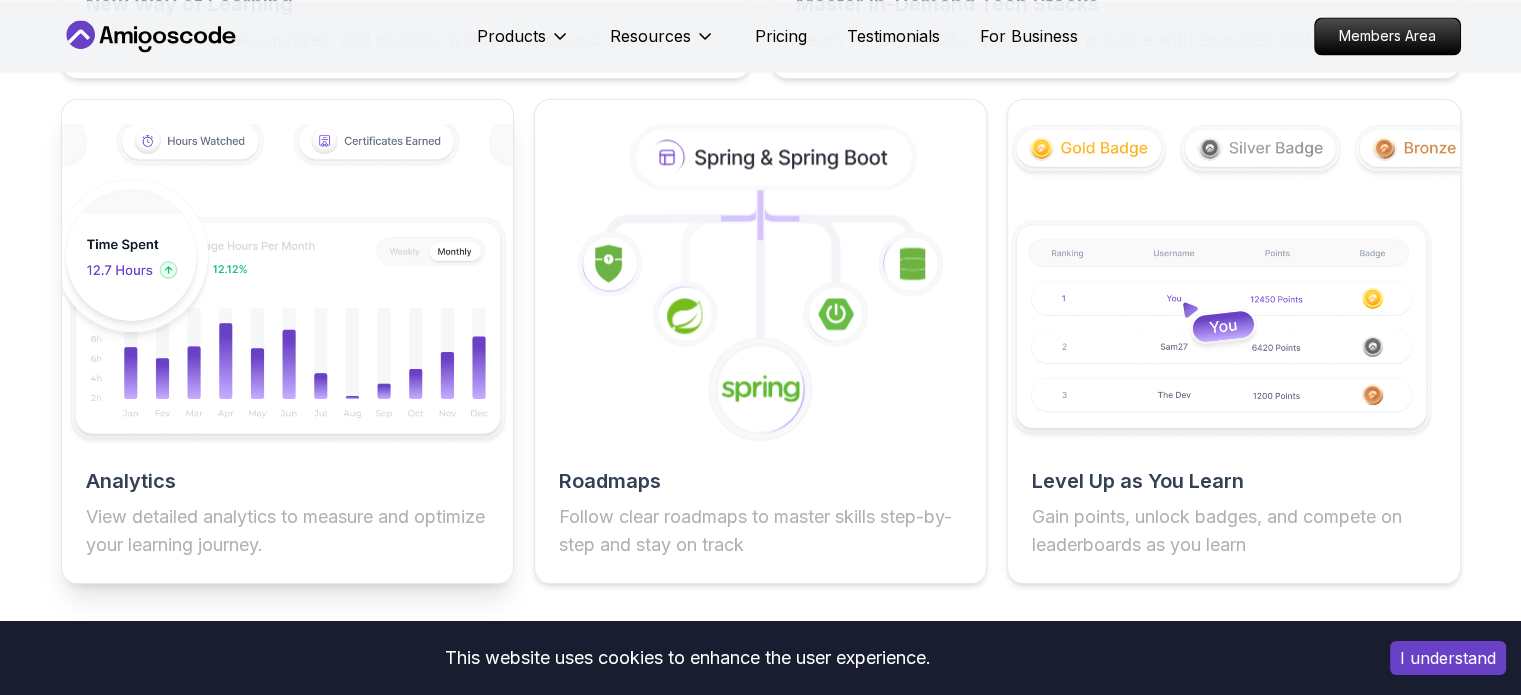 click at bounding box center (287, 283) 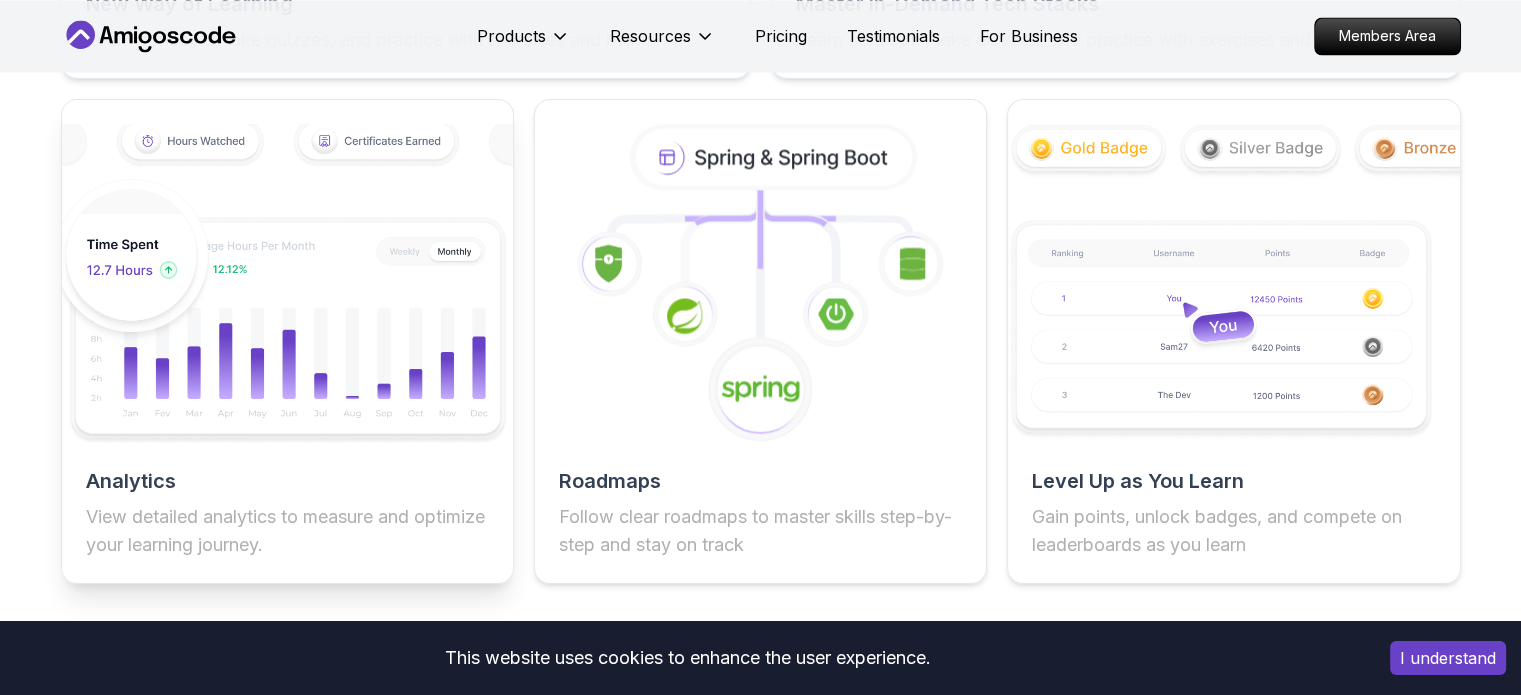 click at bounding box center [287, 283] 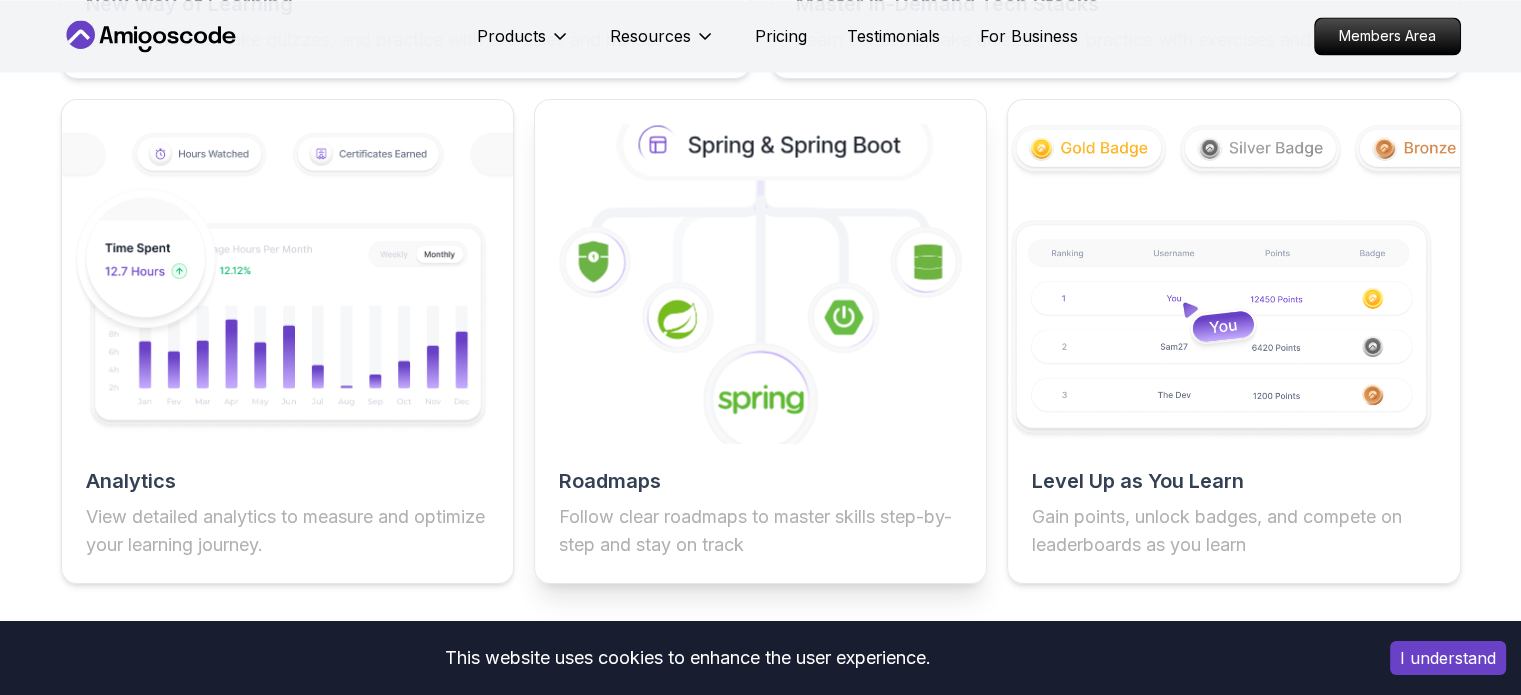 click 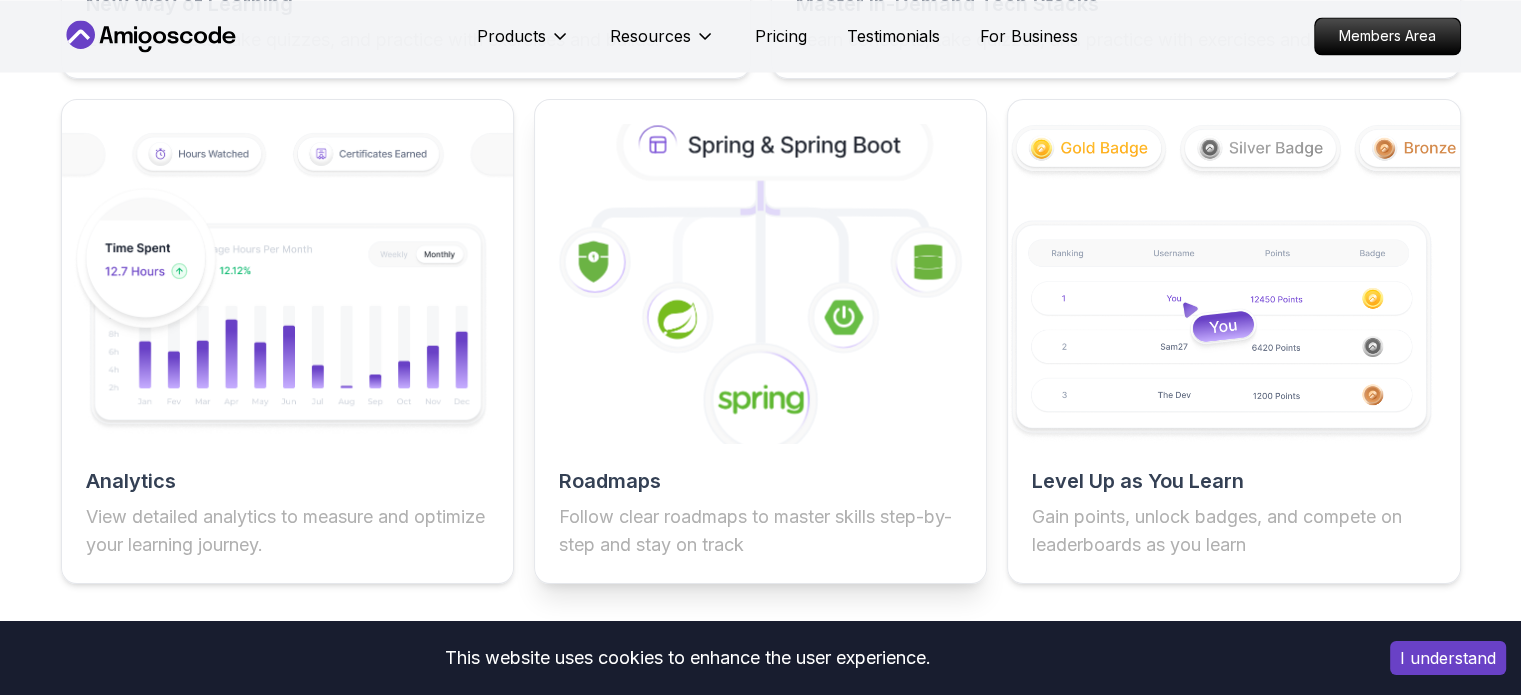 click 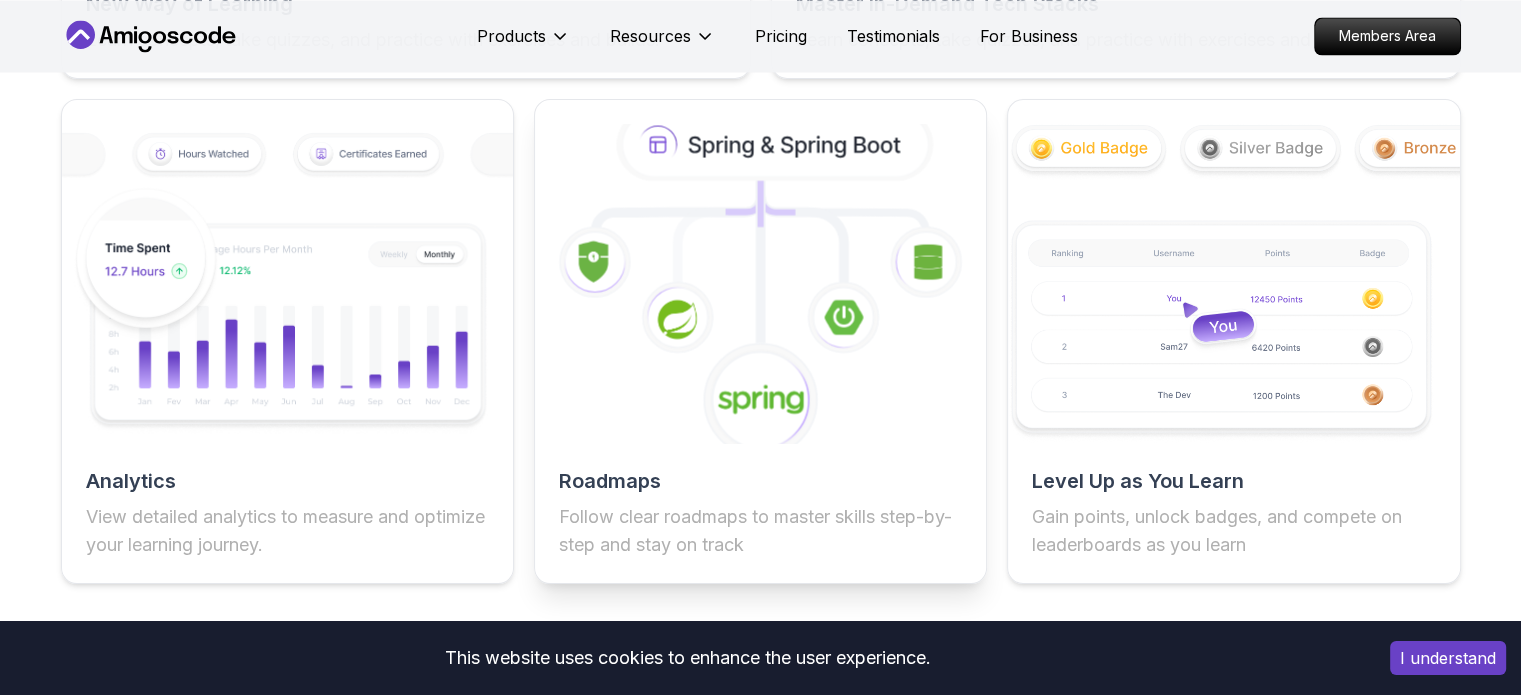 click 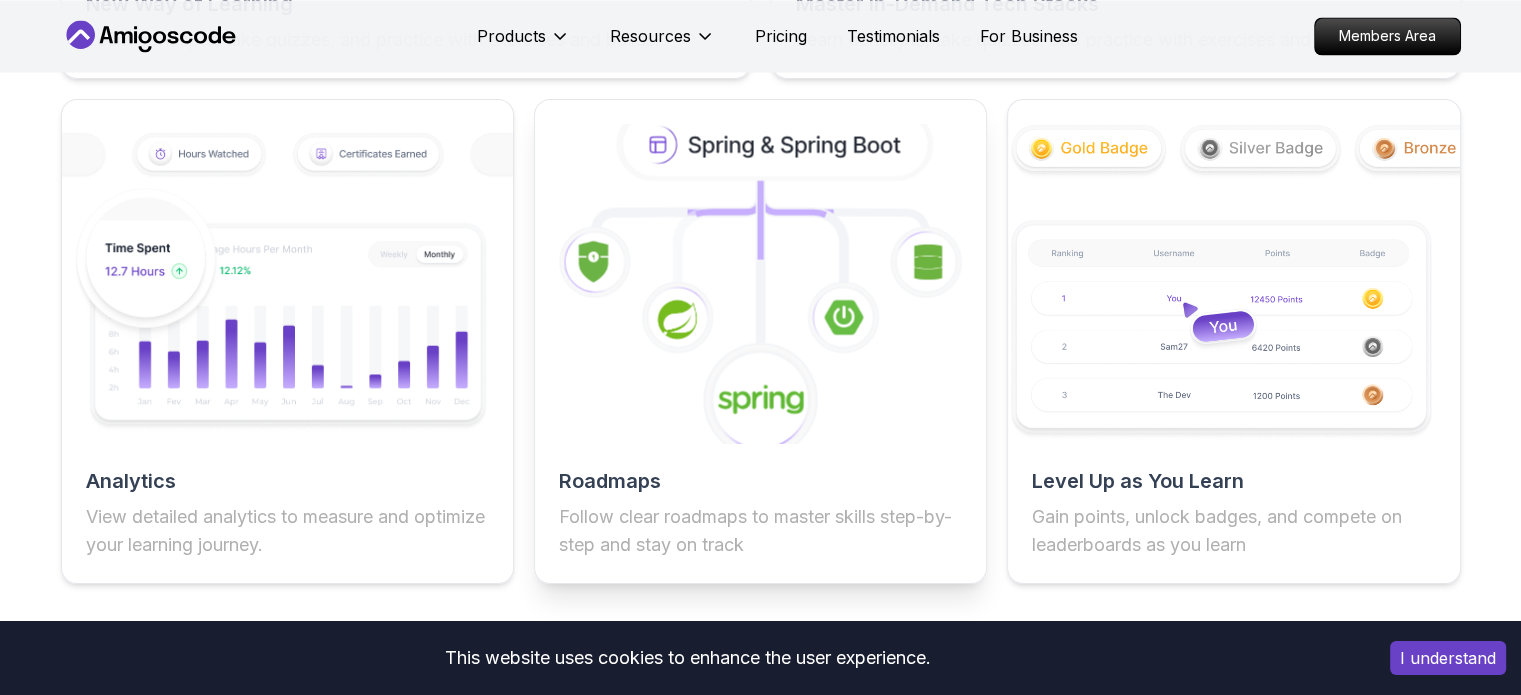 click 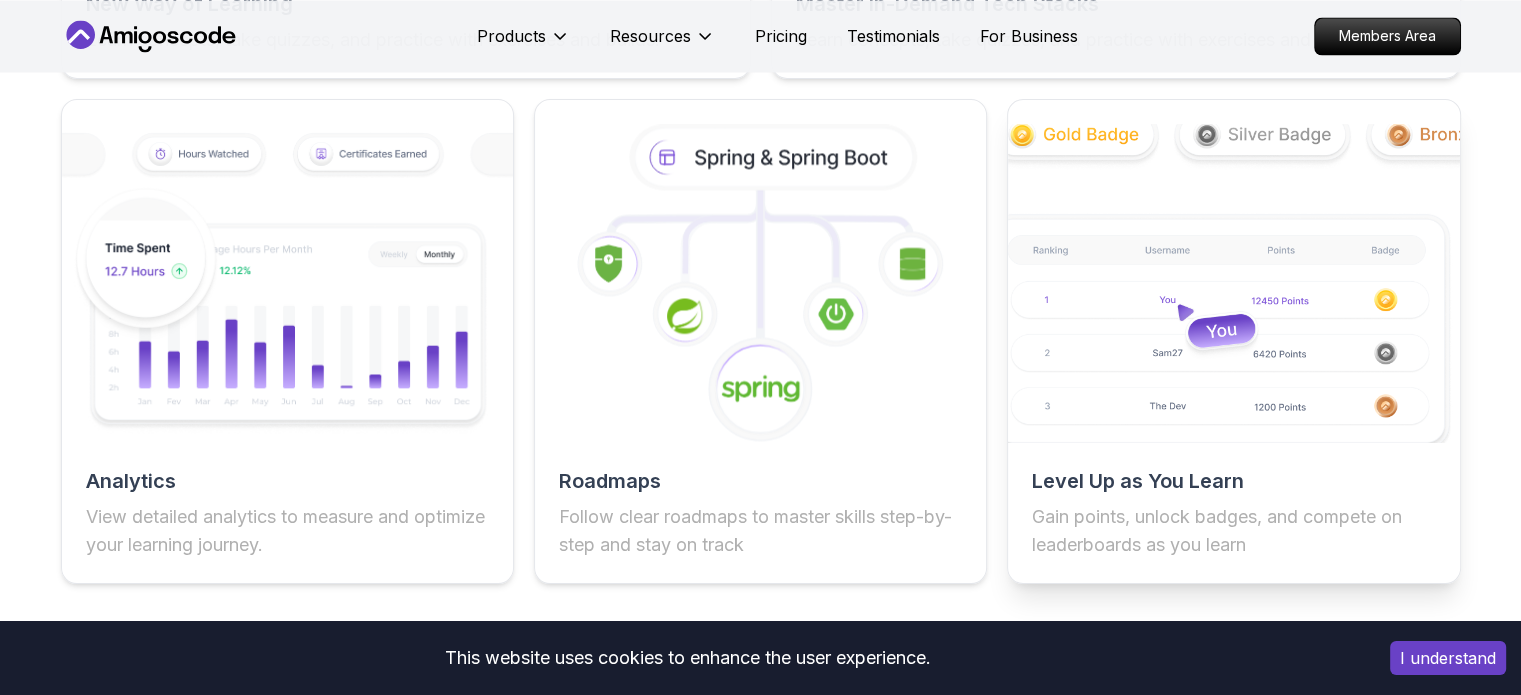 click at bounding box center (1234, 283) 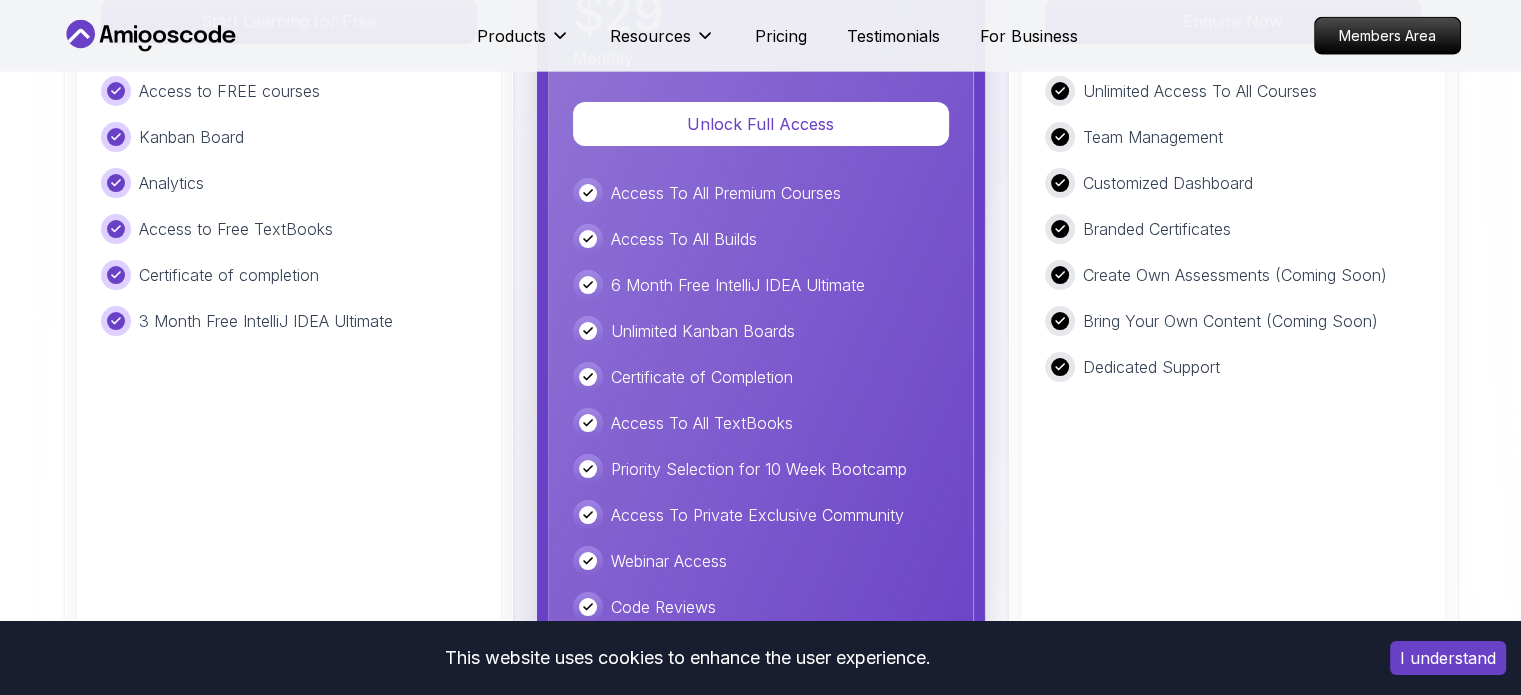 scroll, scrollTop: 4800, scrollLeft: 0, axis: vertical 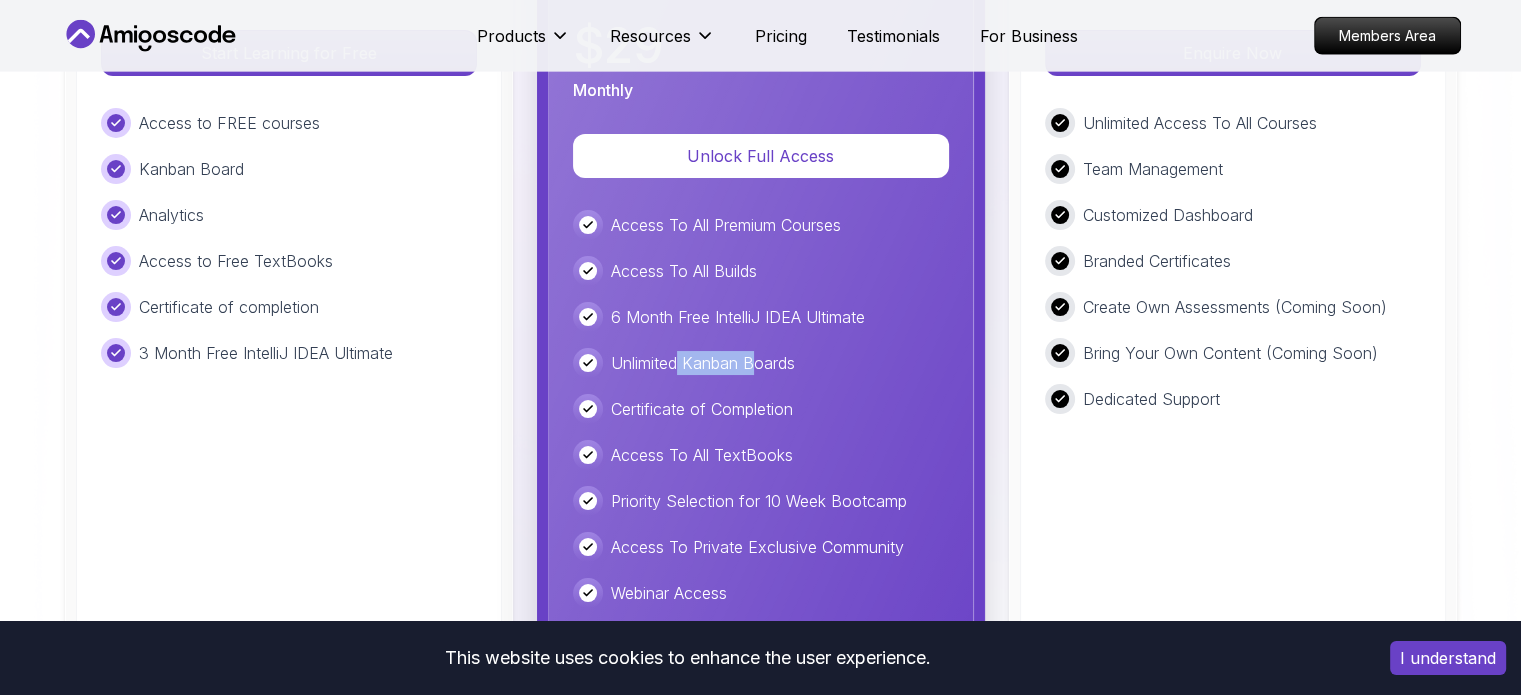 drag, startPoint x: 680, startPoint y: 382, endPoint x: 752, endPoint y: 372, distance: 72.691124 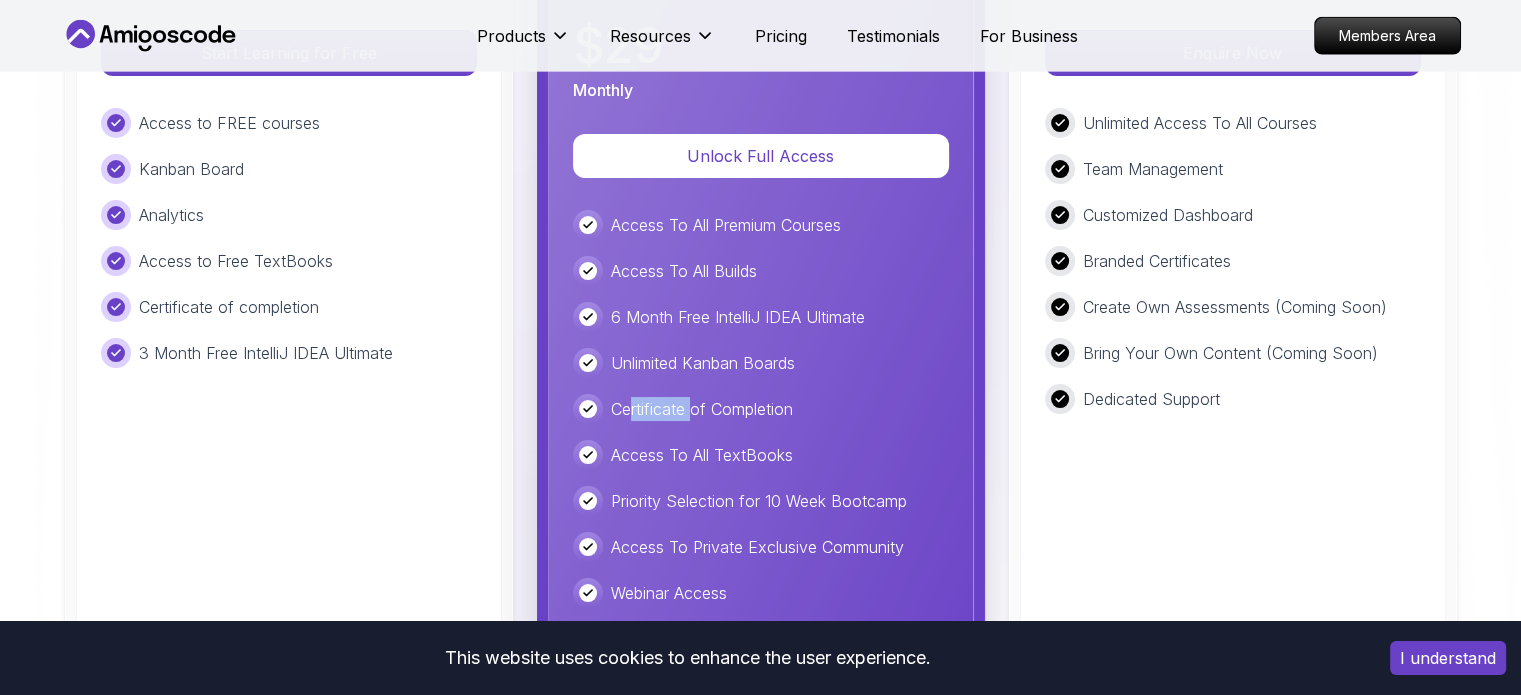 drag, startPoint x: 660, startPoint y: 428, endPoint x: 716, endPoint y: 415, distance: 57.48913 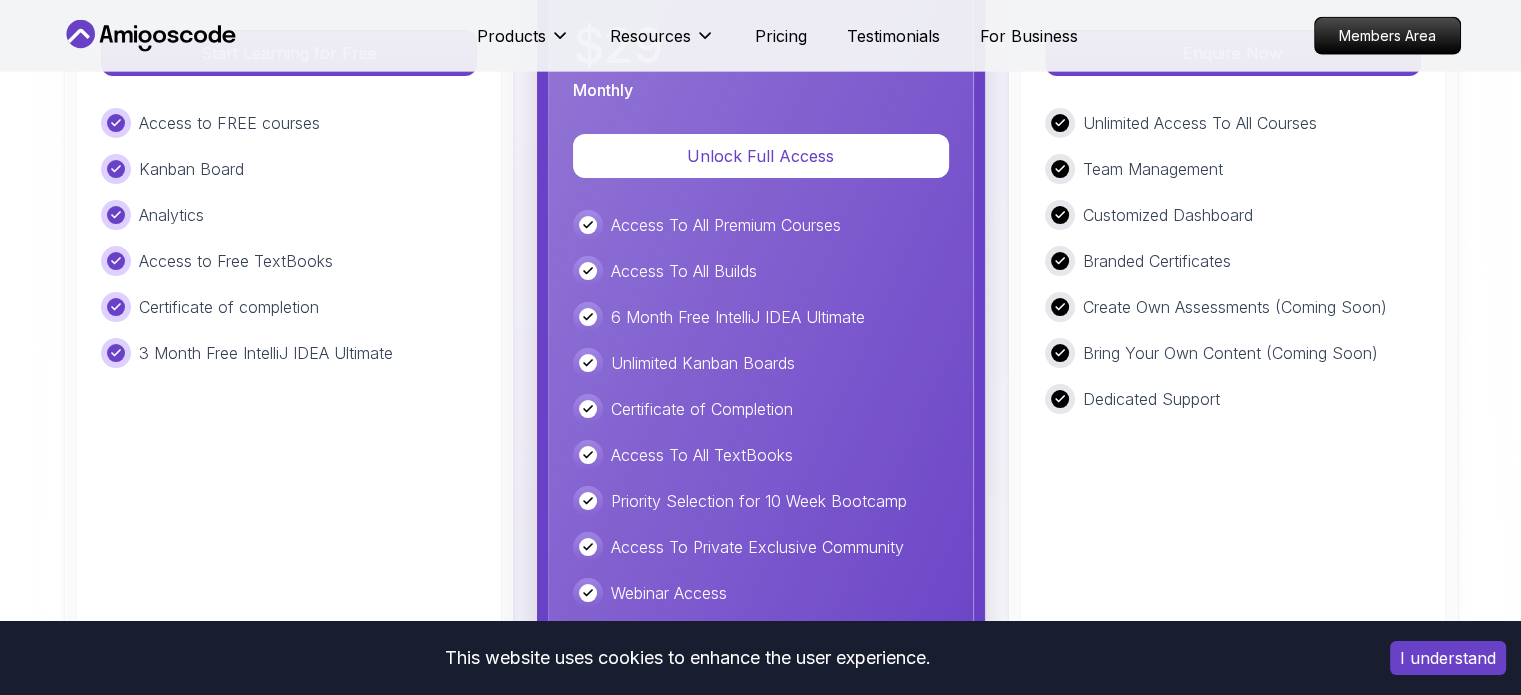 click on "Certificate of Completion" at bounding box center [702, 409] 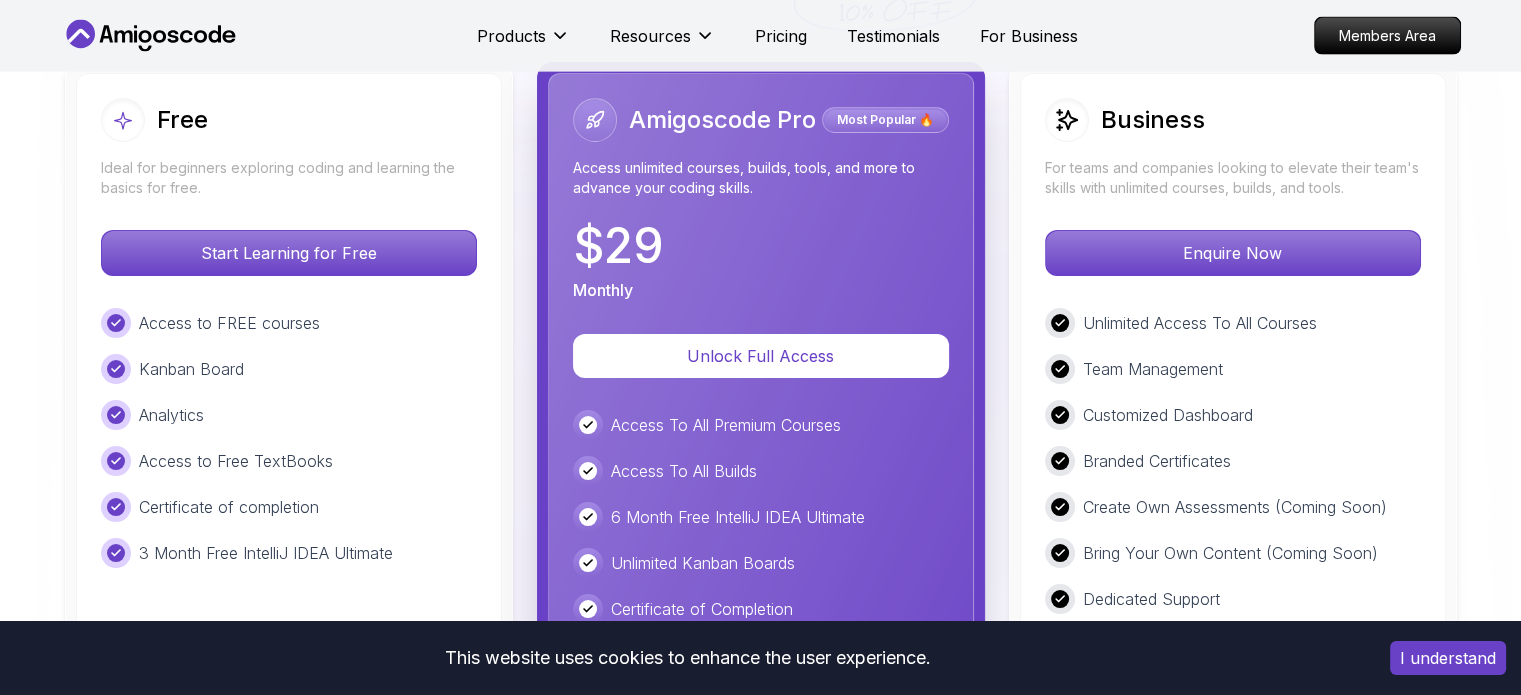 scroll, scrollTop: 4700, scrollLeft: 0, axis: vertical 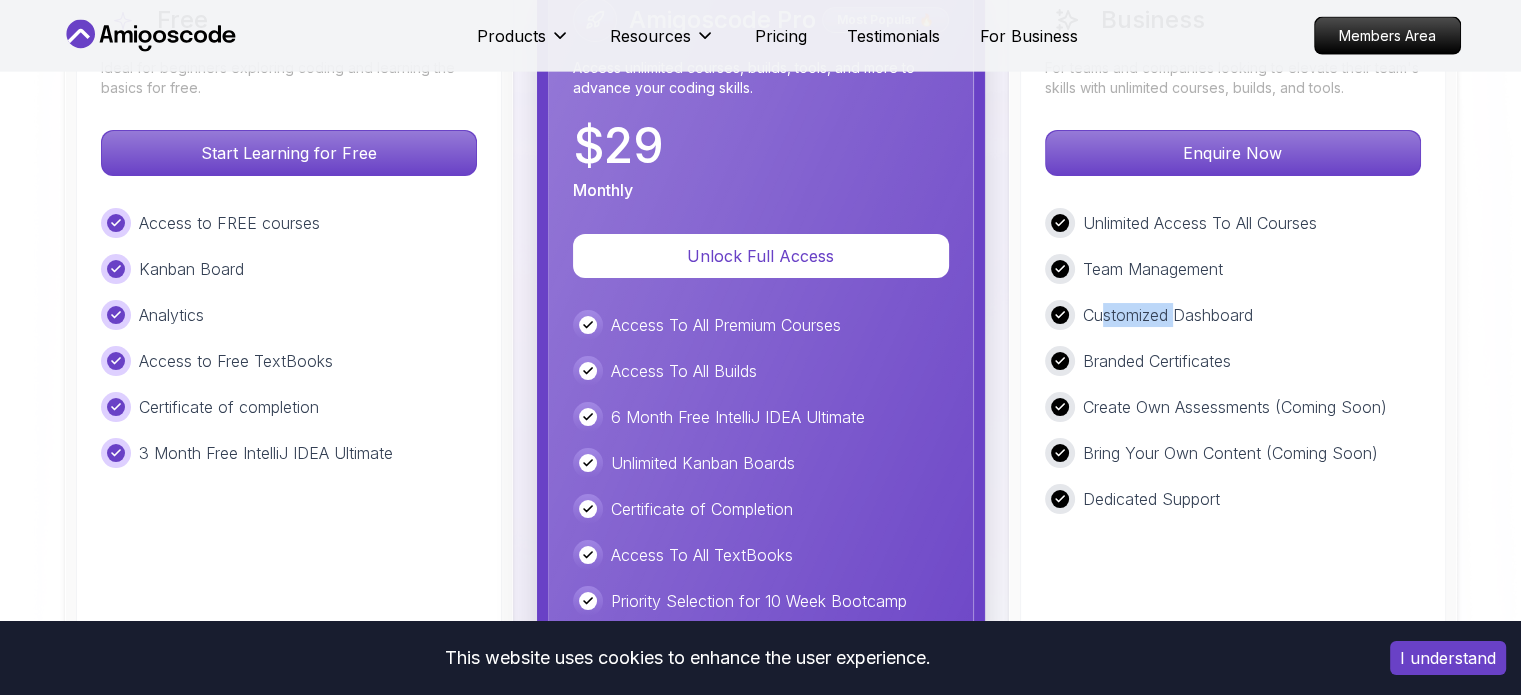 drag, startPoint x: 1172, startPoint y: 322, endPoint x: 1184, endPoint y: 322, distance: 12 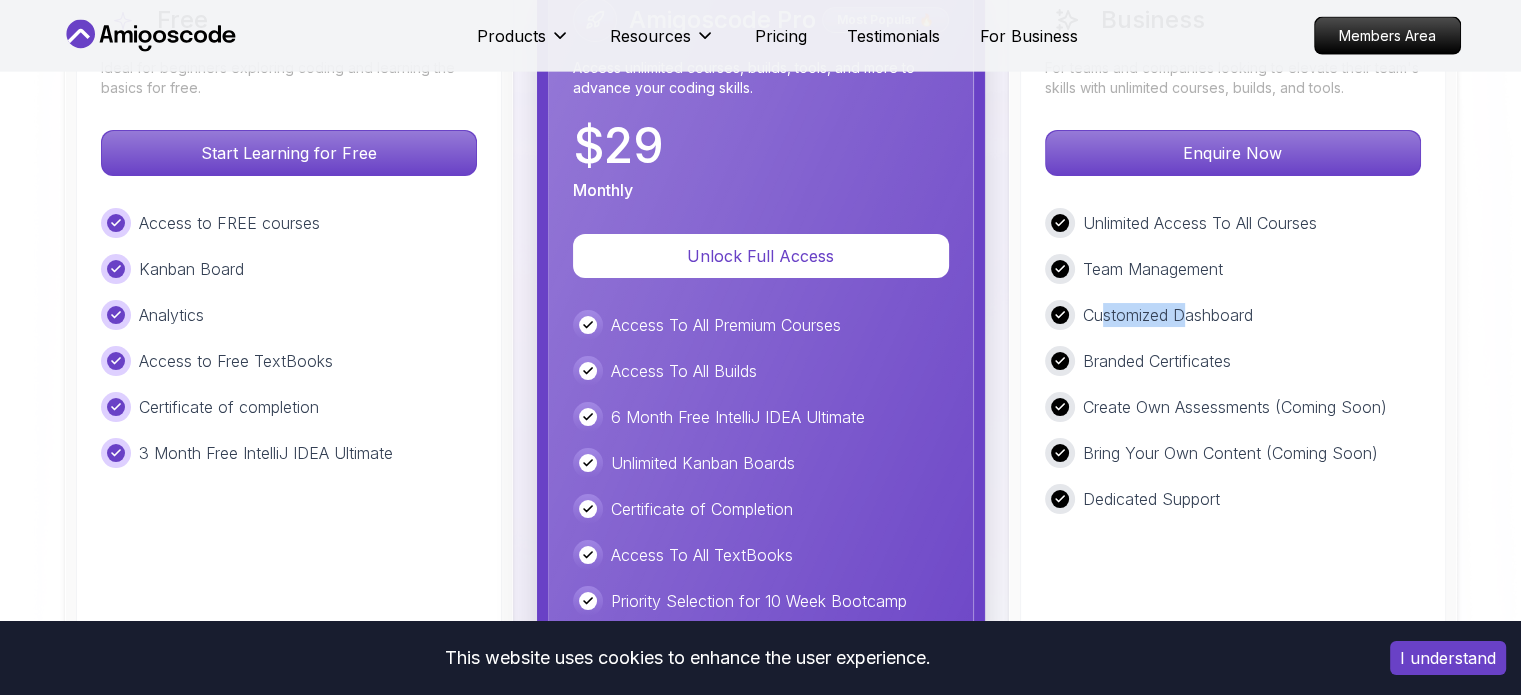 click on "Customized Dashboard" at bounding box center [1168, 315] 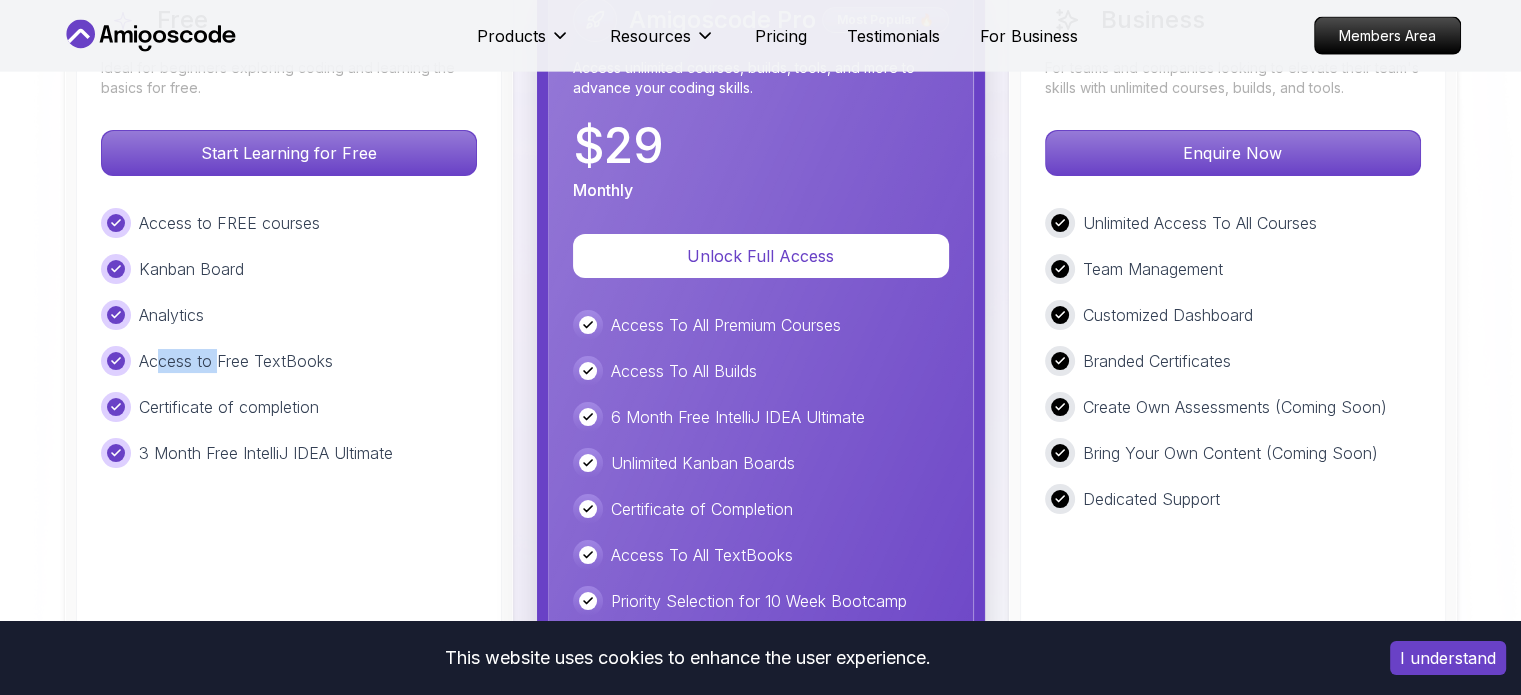 drag, startPoint x: 212, startPoint y: 377, endPoint x: 233, endPoint y: 374, distance: 21.213203 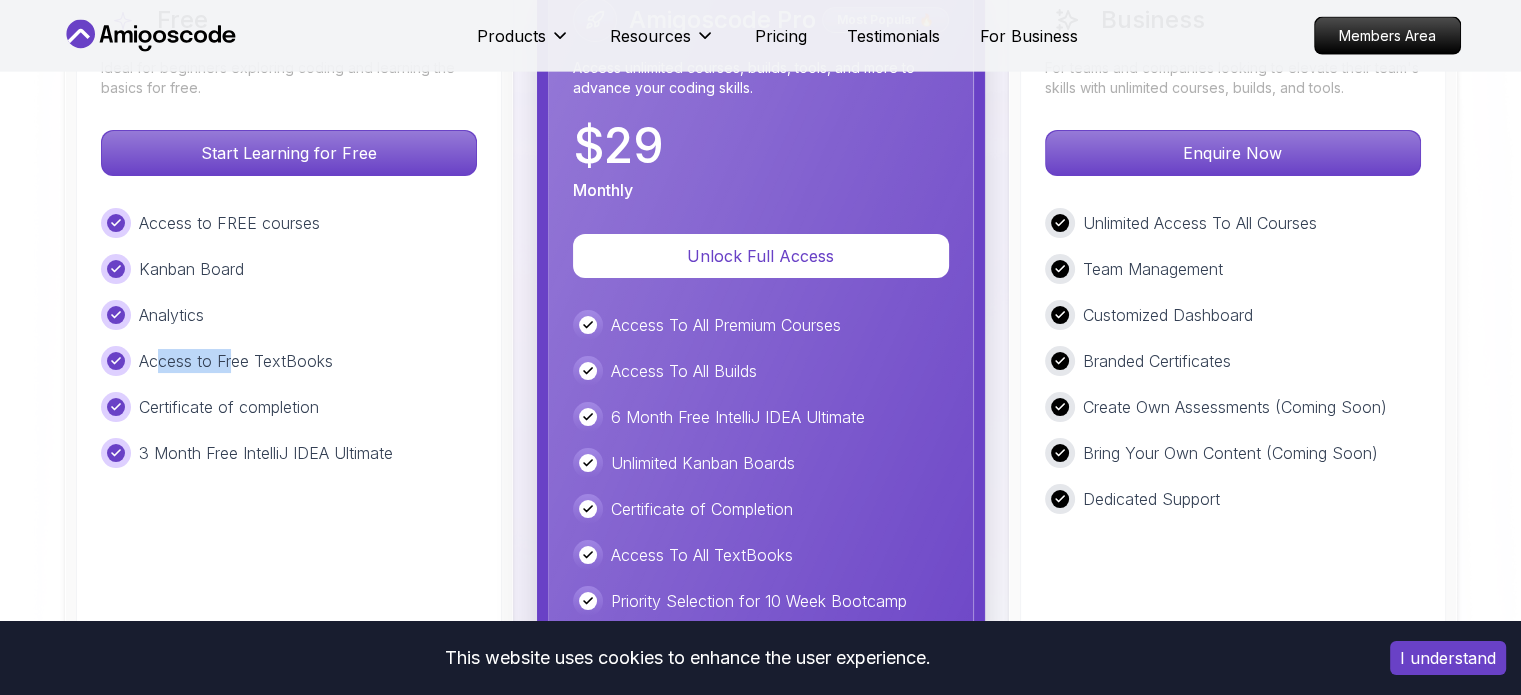click on "Access to Free TextBooks" at bounding box center [236, 361] 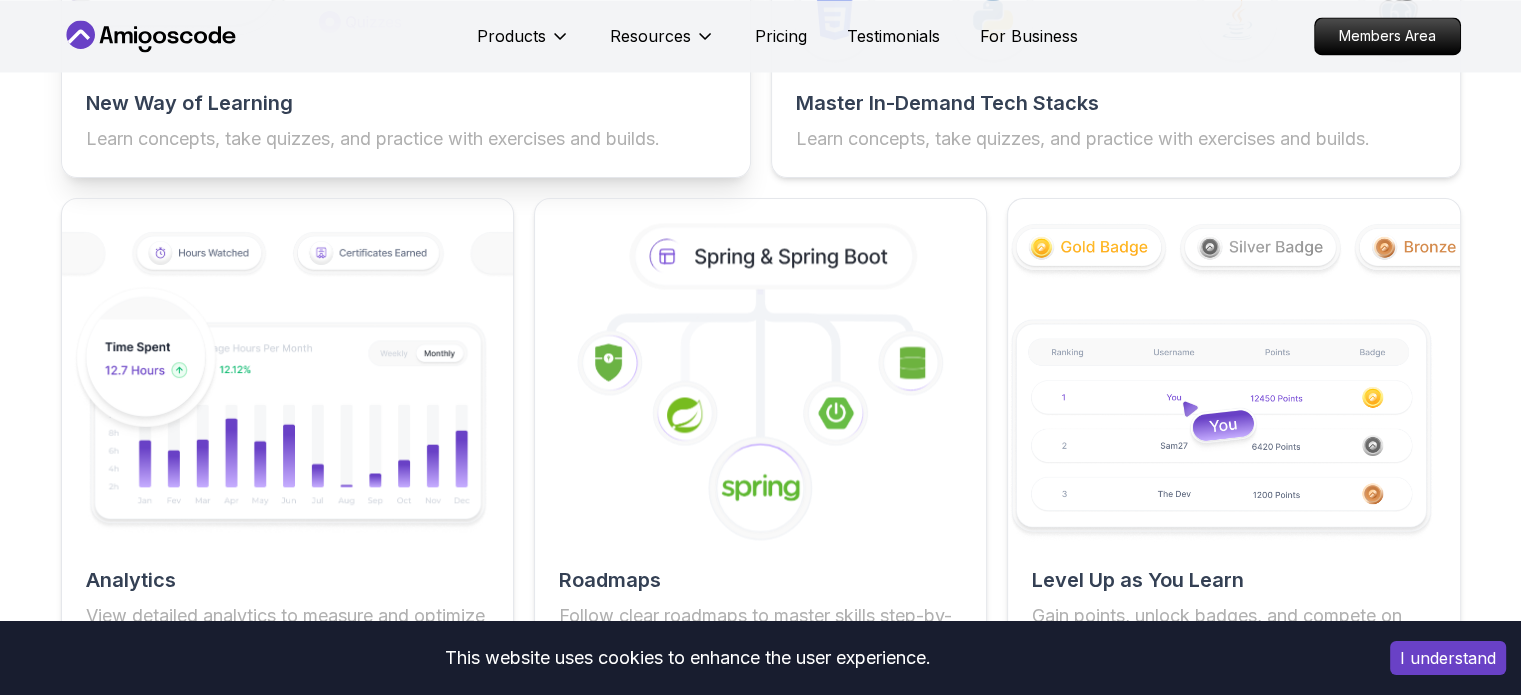 scroll, scrollTop: 3500, scrollLeft: 0, axis: vertical 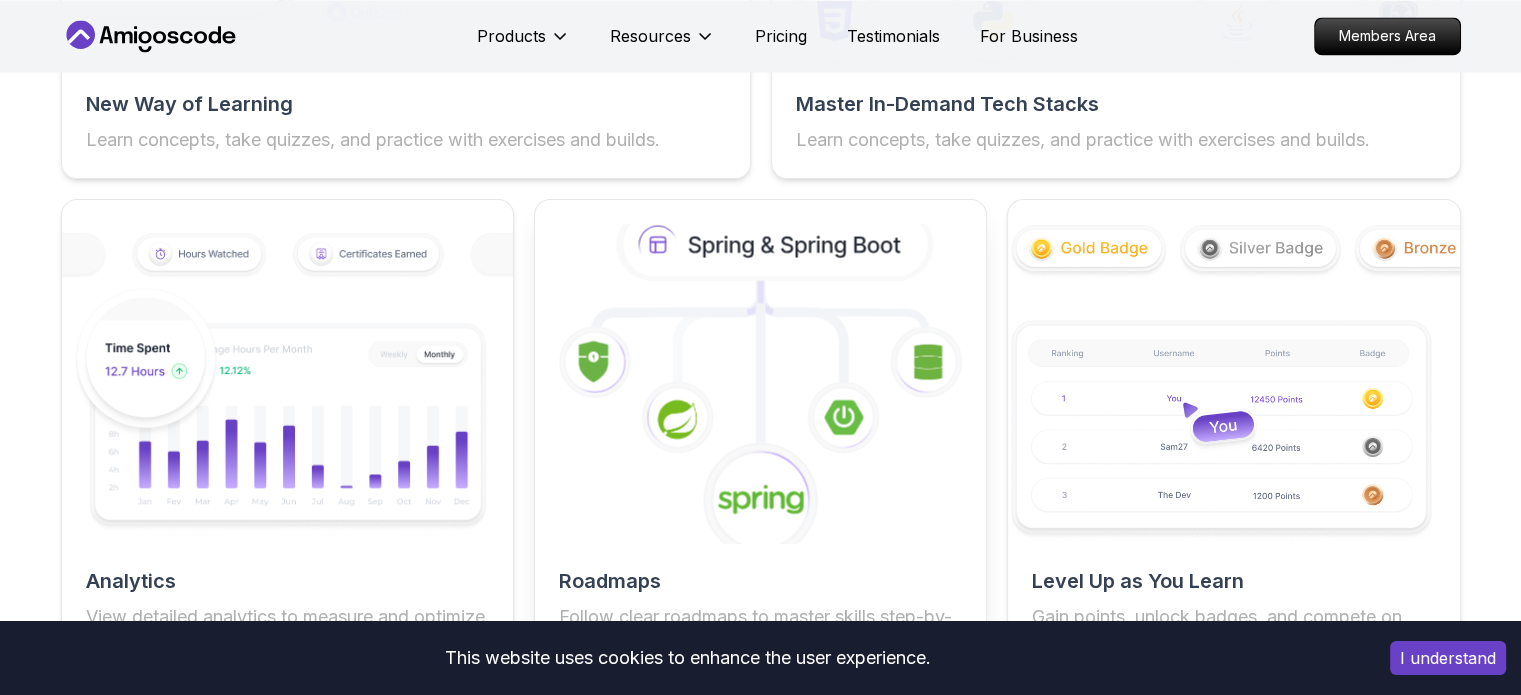 click 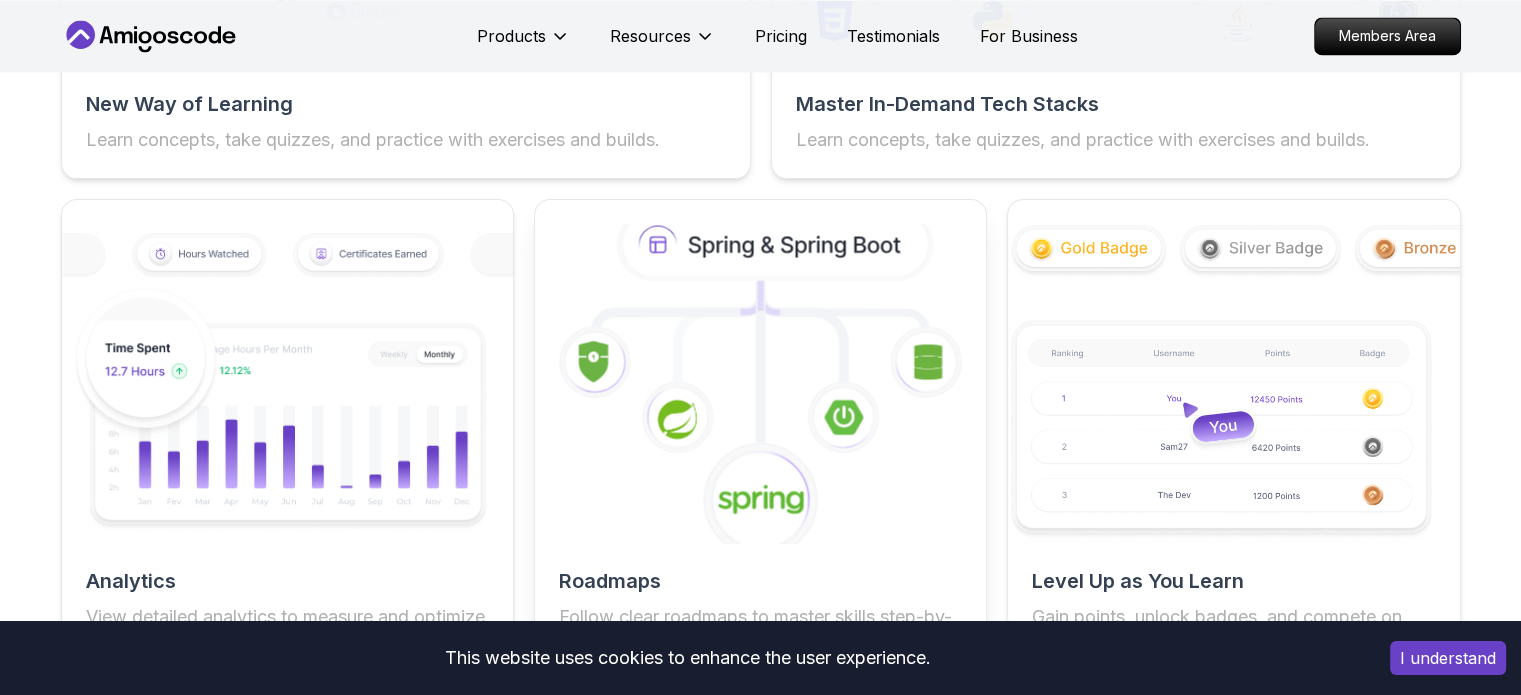 click 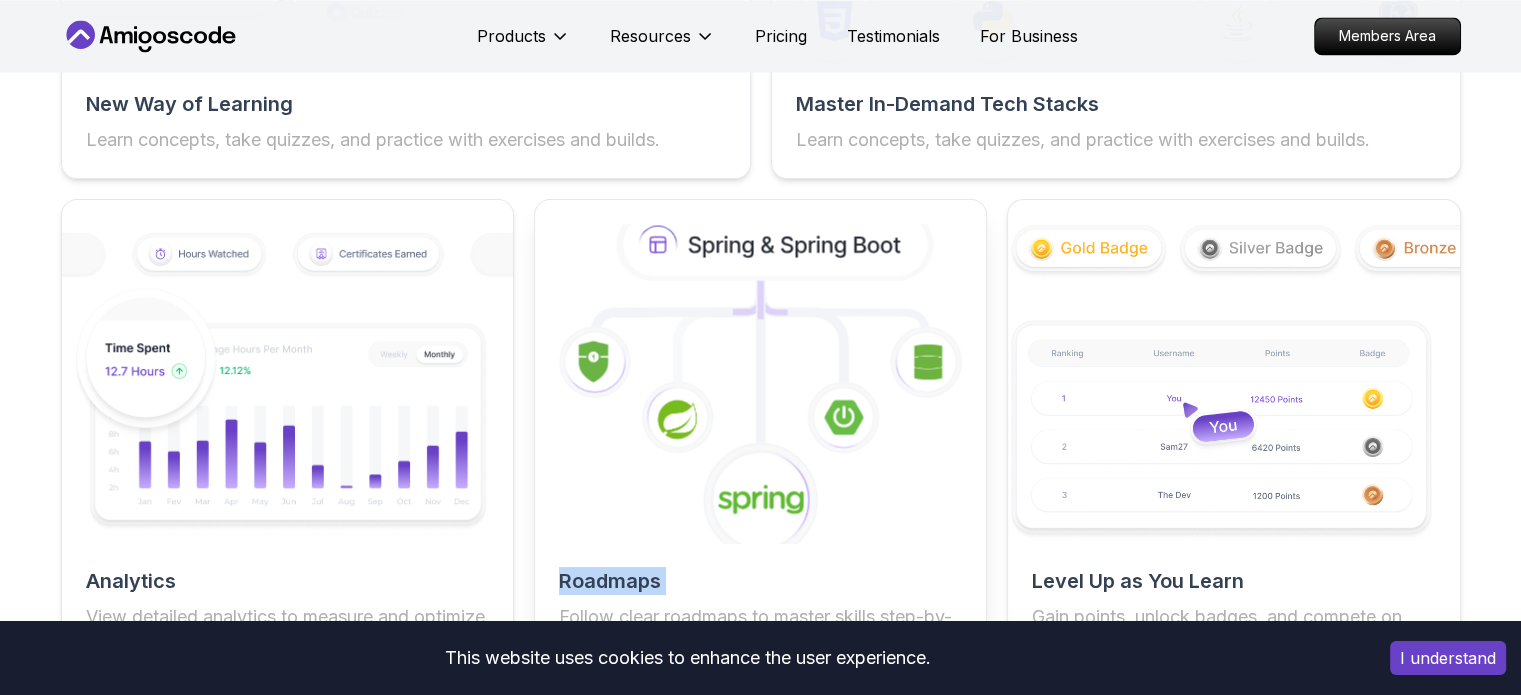 click 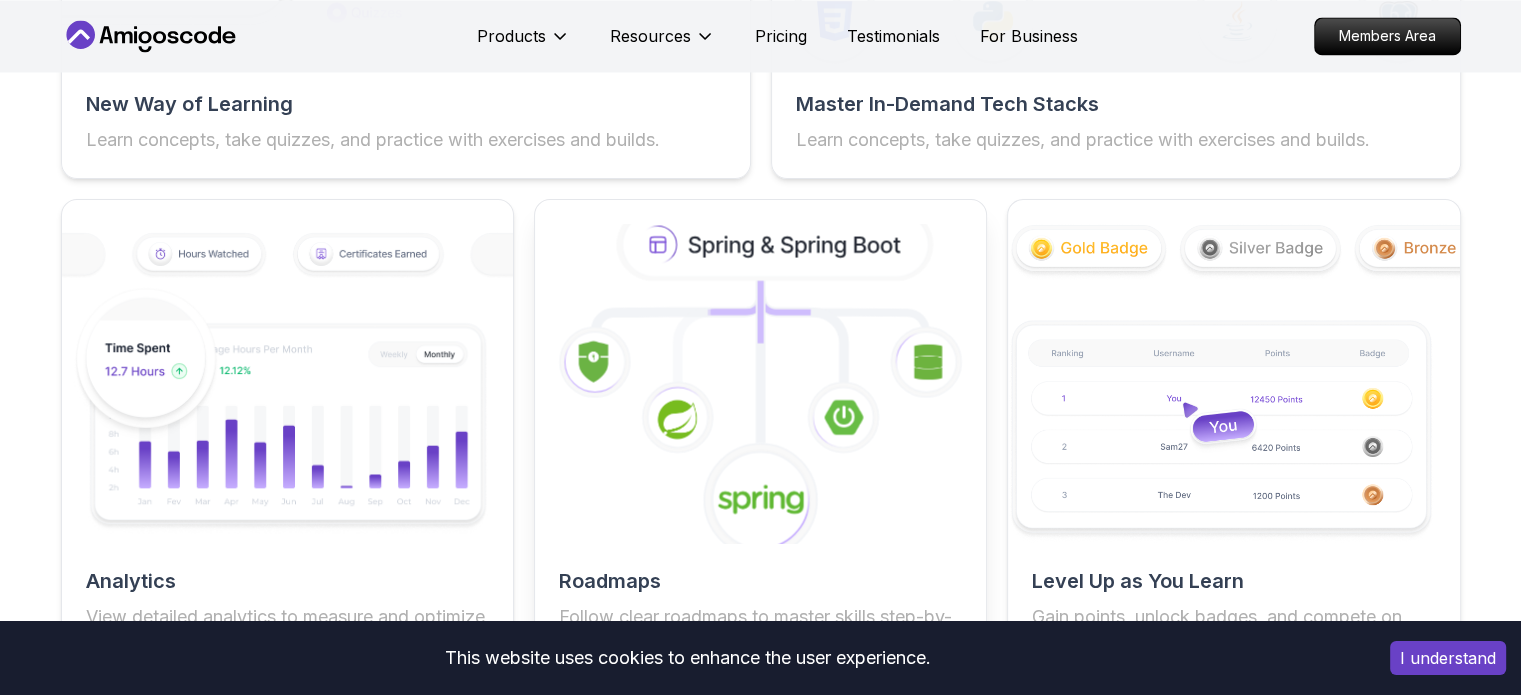 click 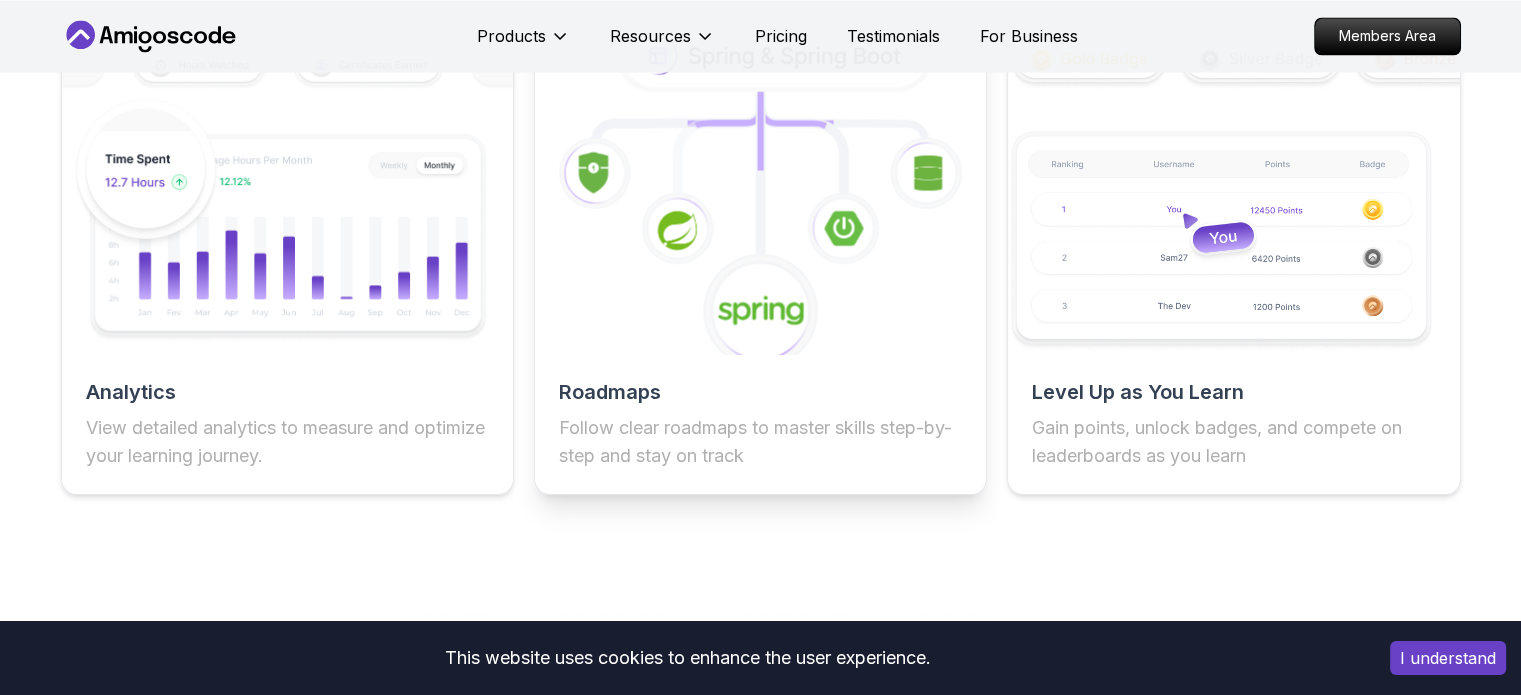 scroll, scrollTop: 3700, scrollLeft: 0, axis: vertical 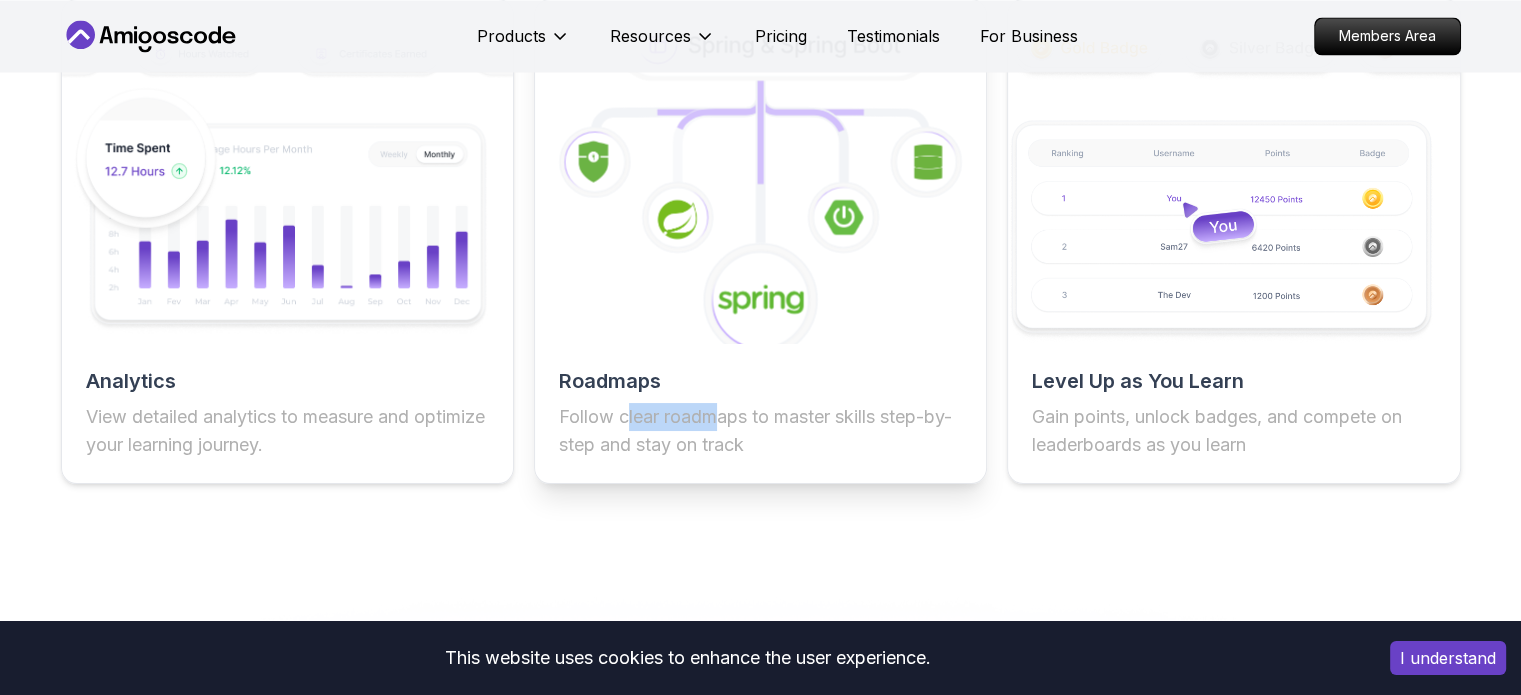 drag, startPoint x: 628, startPoint y: 439, endPoint x: 733, endPoint y: 427, distance: 105.68349 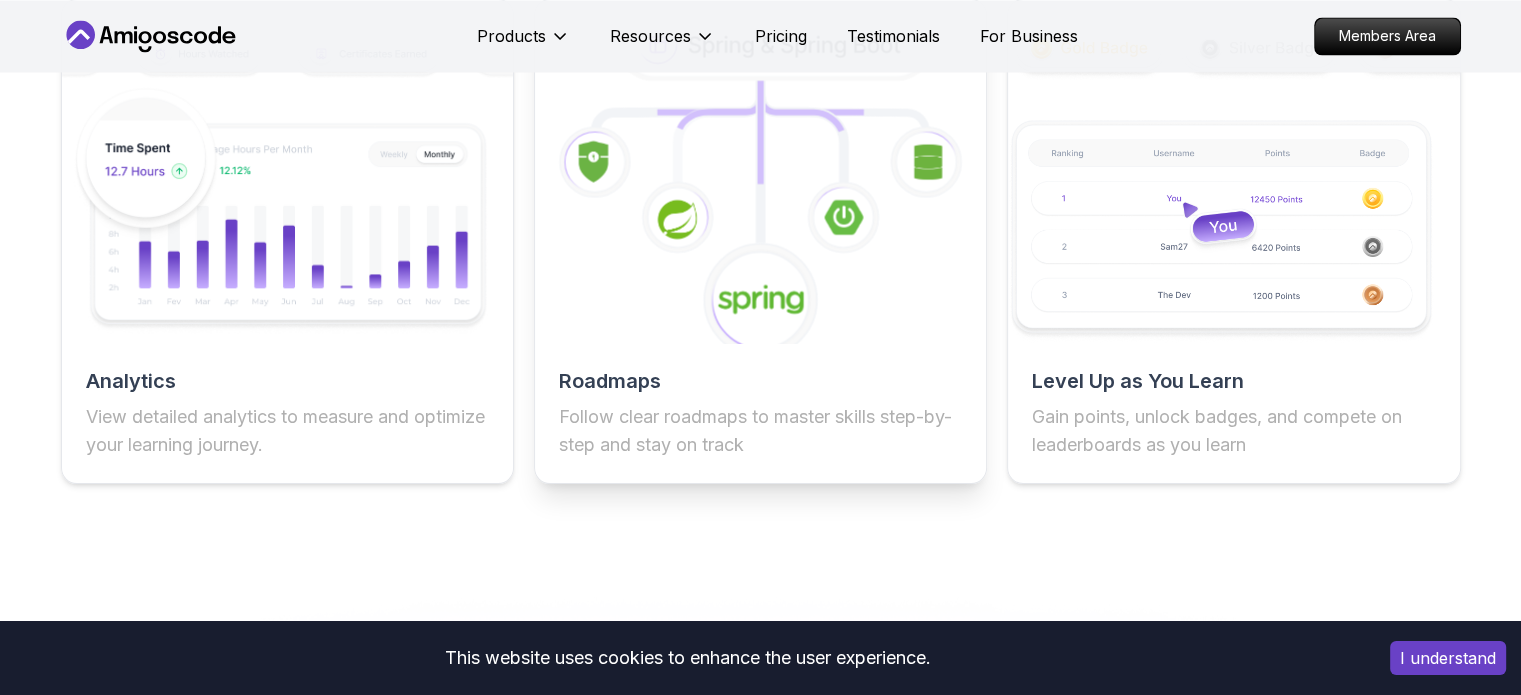 click on "Follow clear roadmaps to master skills step-by-step and stay on track" at bounding box center [760, 431] 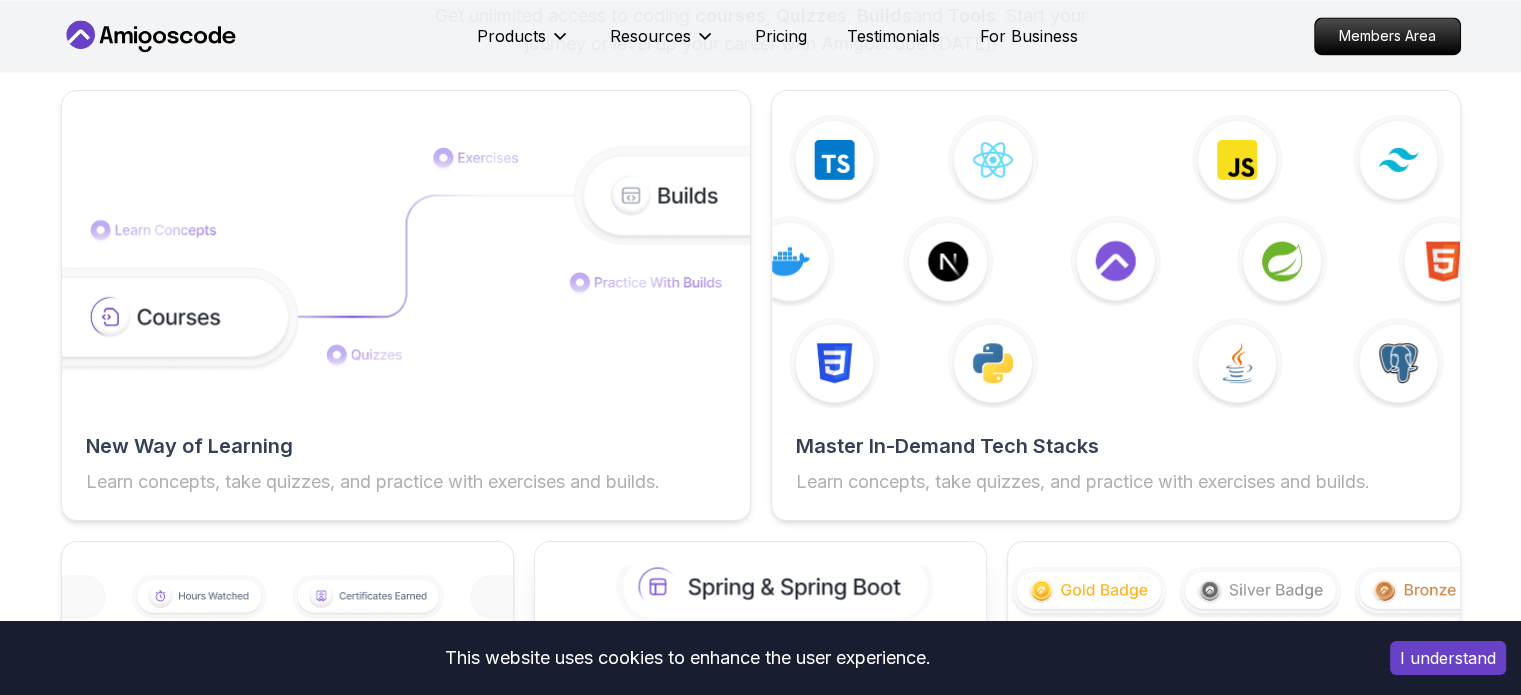 scroll, scrollTop: 3100, scrollLeft: 0, axis: vertical 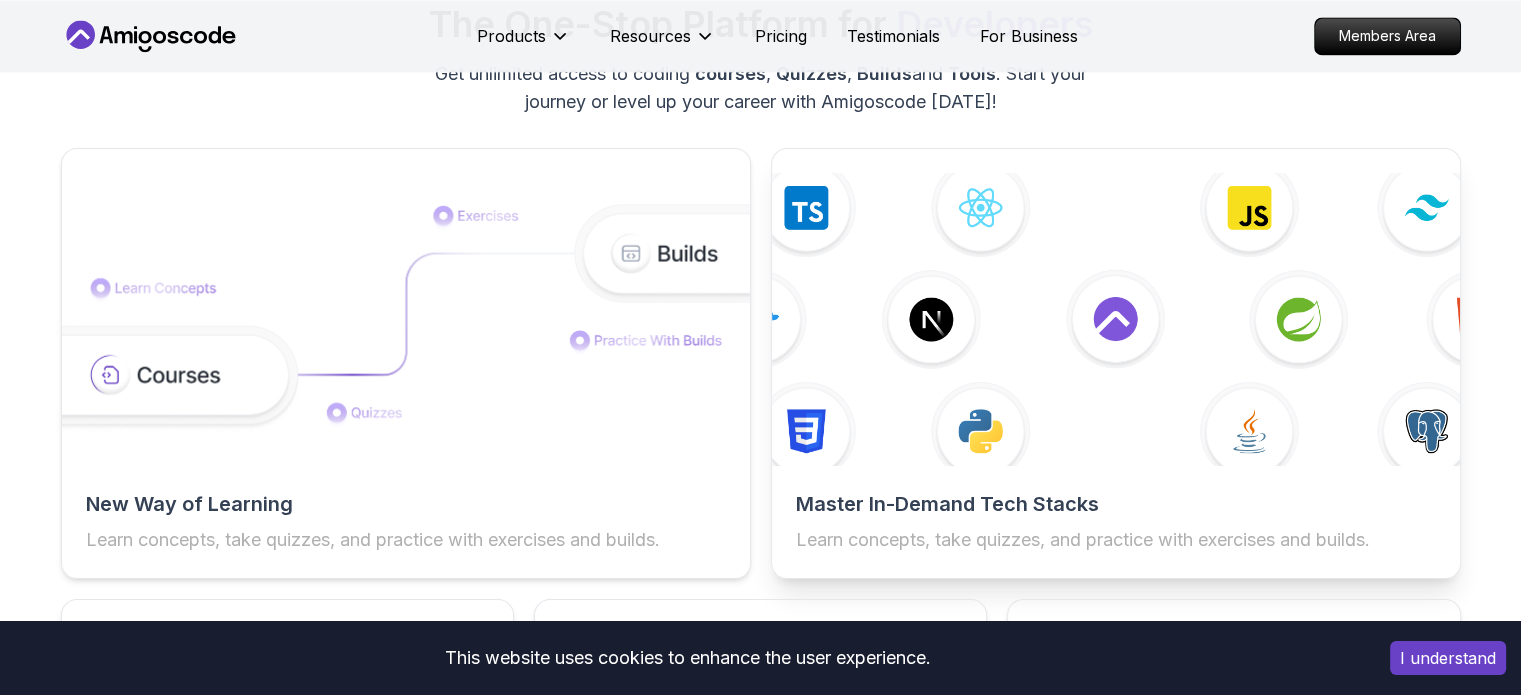 click at bounding box center [1115, 319] 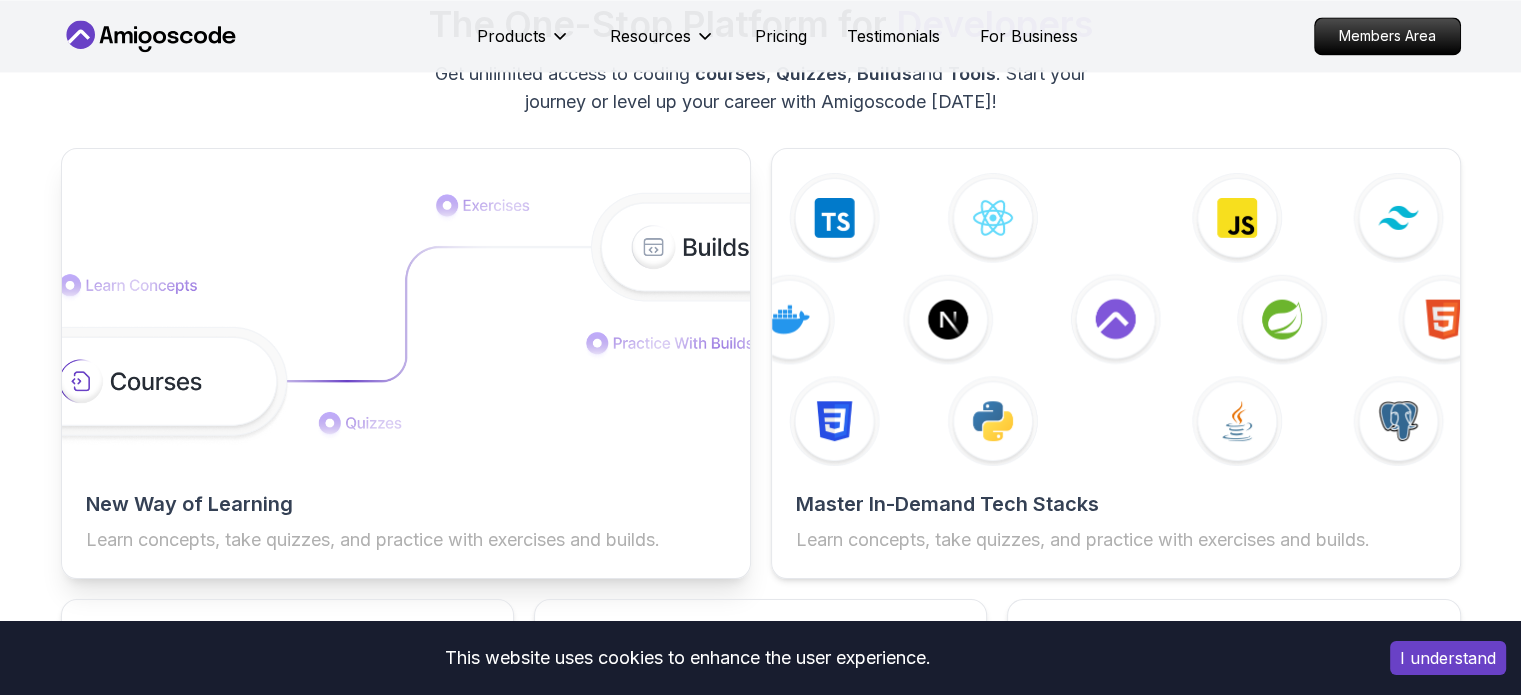 click at bounding box center (405, 319) 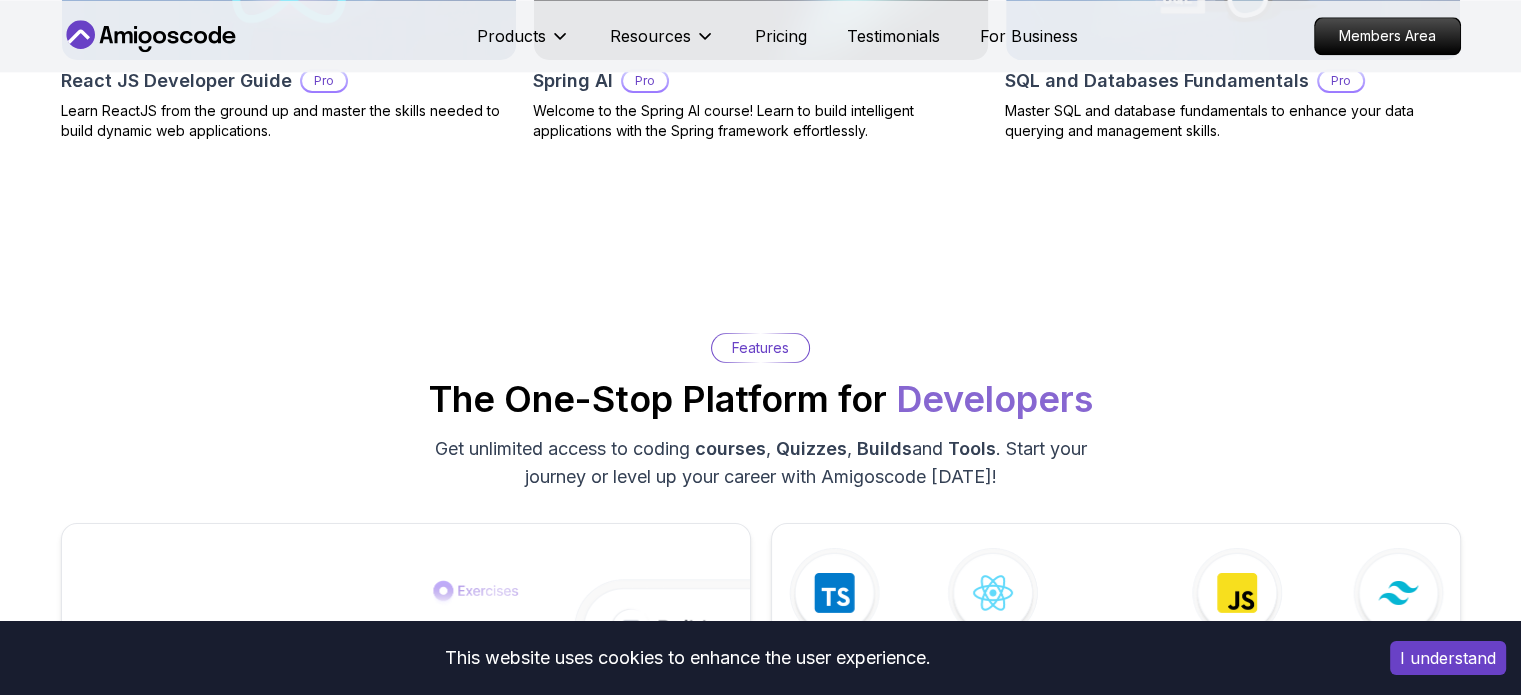 scroll, scrollTop: 2700, scrollLeft: 0, axis: vertical 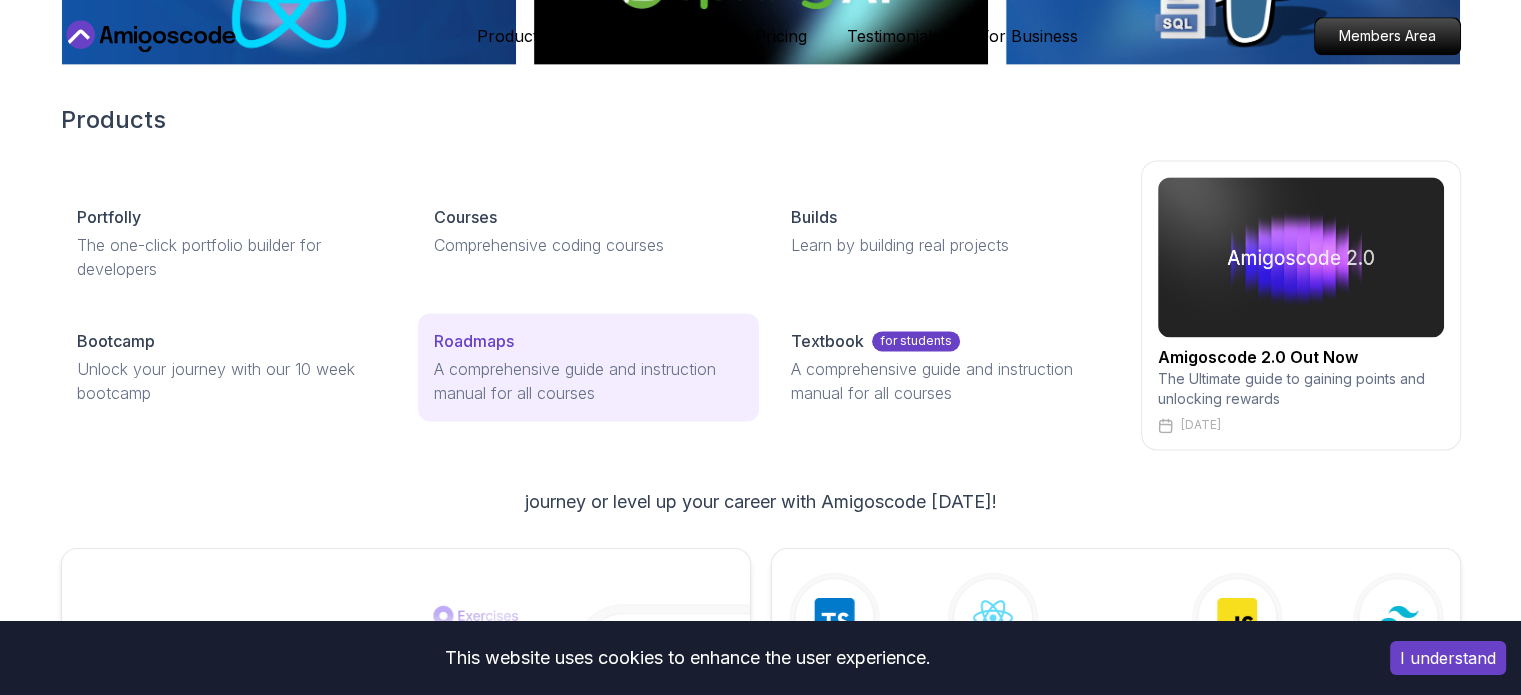 click on "Roadmaps" at bounding box center [474, 341] 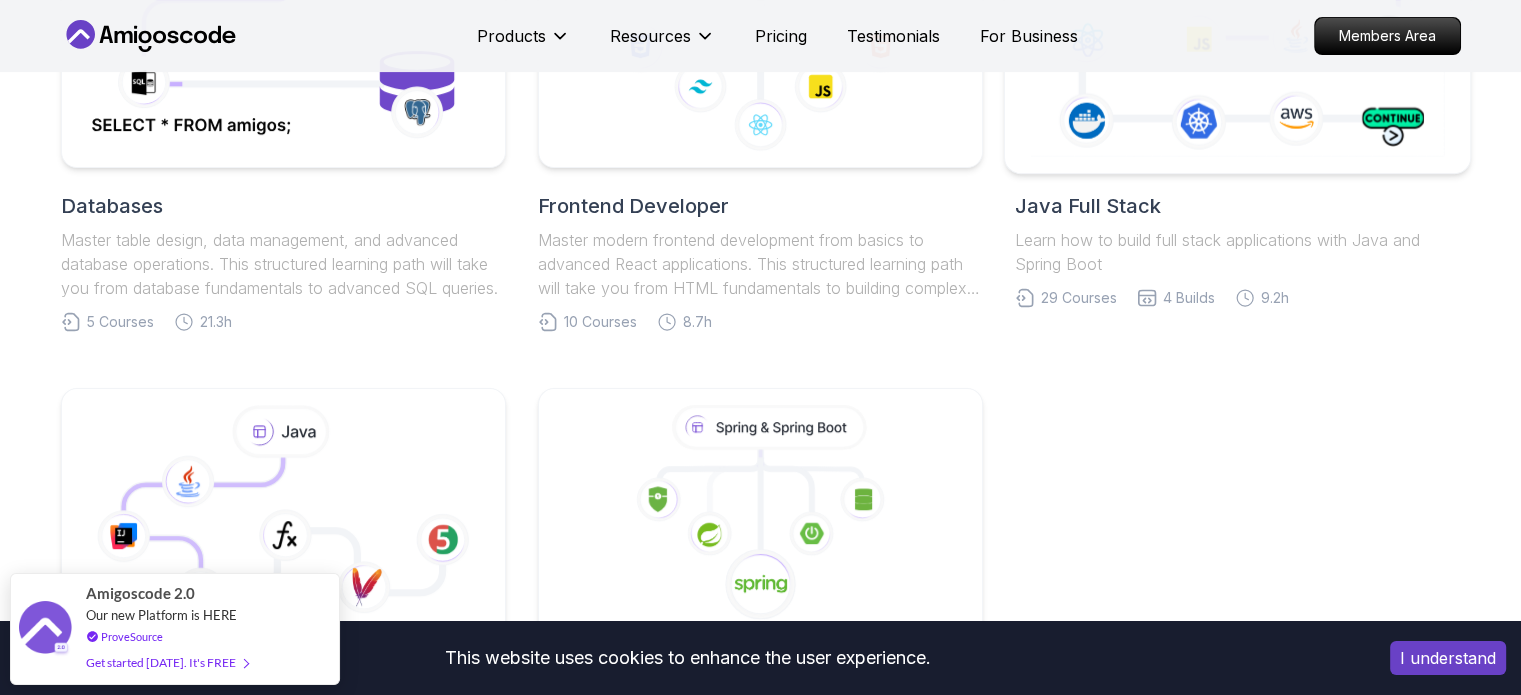 scroll, scrollTop: 400, scrollLeft: 0, axis: vertical 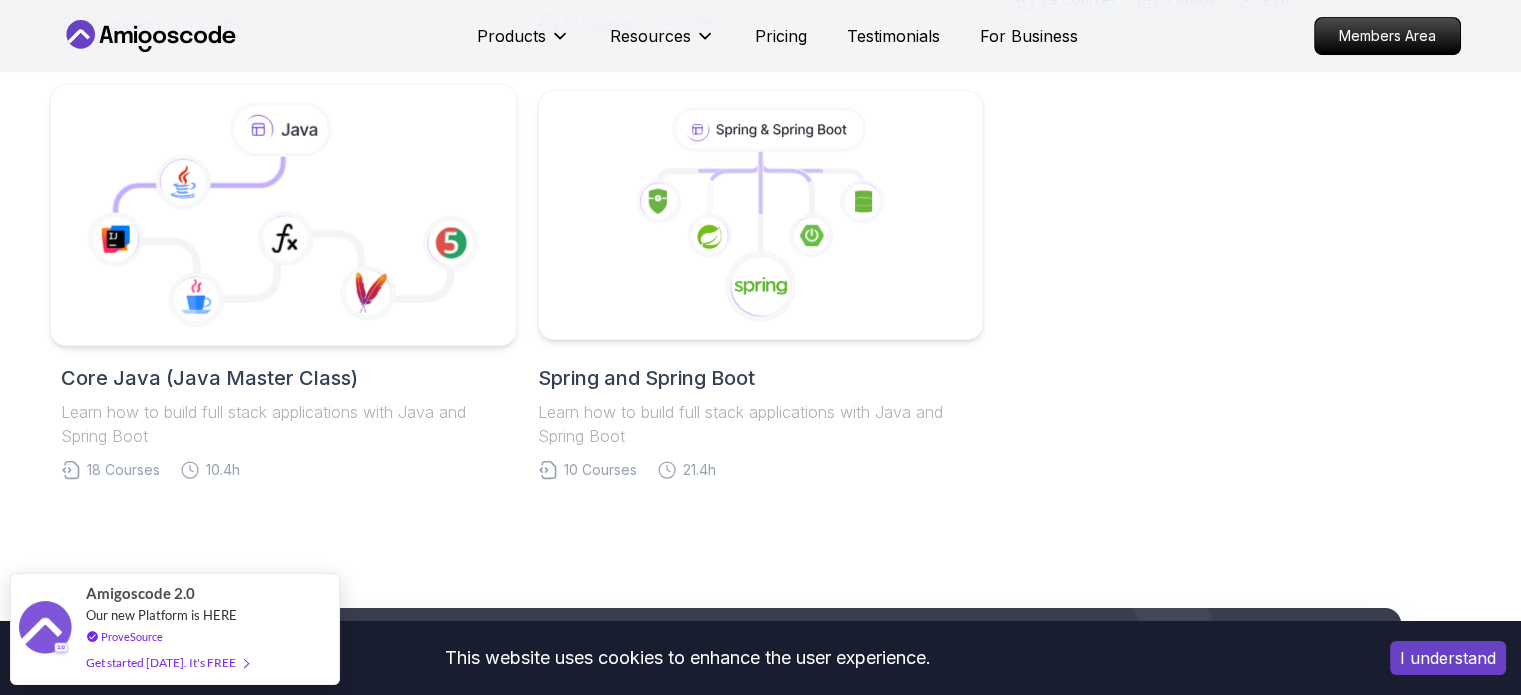 click 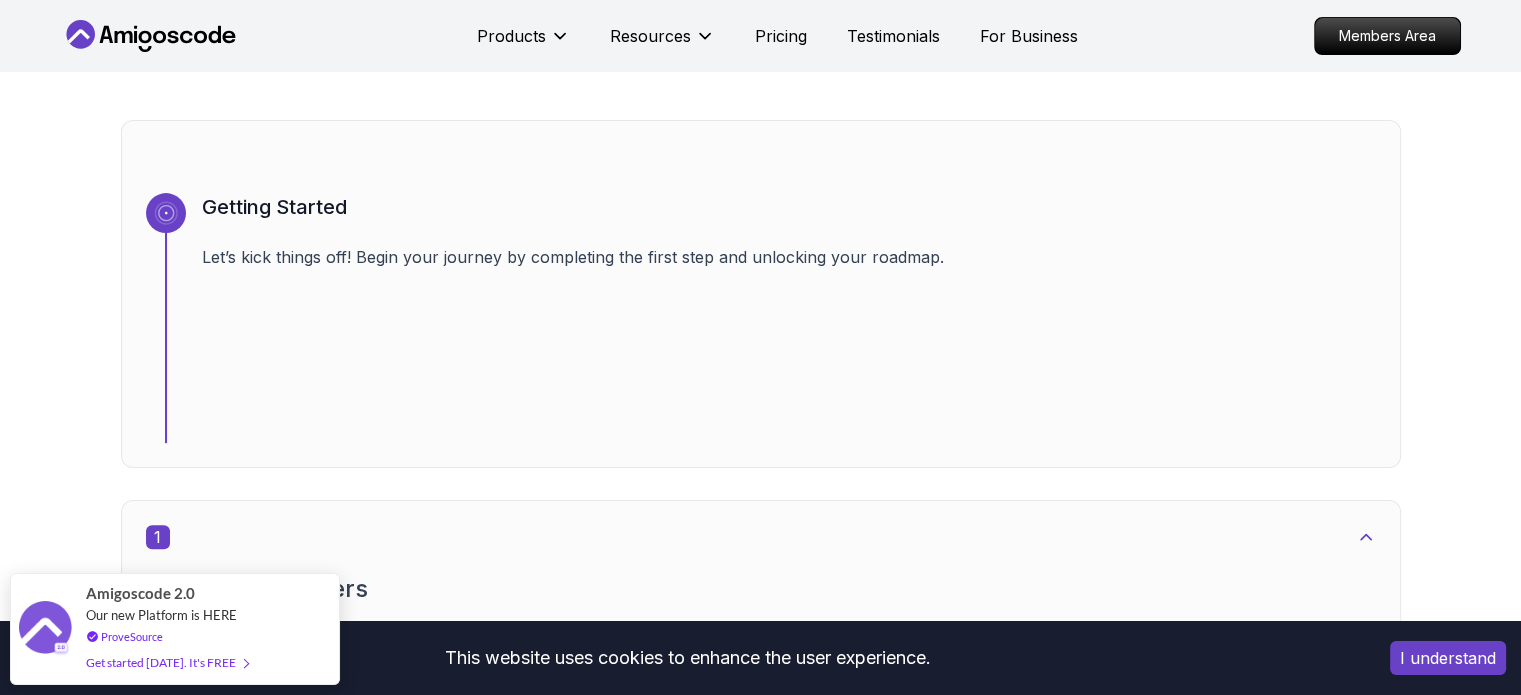 scroll, scrollTop: 900, scrollLeft: 0, axis: vertical 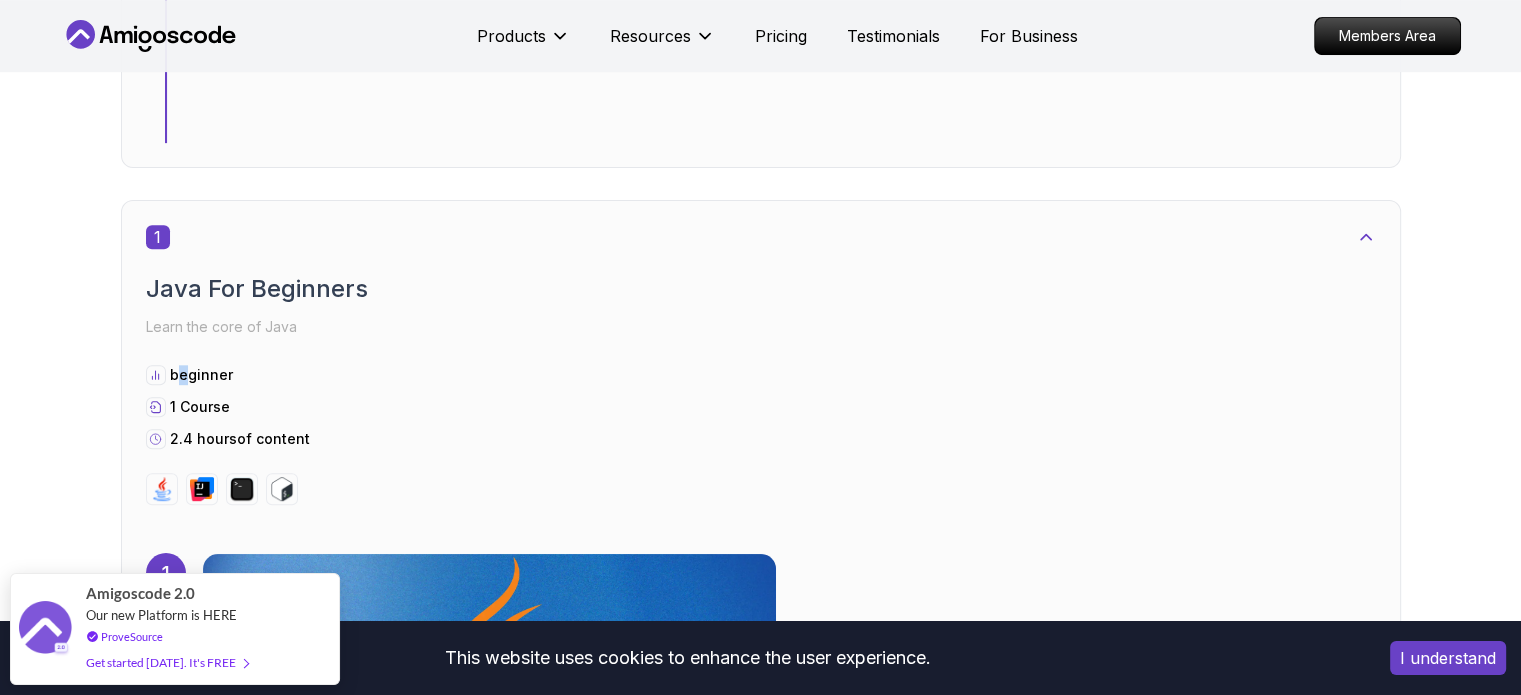 drag, startPoint x: 226, startPoint y: 276, endPoint x: 250, endPoint y: 275, distance: 24.020824 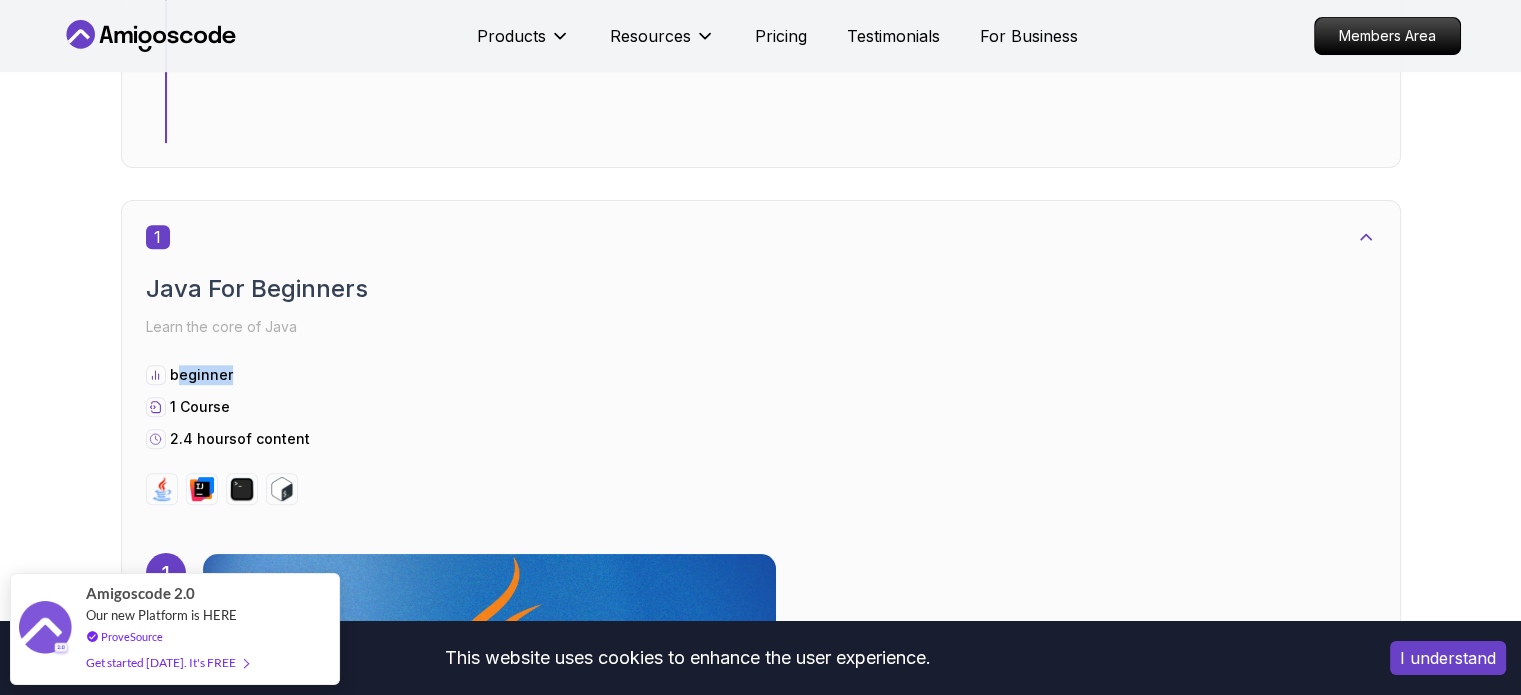click on "beginner" at bounding box center (761, 375) 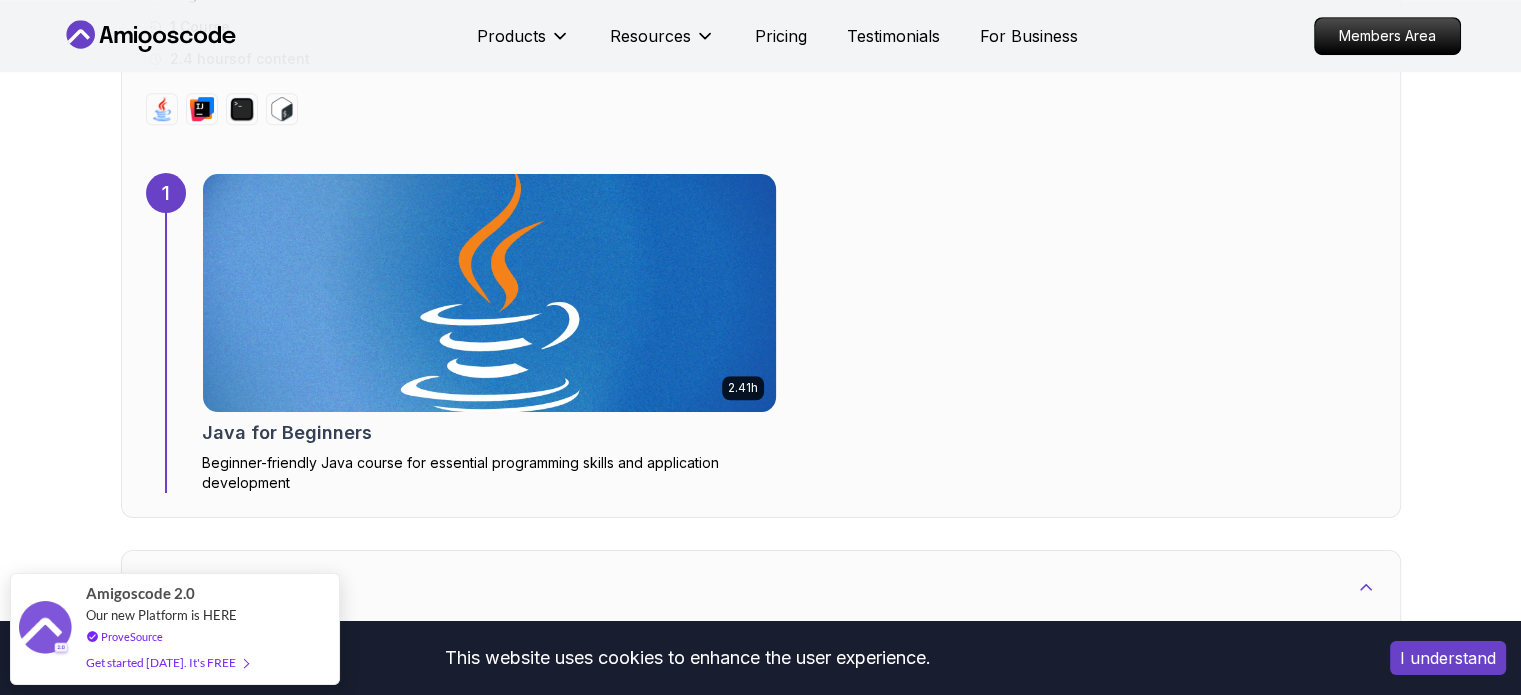 scroll, scrollTop: 1300, scrollLeft: 0, axis: vertical 